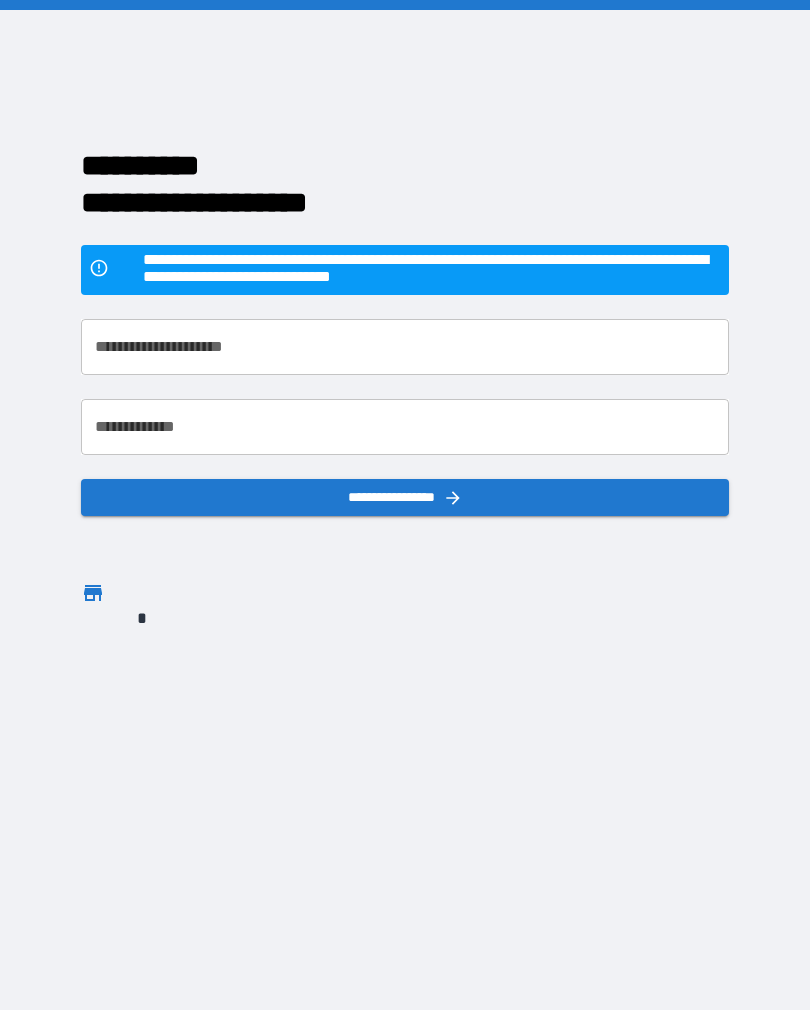 scroll, scrollTop: 31, scrollLeft: 0, axis: vertical 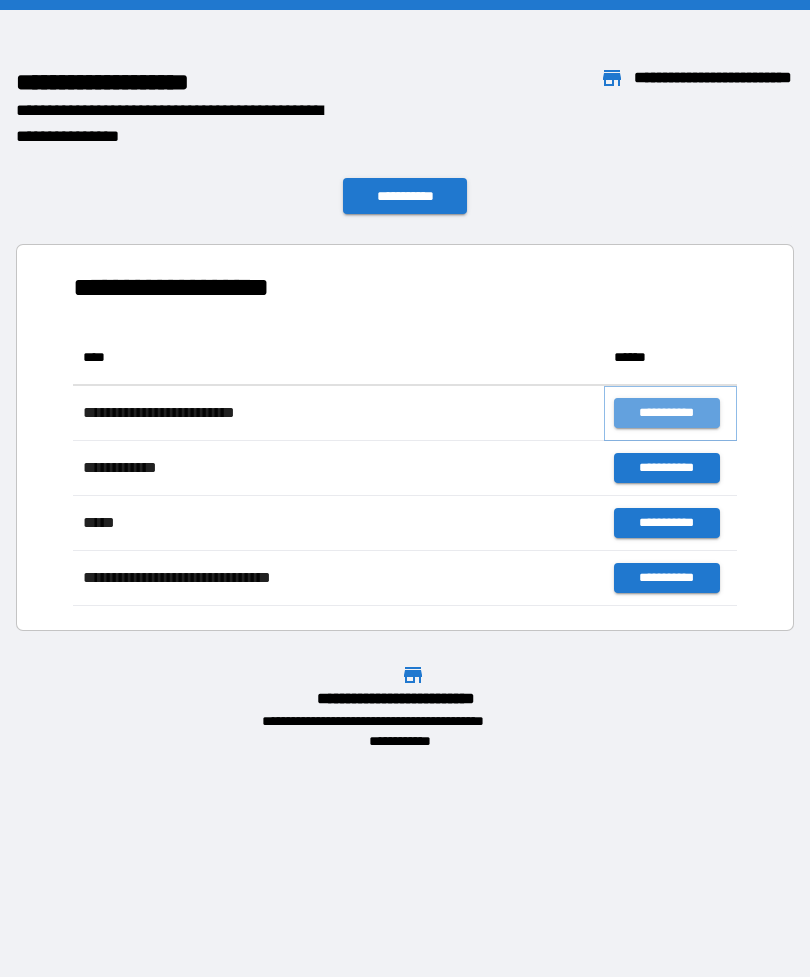 click on "**********" at bounding box center (666, 413) 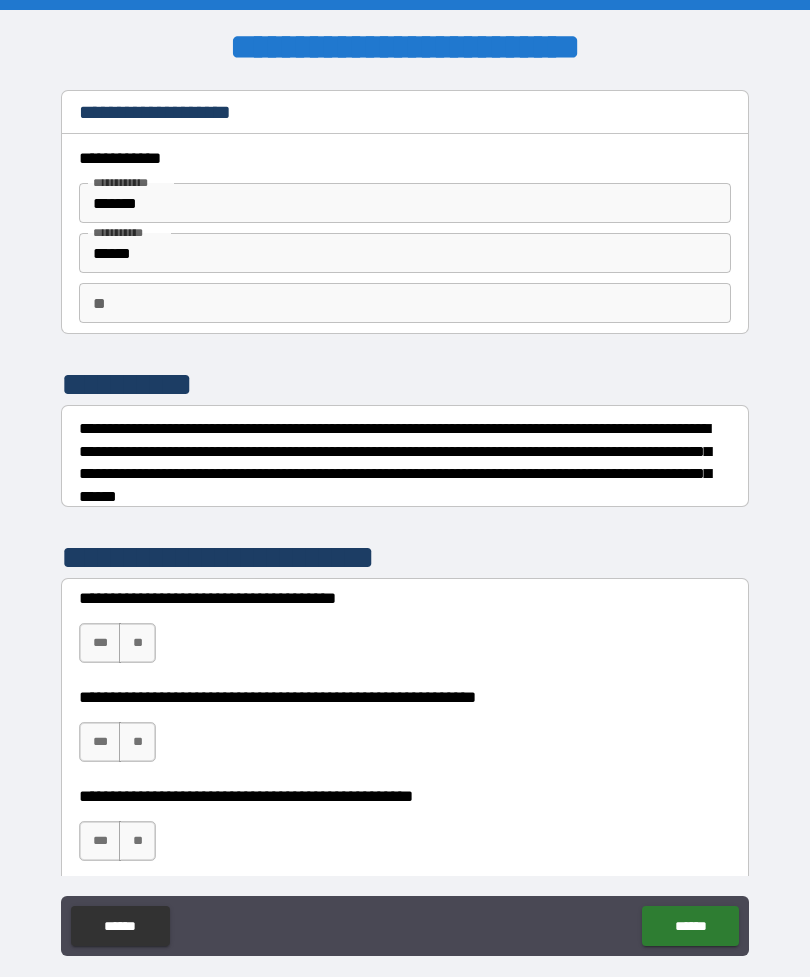 click on "**" at bounding box center (405, 303) 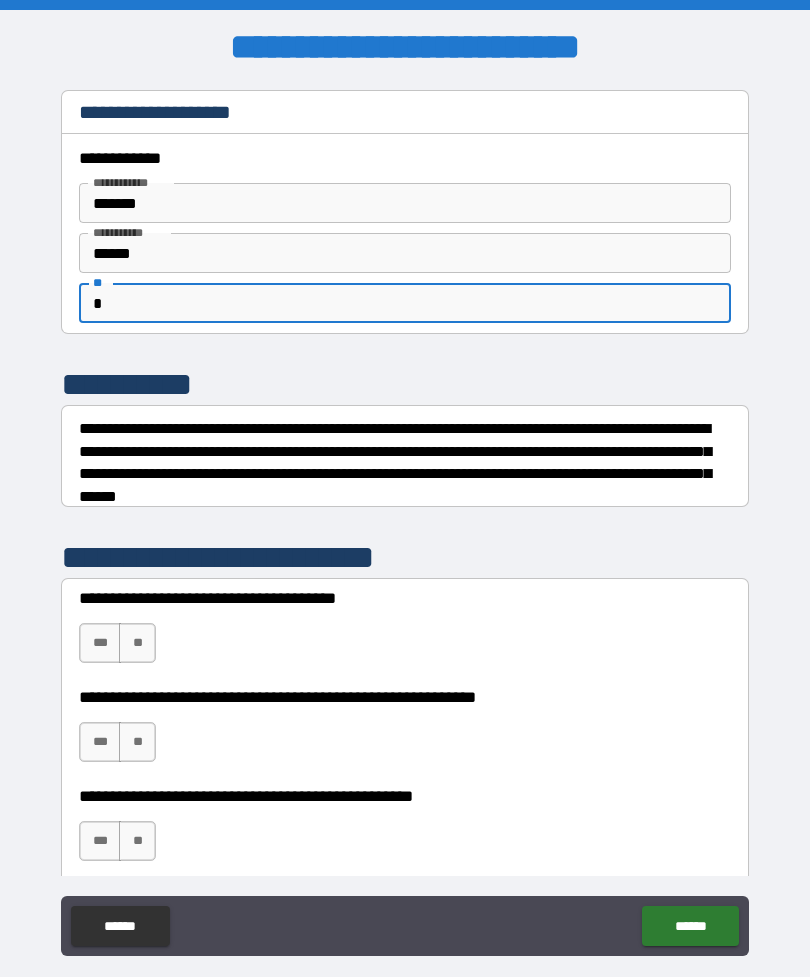 type on "*" 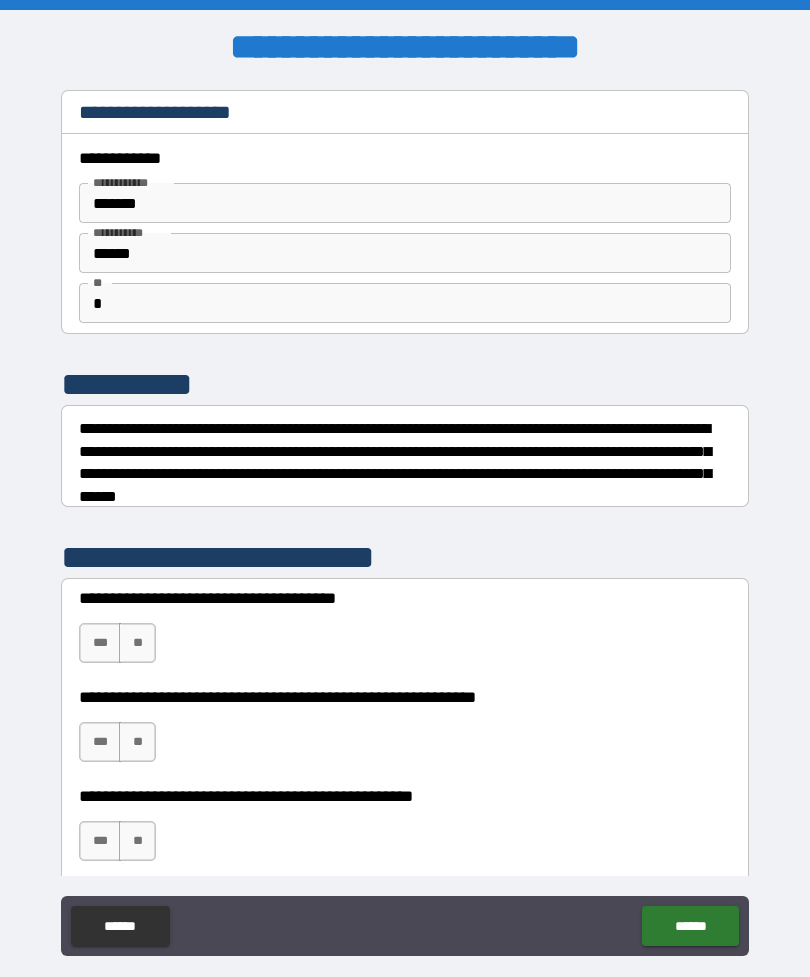click on "***" at bounding box center [100, 643] 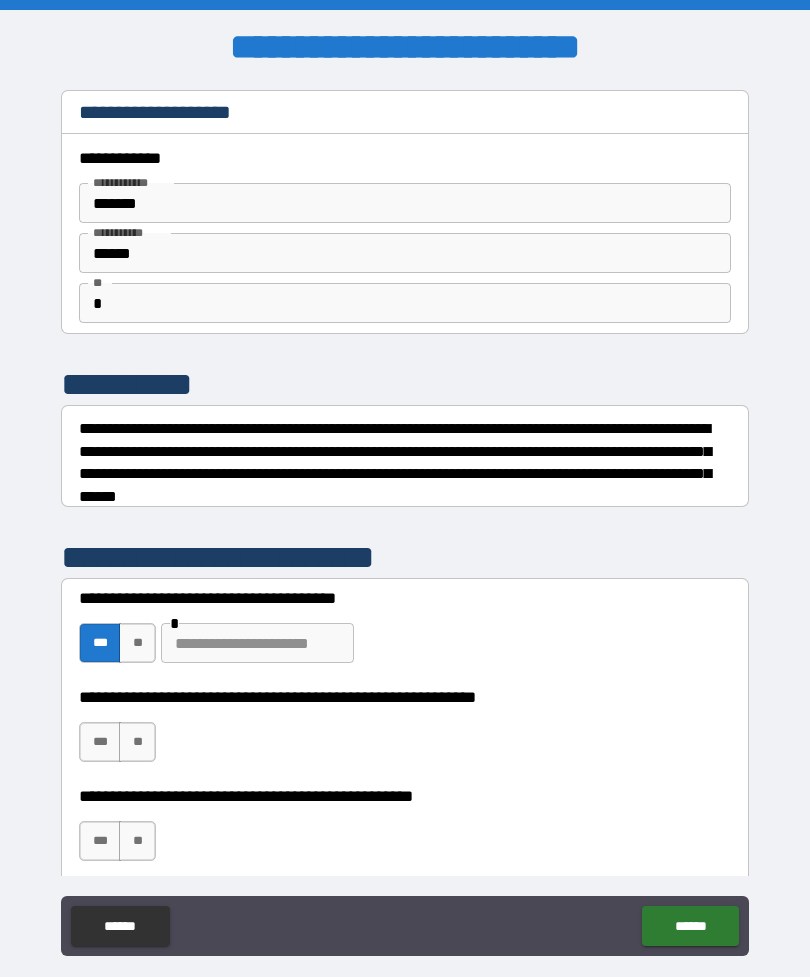 click at bounding box center (257, 643) 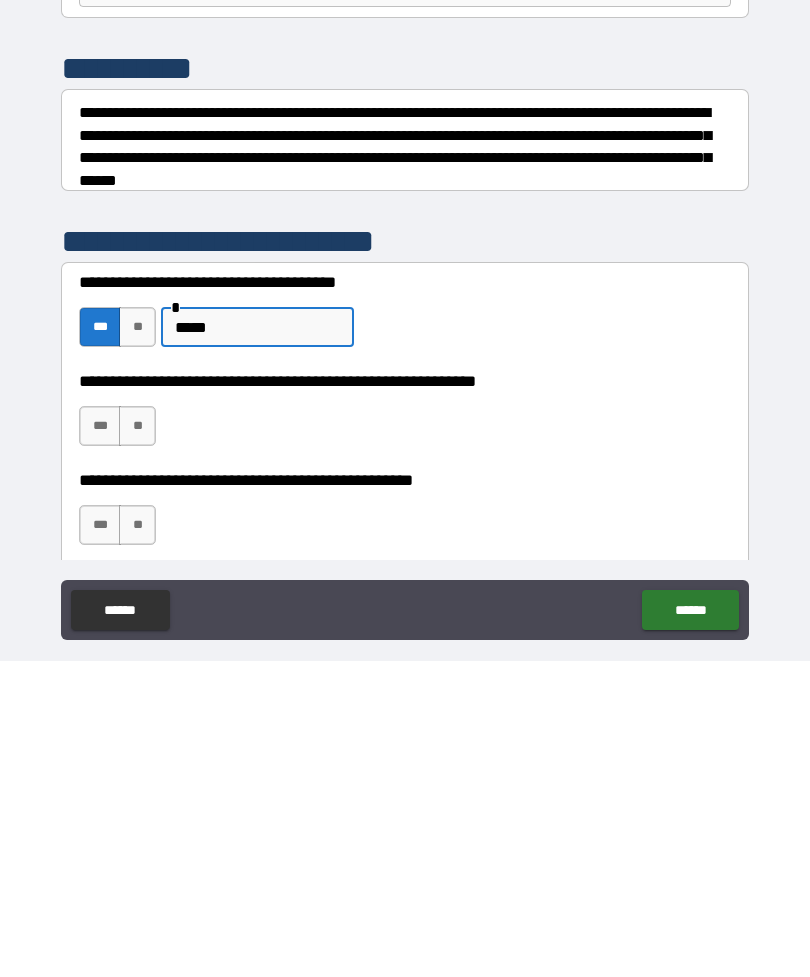 type on "*****" 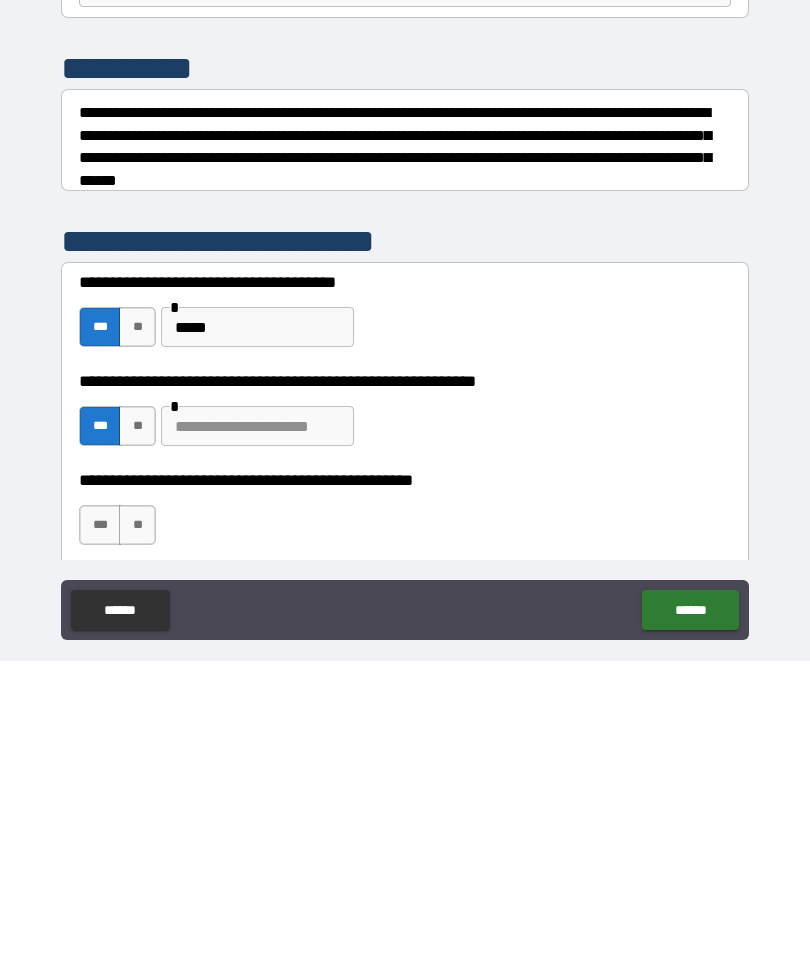scroll, scrollTop: 64, scrollLeft: 0, axis: vertical 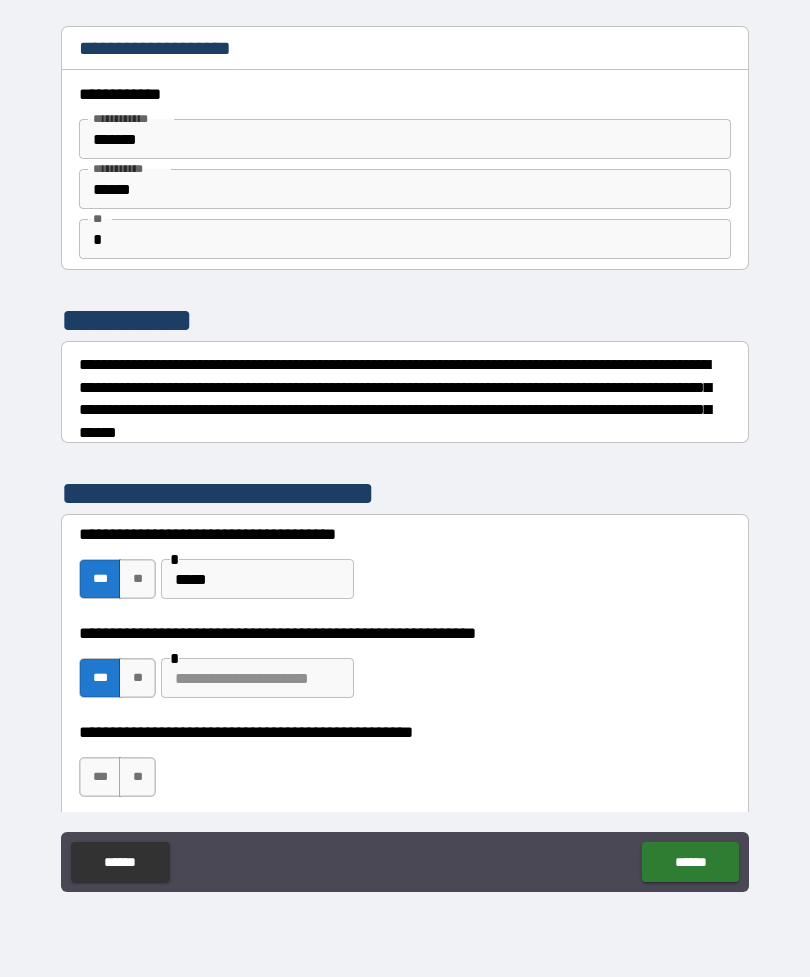 click at bounding box center (257, 678) 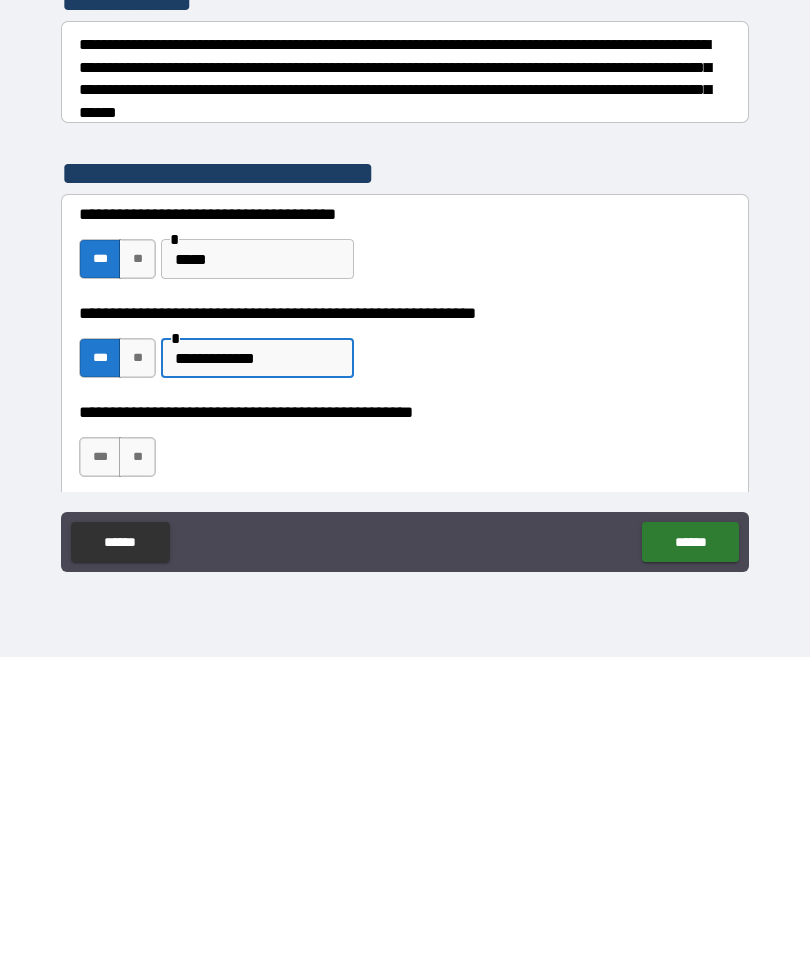 type on "**********" 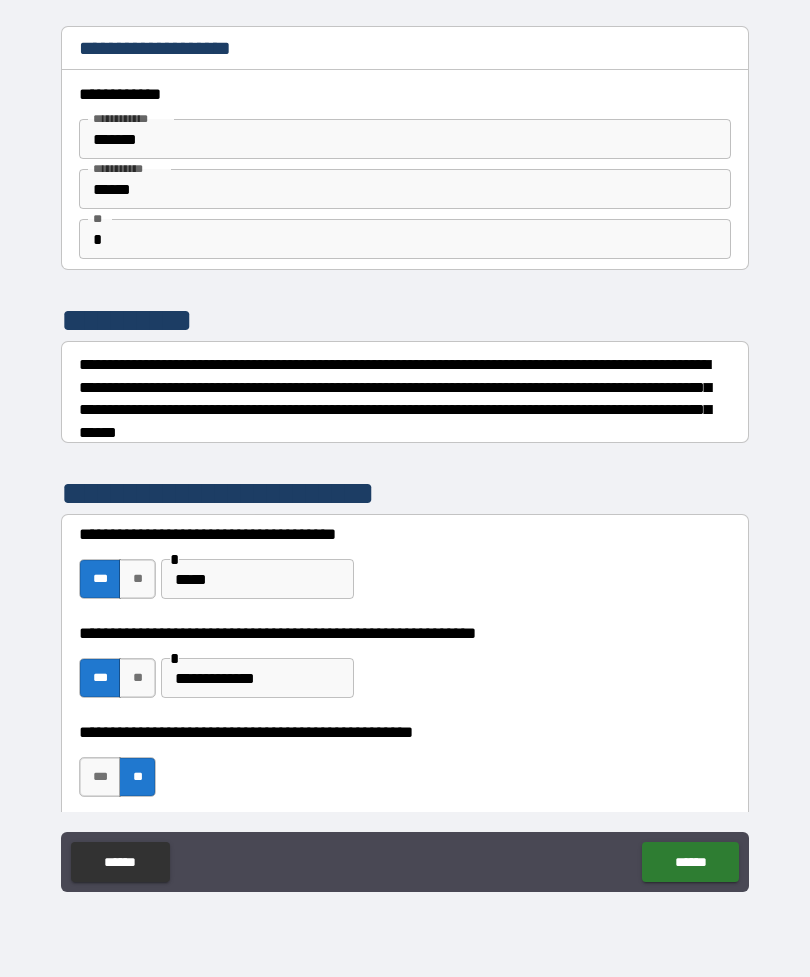 click on "******" at bounding box center [690, 862] 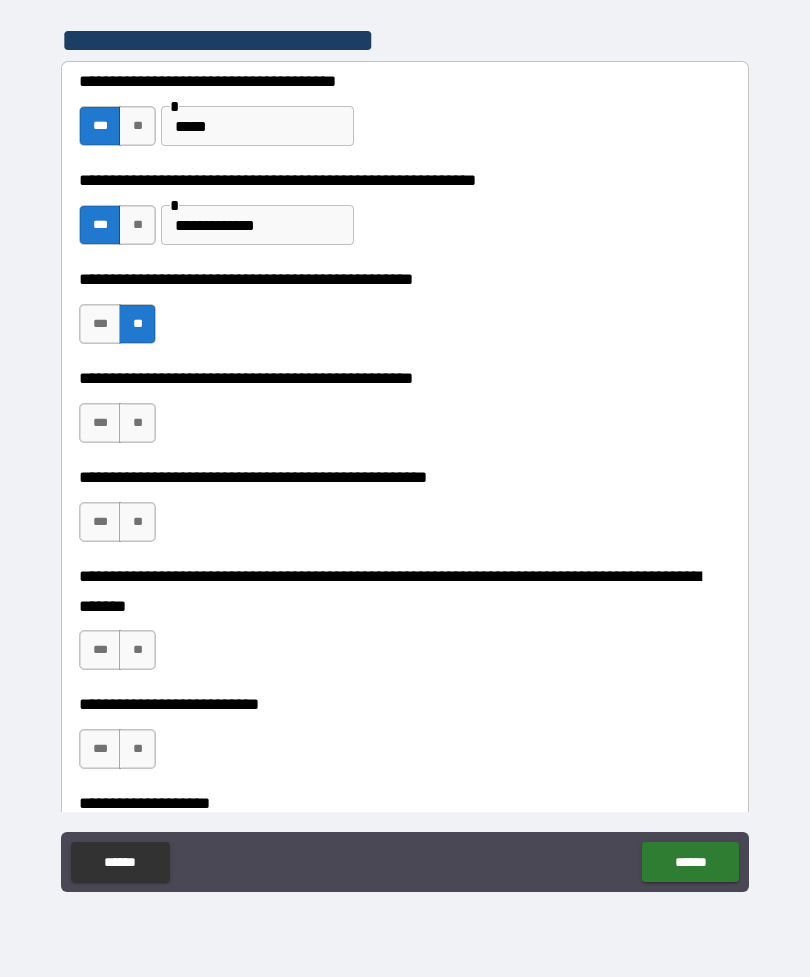 scroll, scrollTop: 456, scrollLeft: 0, axis: vertical 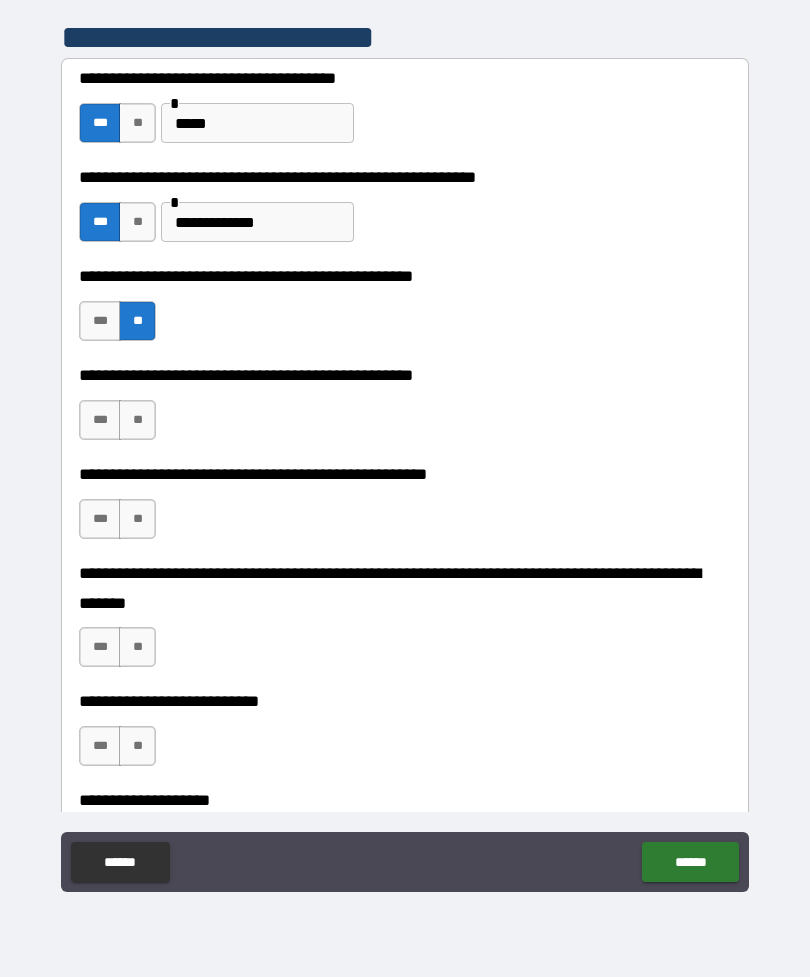 click on "***" at bounding box center [100, 420] 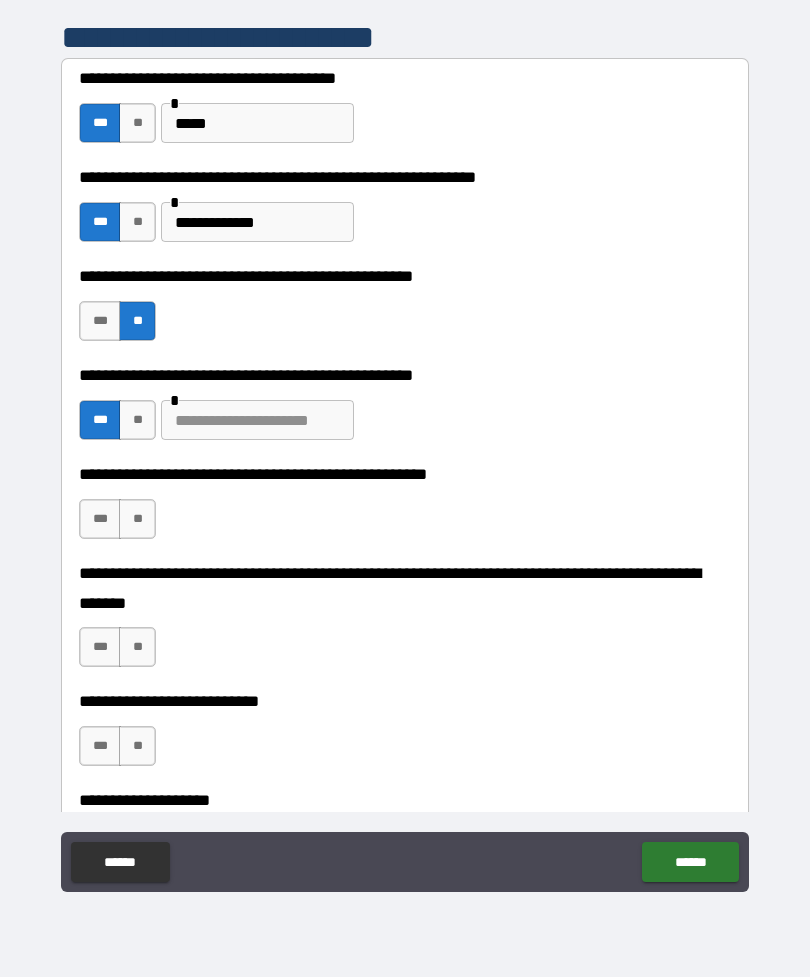 click at bounding box center [257, 420] 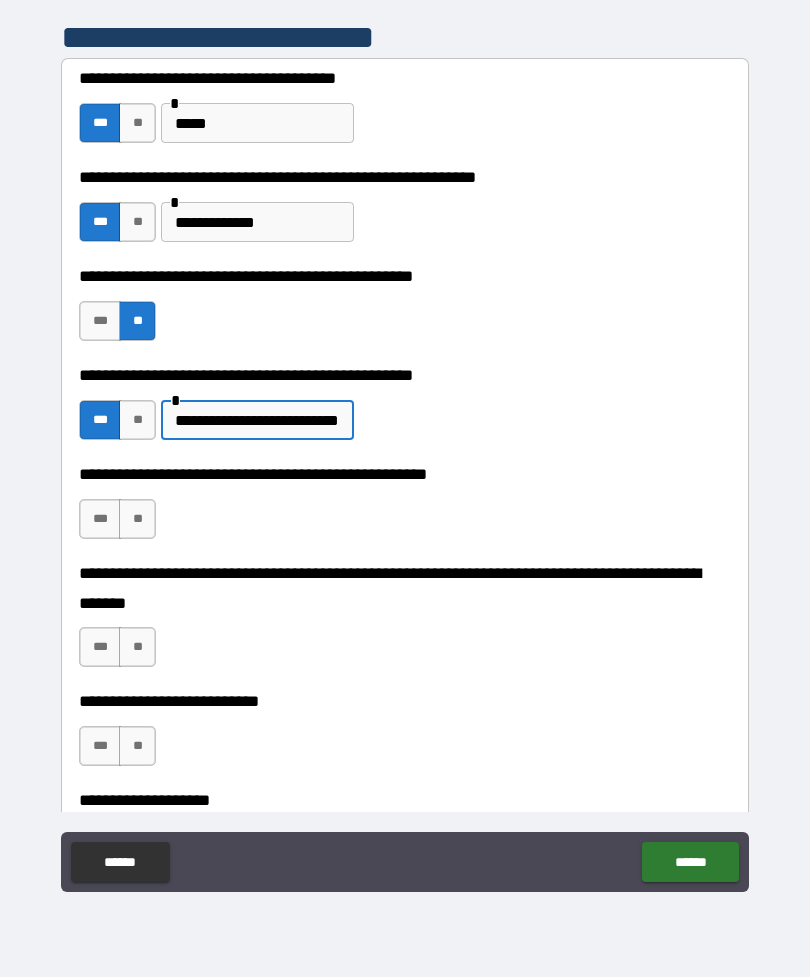 type on "**********" 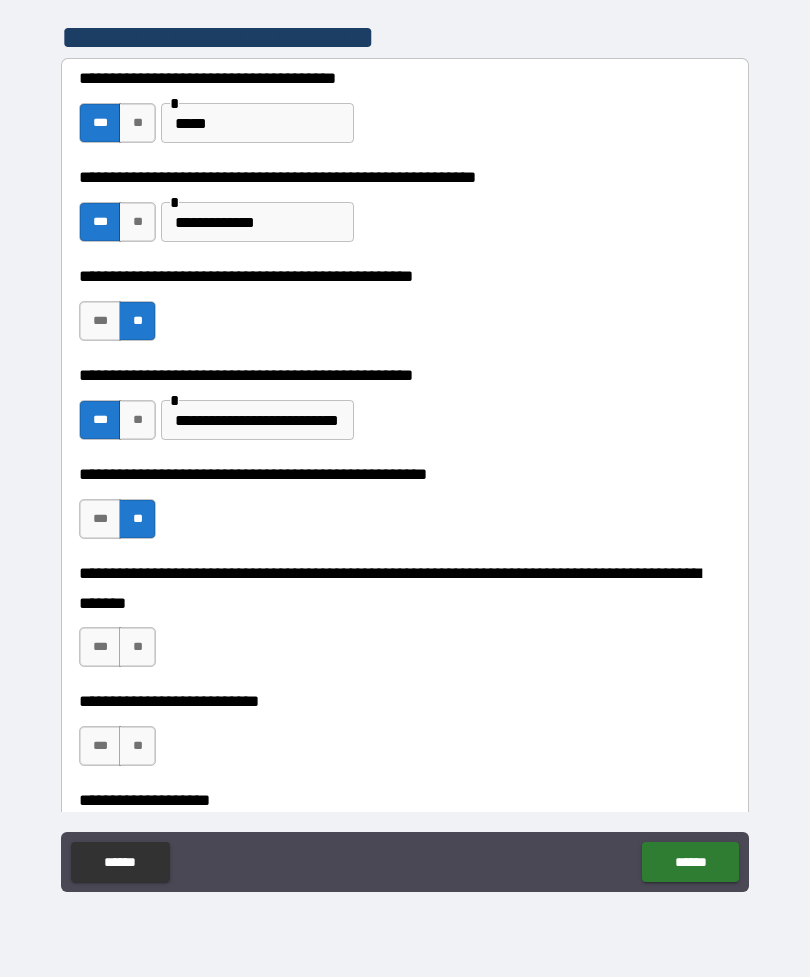 click on "**" at bounding box center (137, 647) 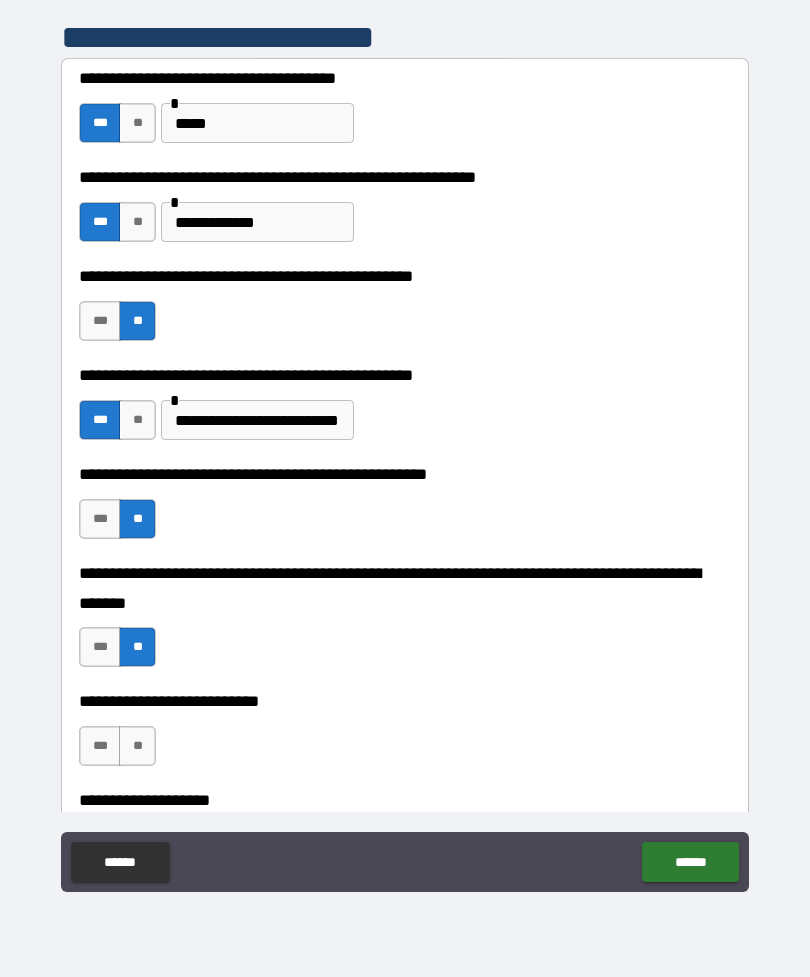 click on "**" at bounding box center (137, 746) 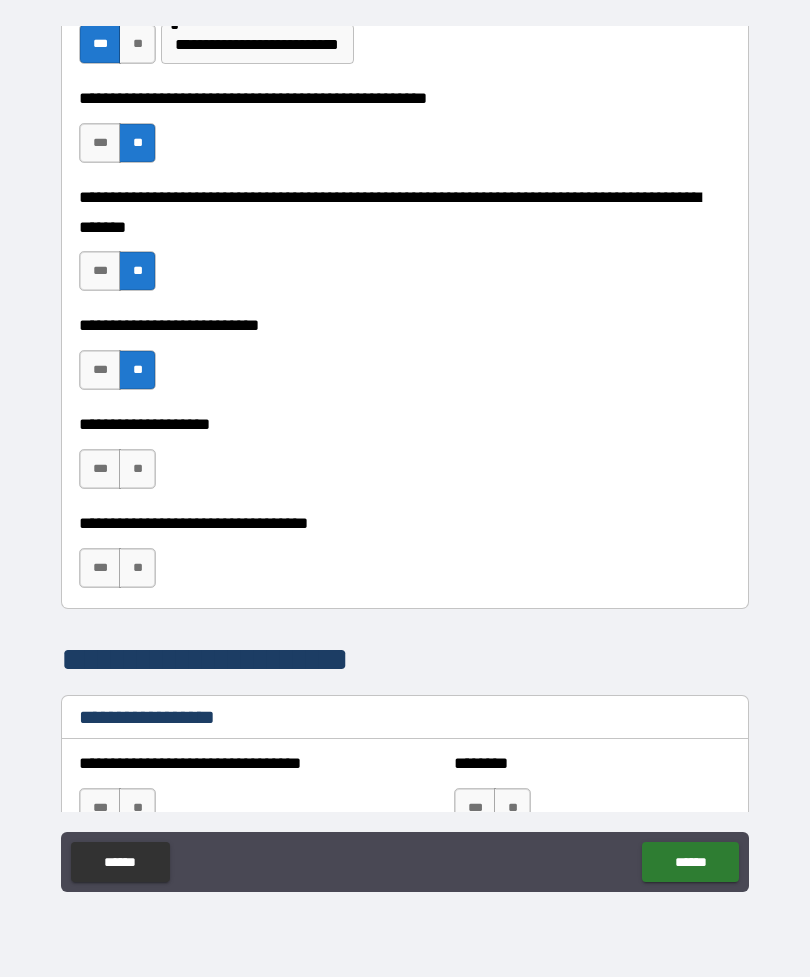 scroll, scrollTop: 855, scrollLeft: 0, axis: vertical 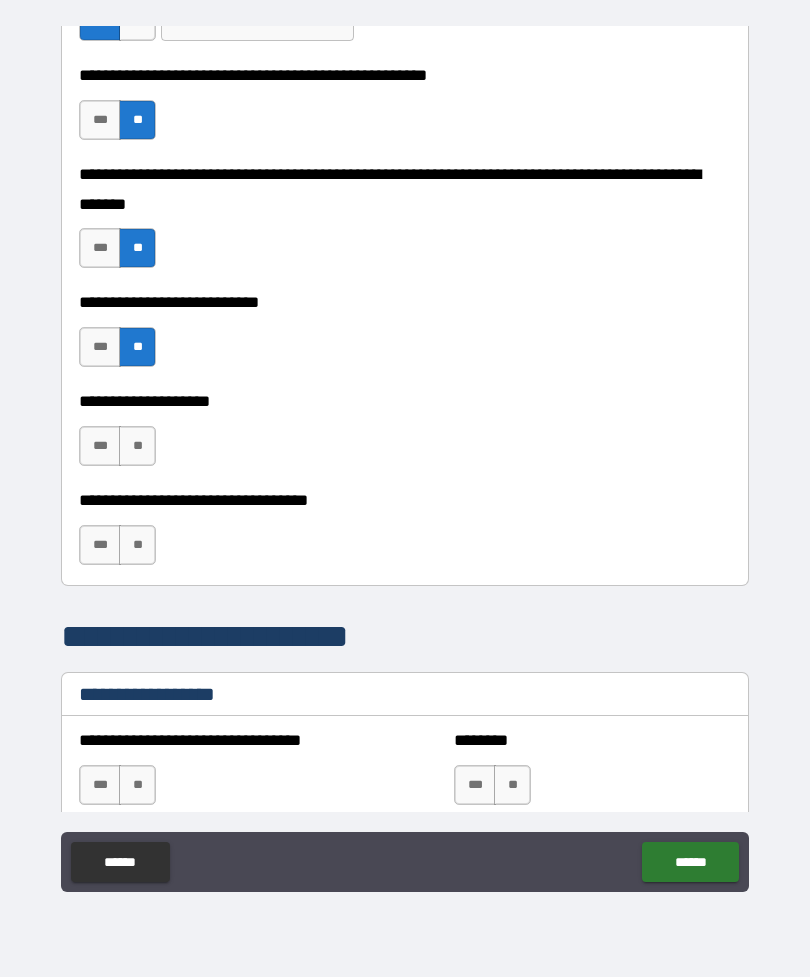 click on "**" at bounding box center [137, 446] 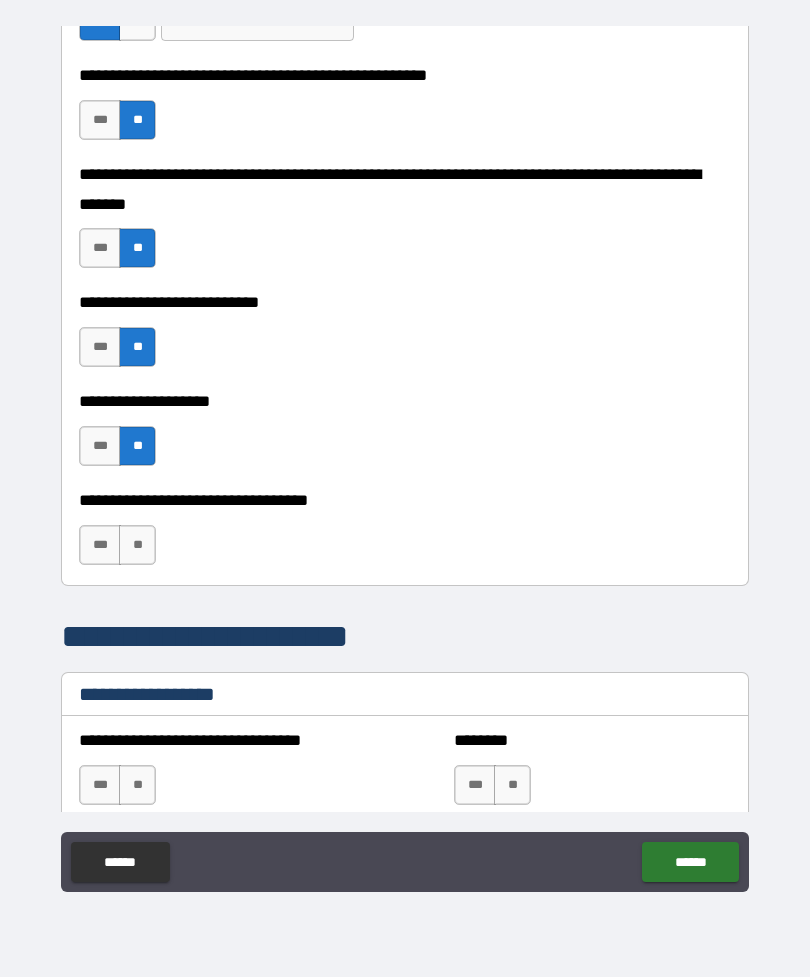 click on "**" at bounding box center [137, 545] 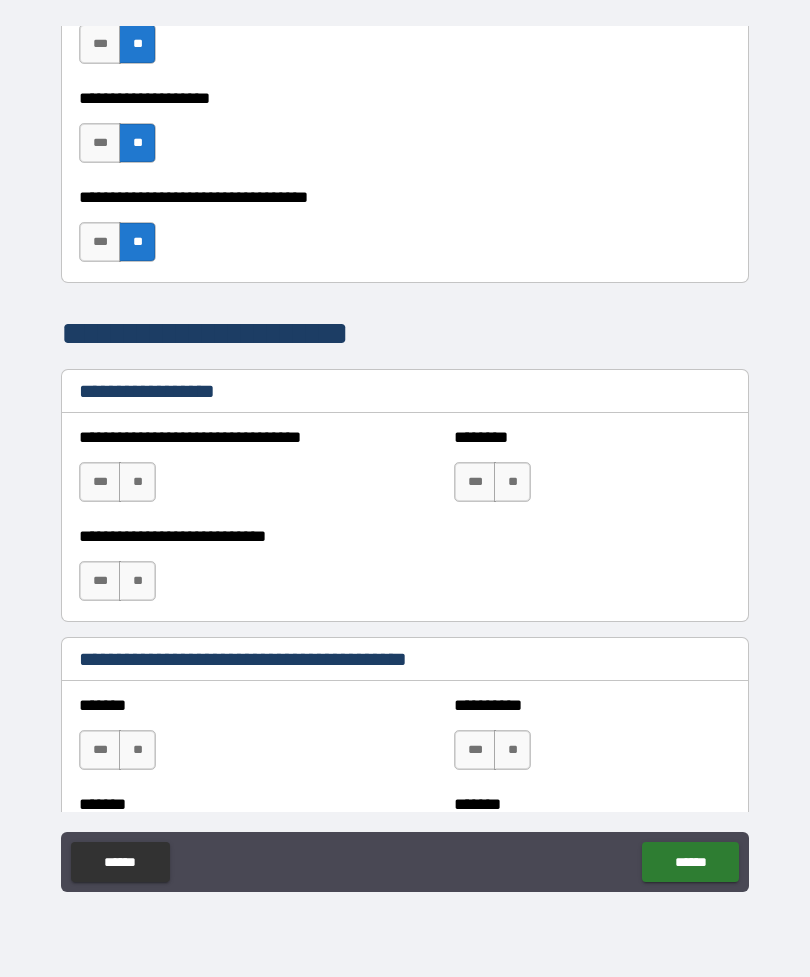 scroll, scrollTop: 1171, scrollLeft: 0, axis: vertical 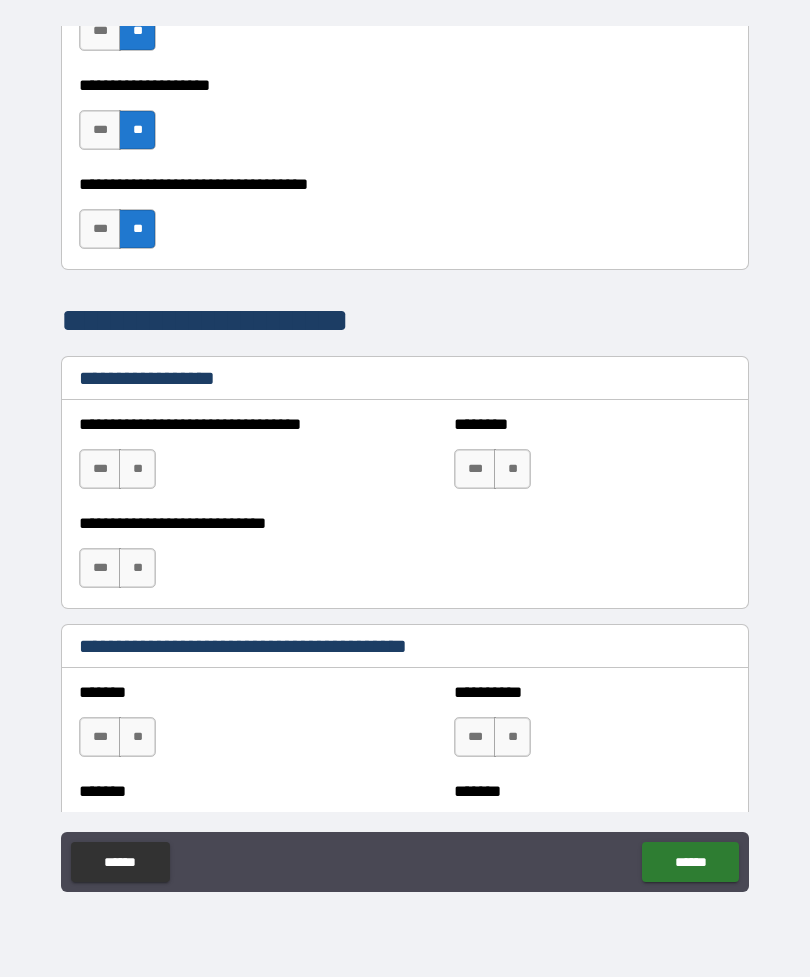 click on "**" at bounding box center [137, 469] 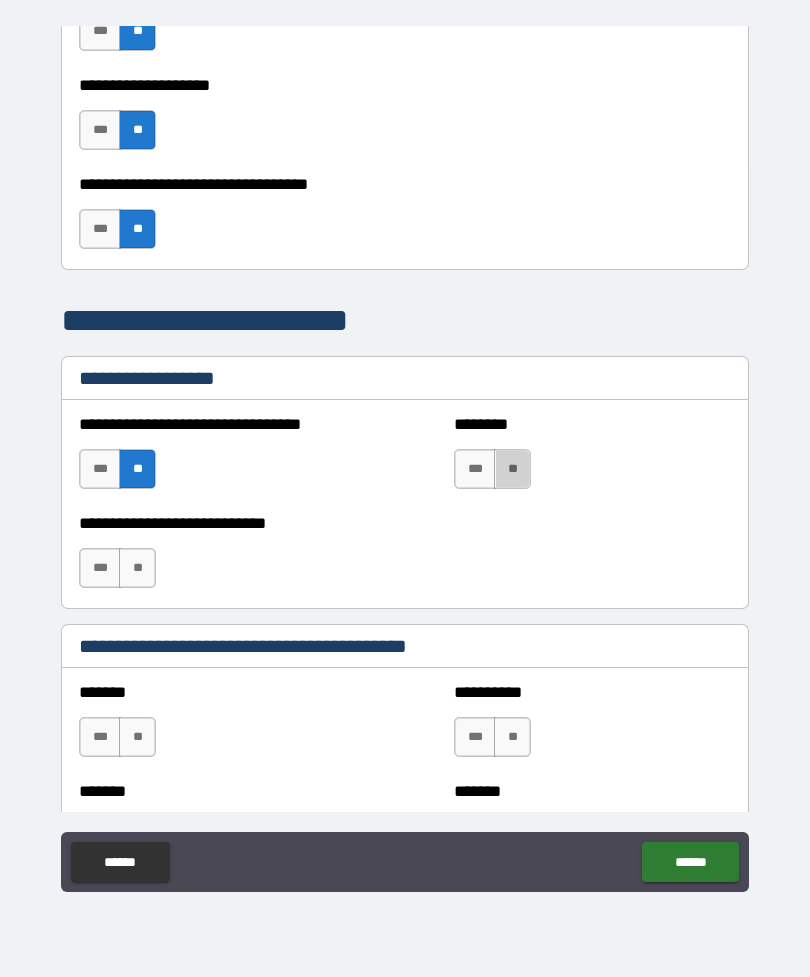 click on "**" at bounding box center [512, 469] 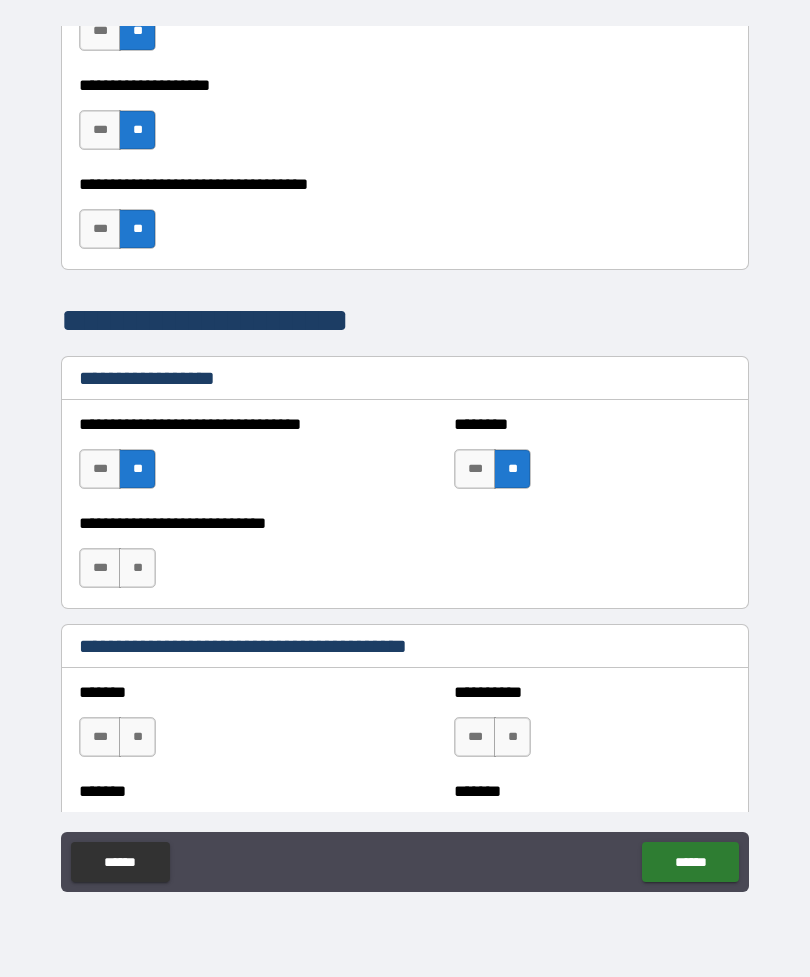 click on "**" at bounding box center [137, 568] 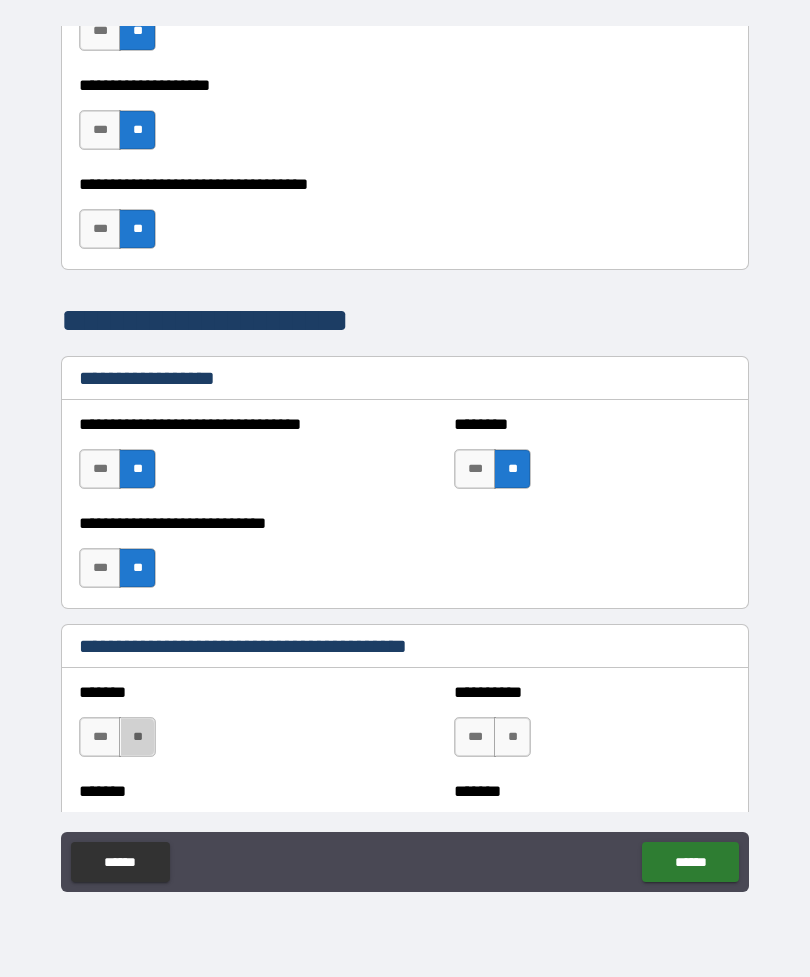 click on "**" at bounding box center (137, 737) 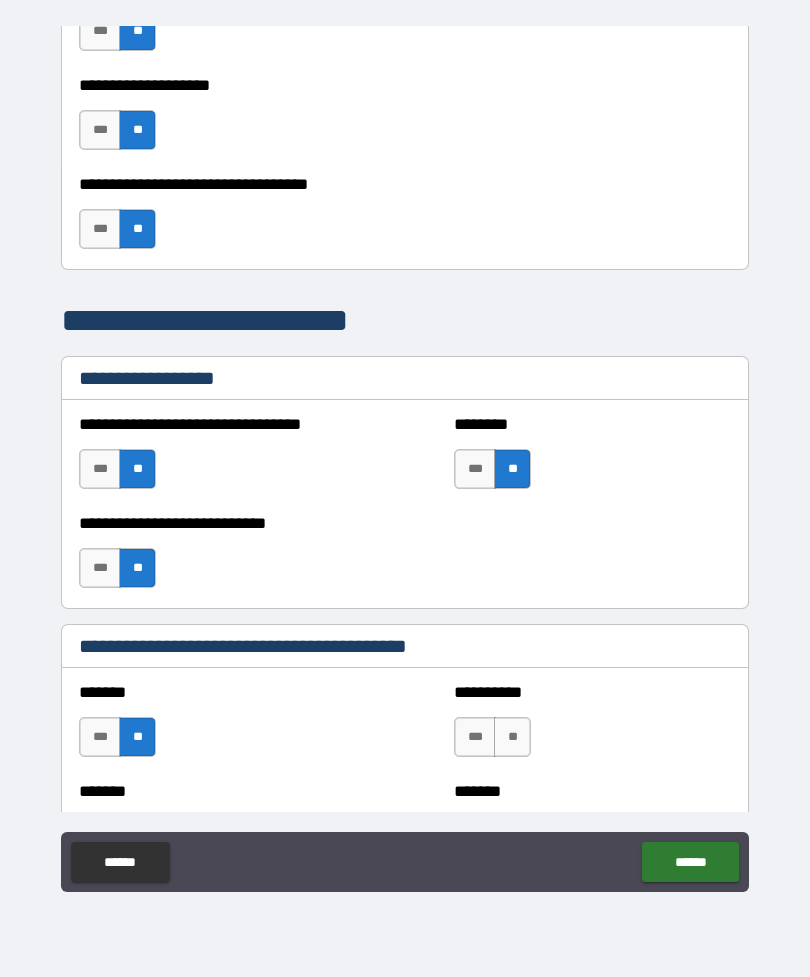 click on "**" at bounding box center (512, 737) 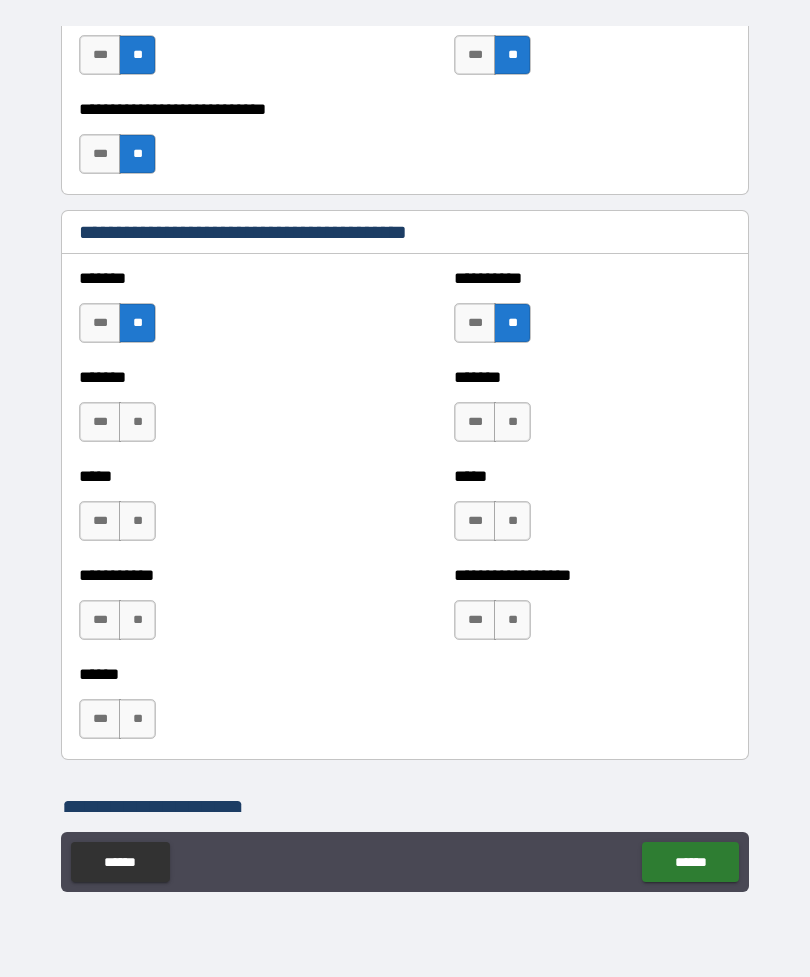 scroll, scrollTop: 1607, scrollLeft: 0, axis: vertical 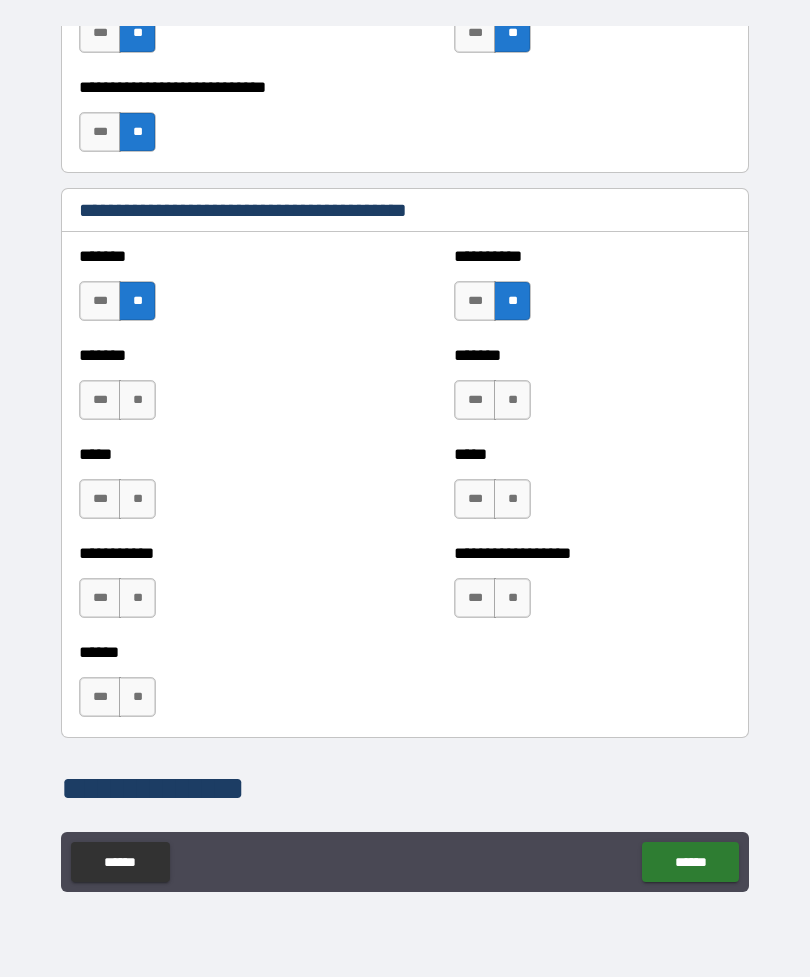 click on "**" at bounding box center (137, 400) 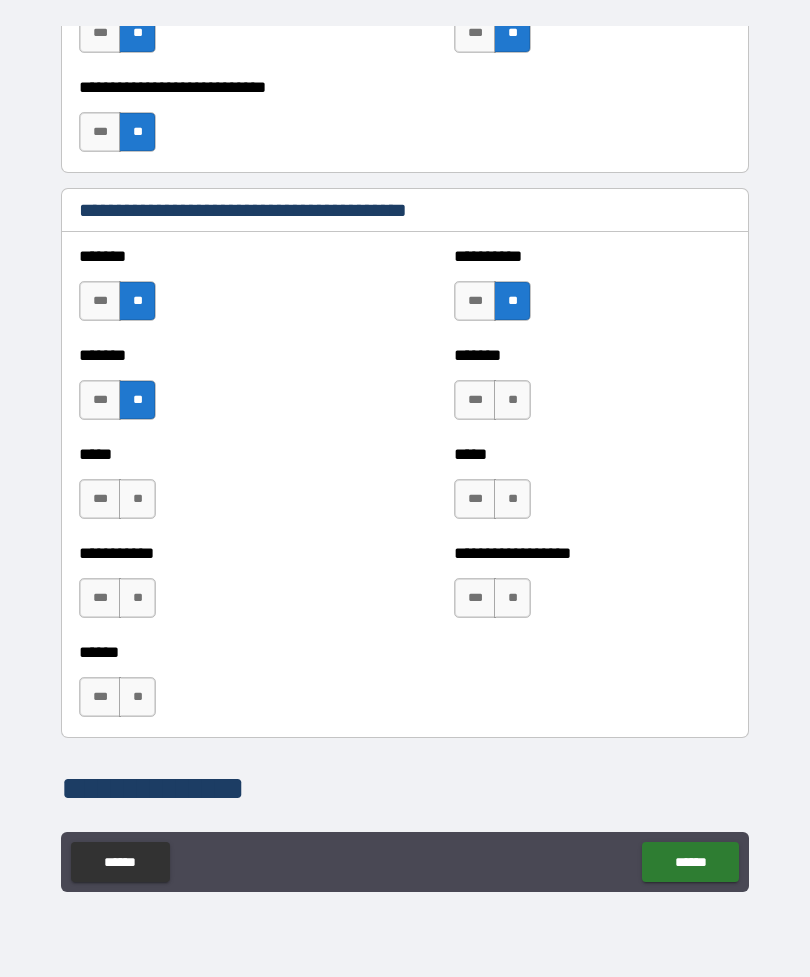 click on "**" at bounding box center [512, 400] 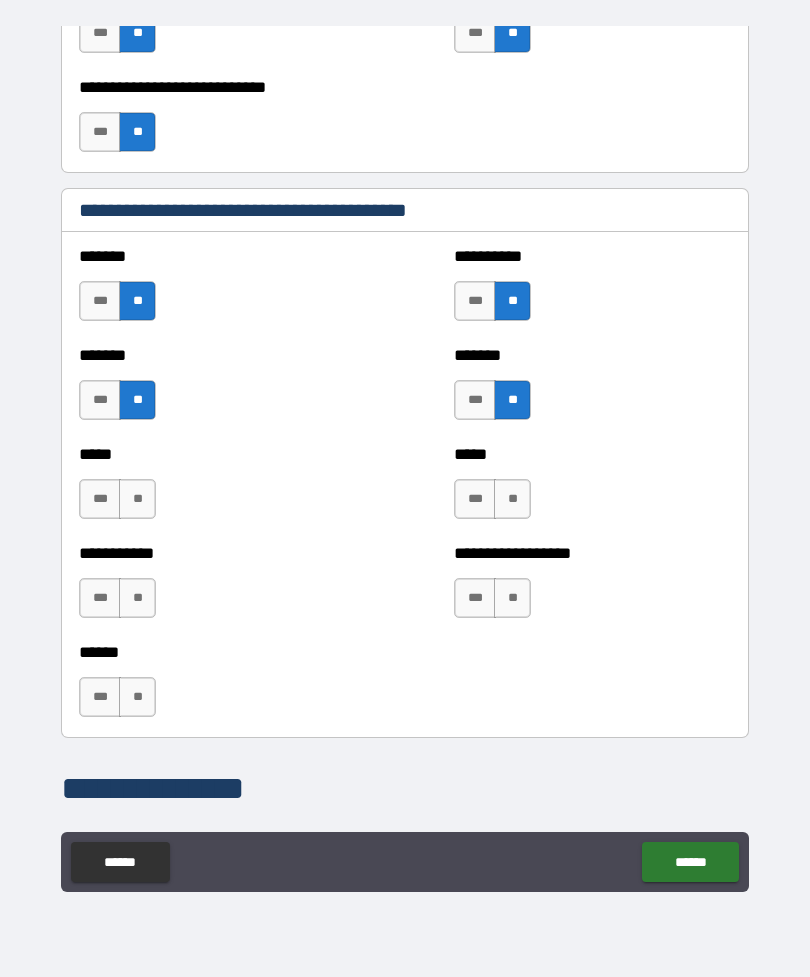 click on "**" at bounding box center [512, 499] 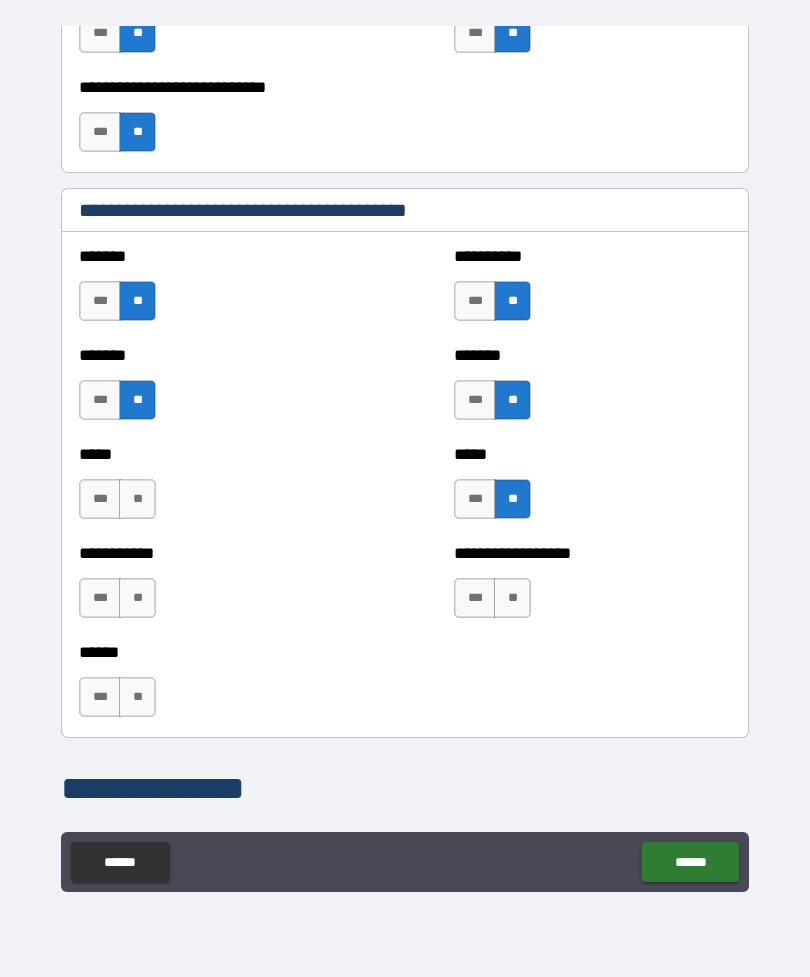 click on "**" at bounding box center [512, 598] 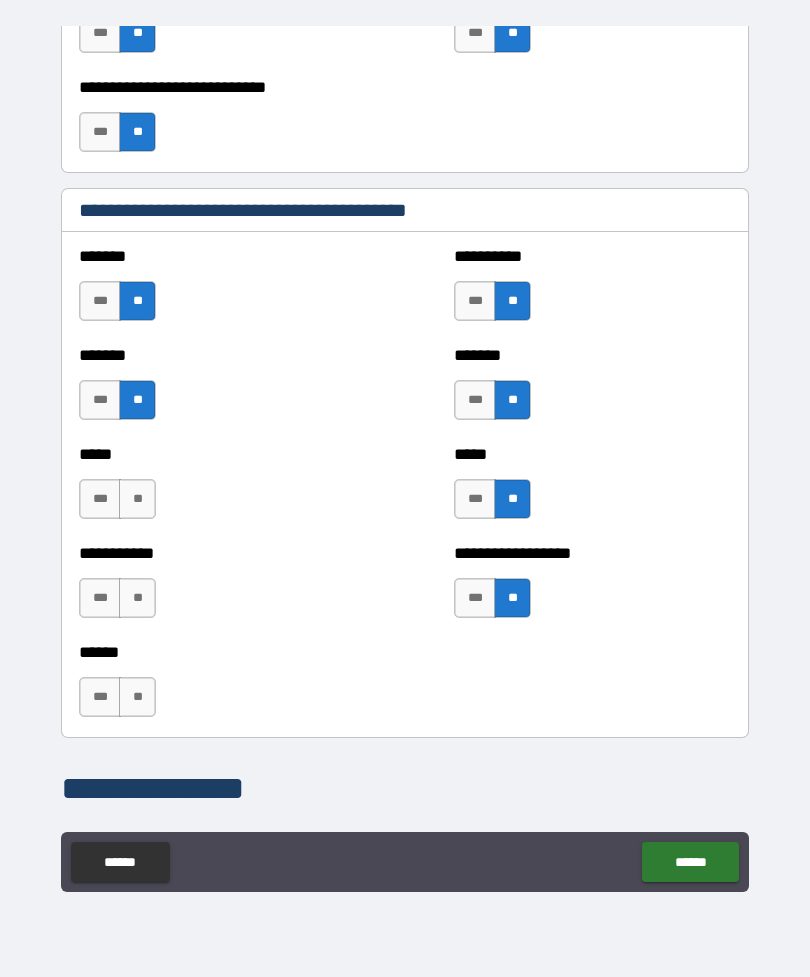 click on "**" at bounding box center (137, 598) 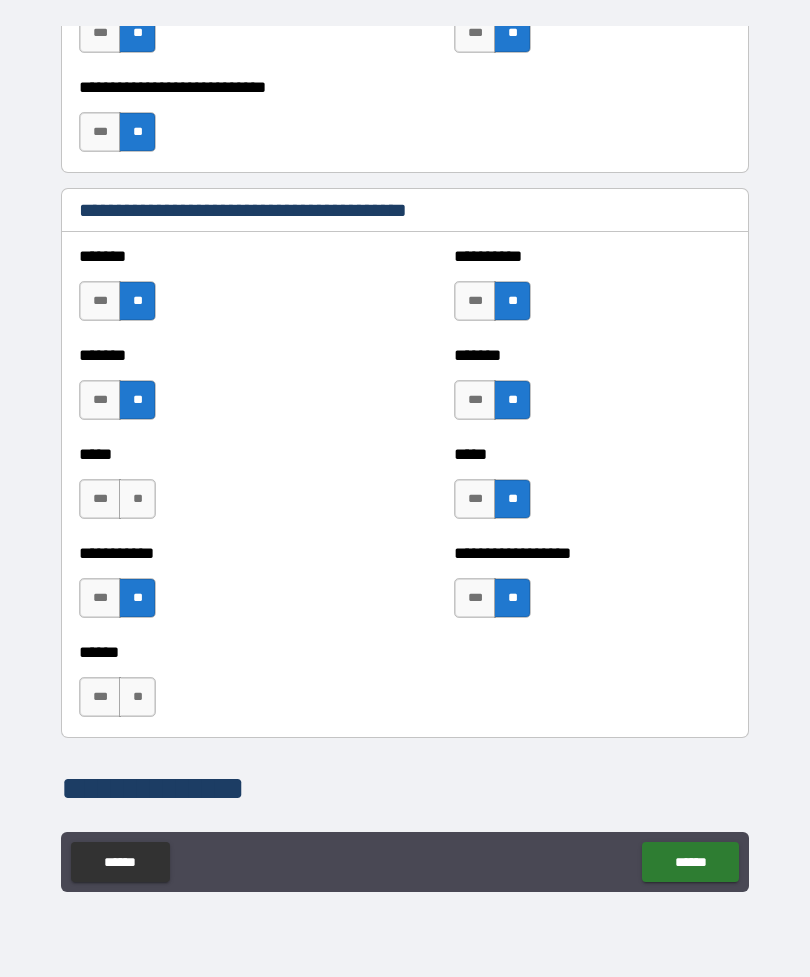 click on "**" at bounding box center (137, 499) 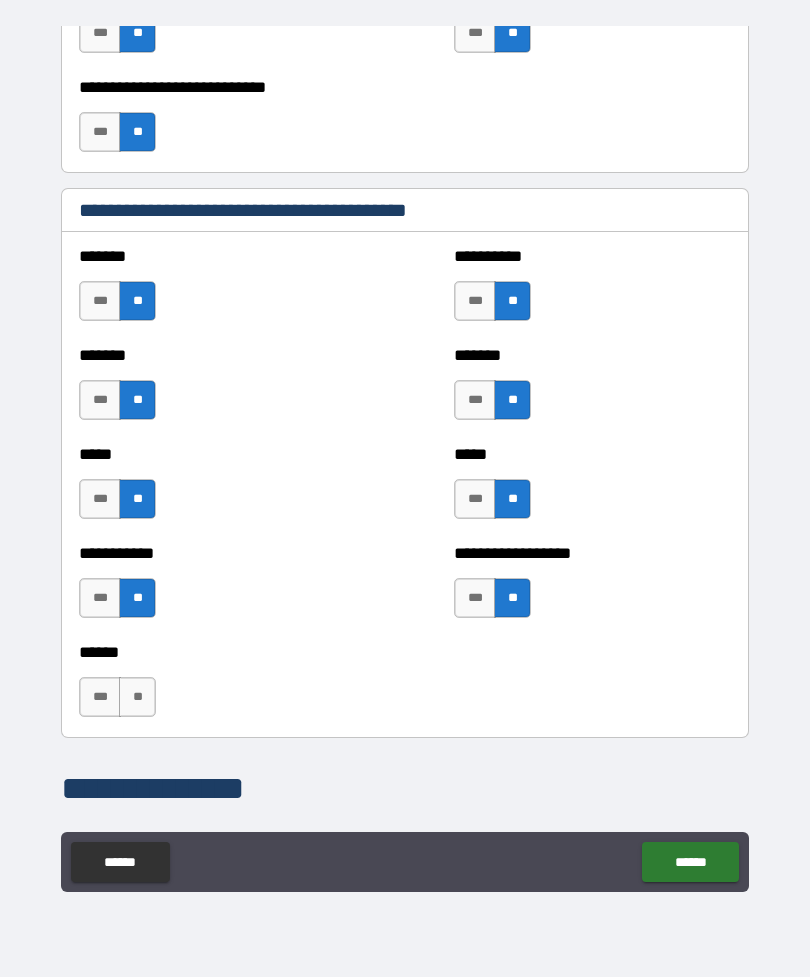 click on "**" at bounding box center (137, 697) 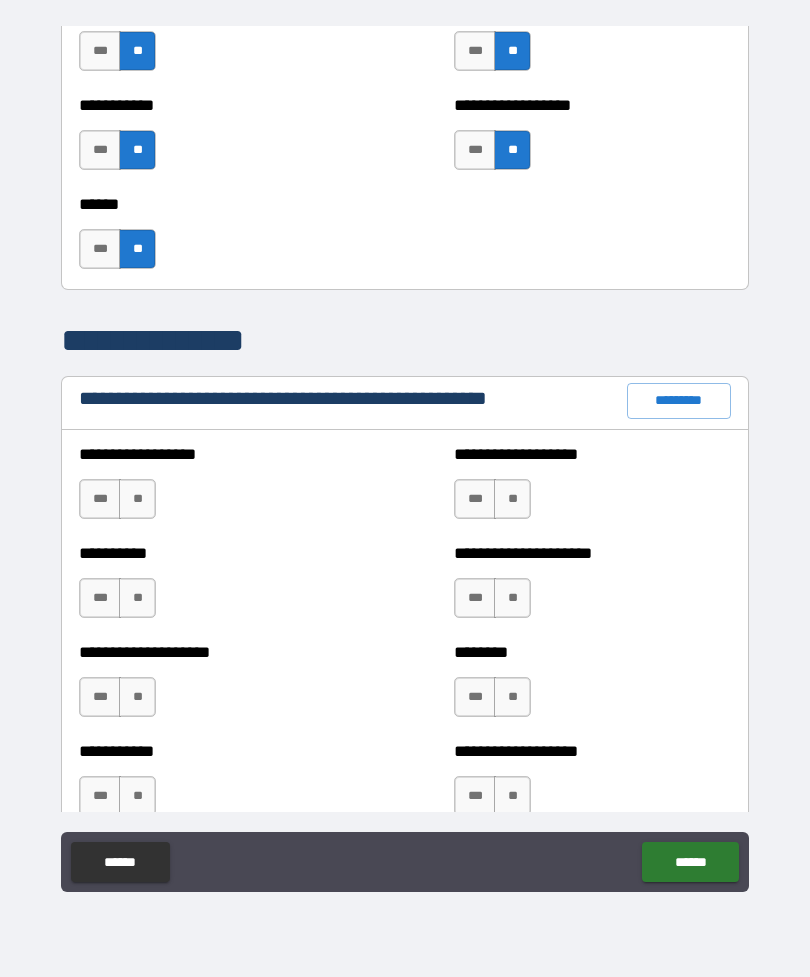 scroll, scrollTop: 2090, scrollLeft: 0, axis: vertical 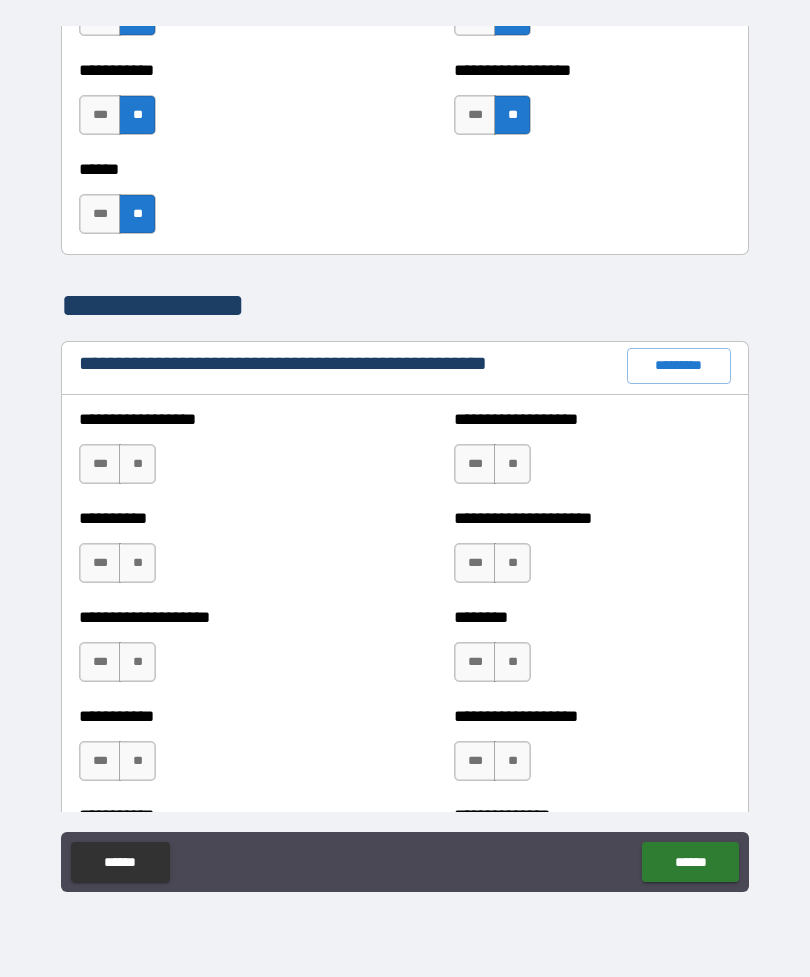 click on "**" at bounding box center [137, 464] 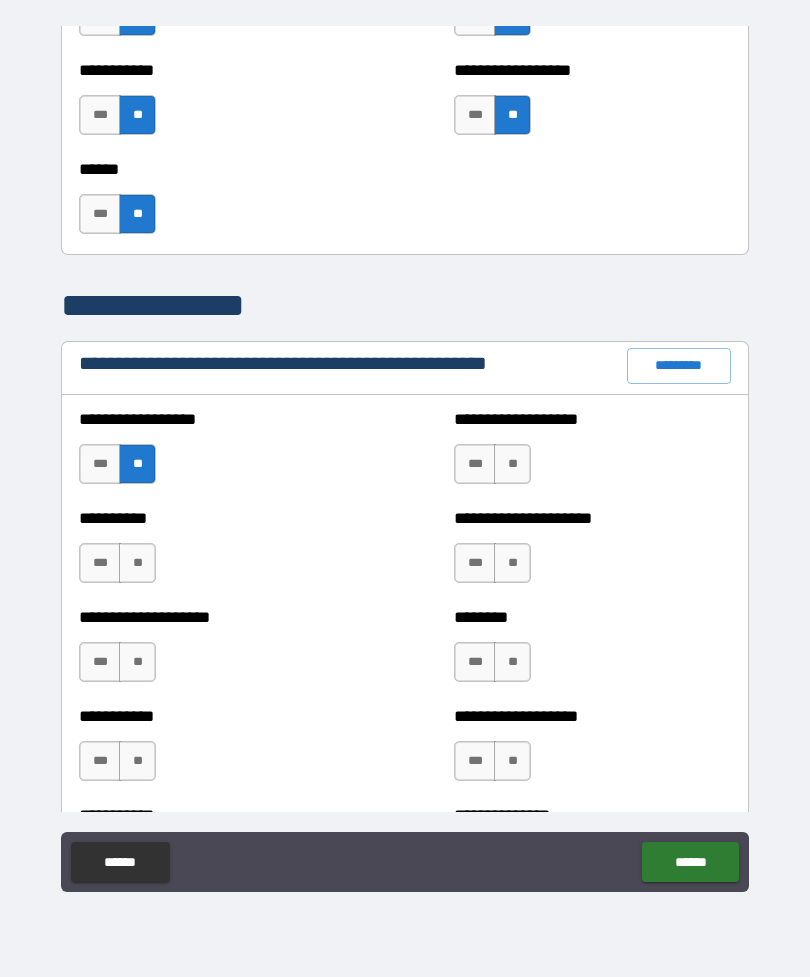 click on "**" at bounding box center [137, 563] 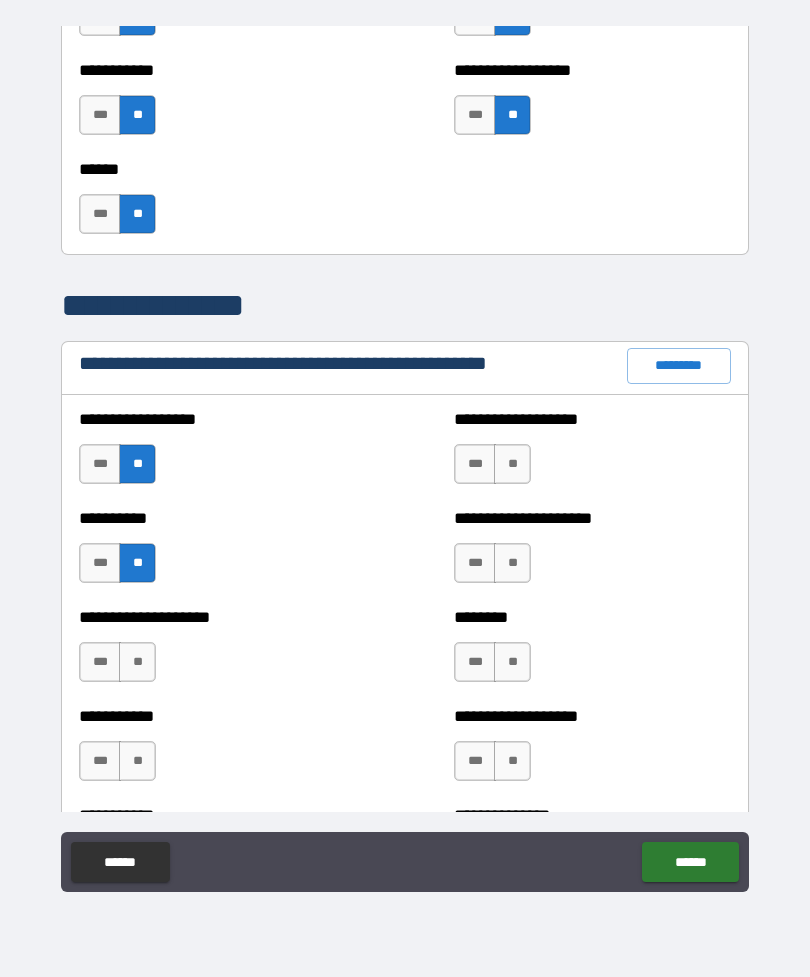 click on "**" at bounding box center [137, 662] 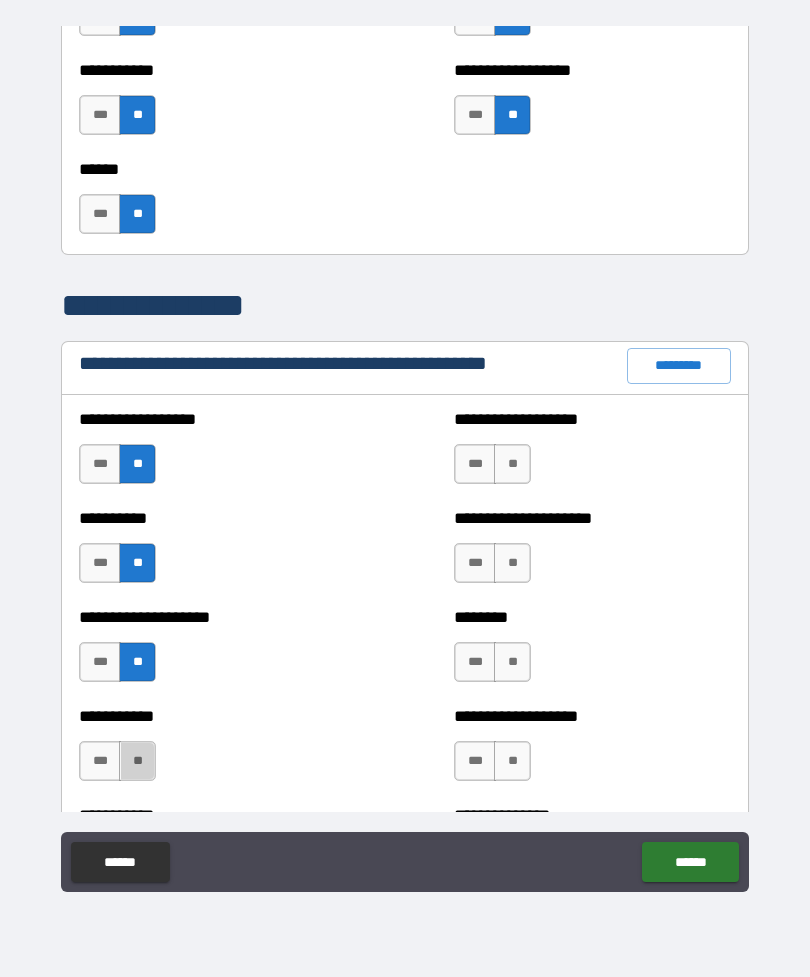 click on "**" at bounding box center (137, 761) 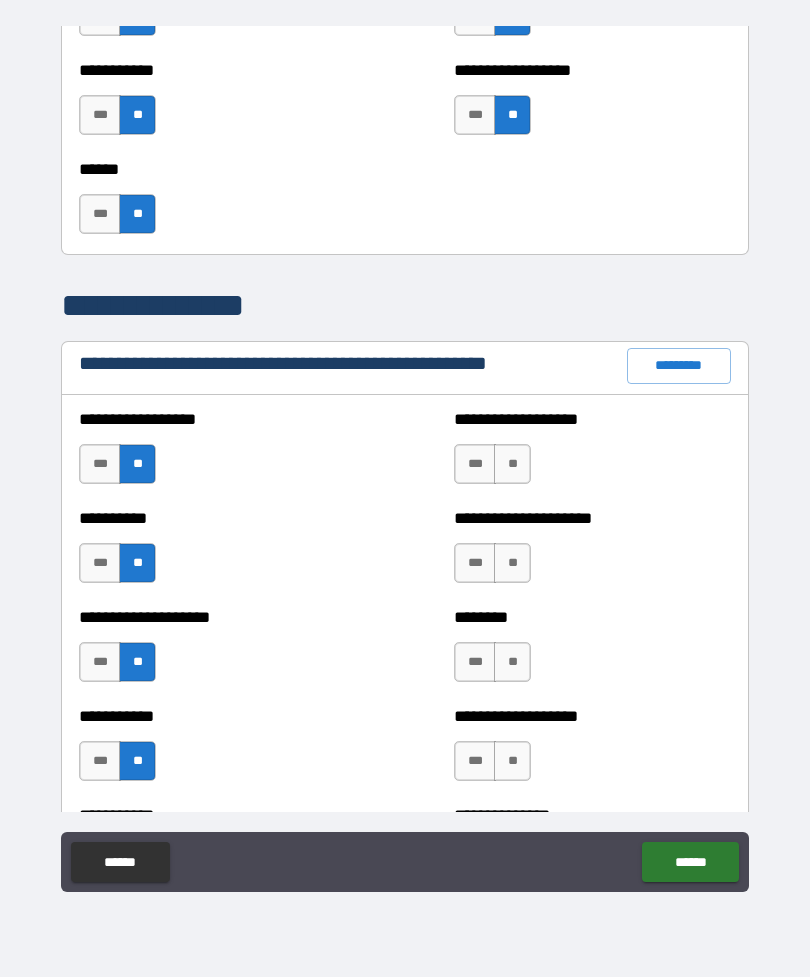 click on "**" at bounding box center (512, 464) 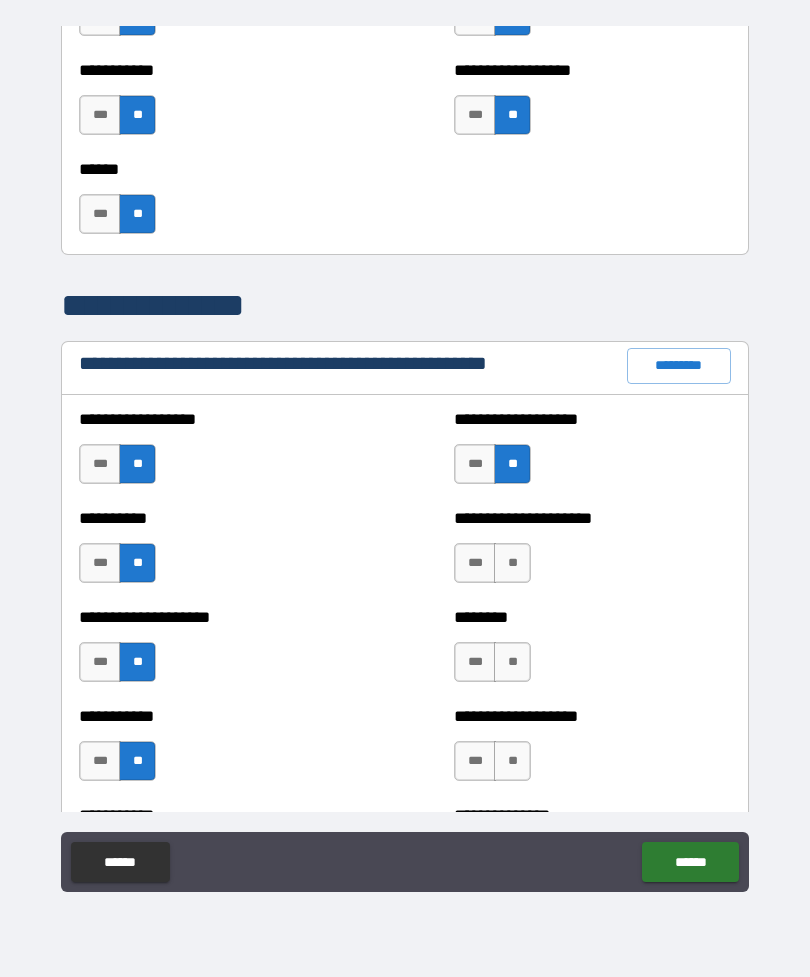 click on "**" at bounding box center (512, 563) 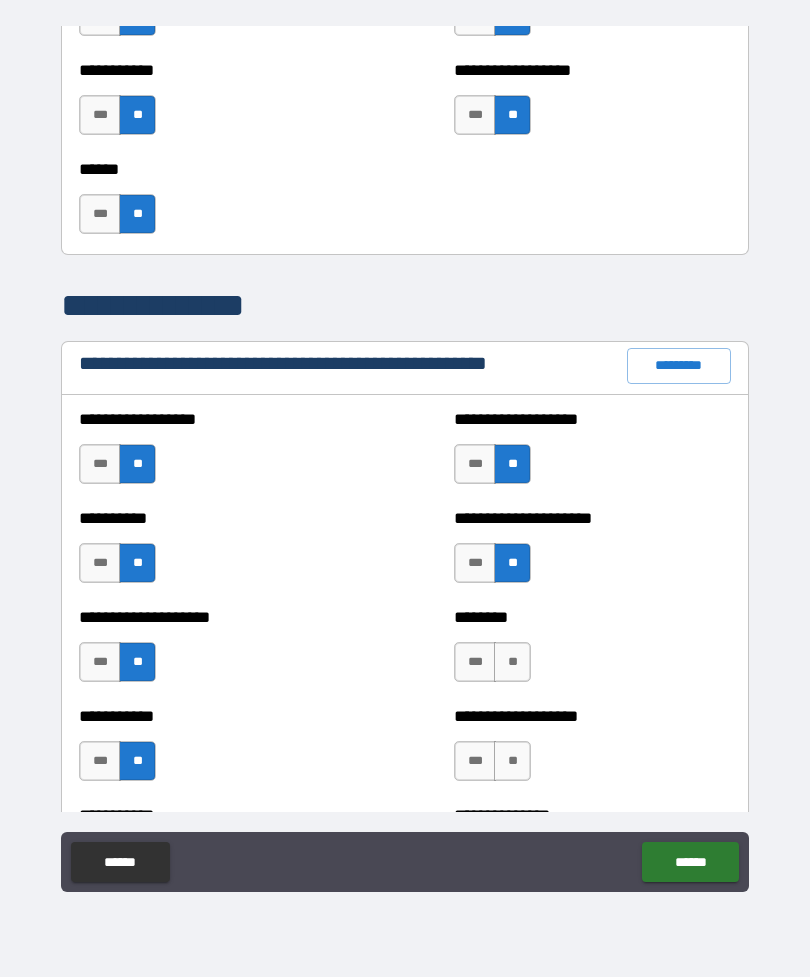 click on "**" at bounding box center [512, 662] 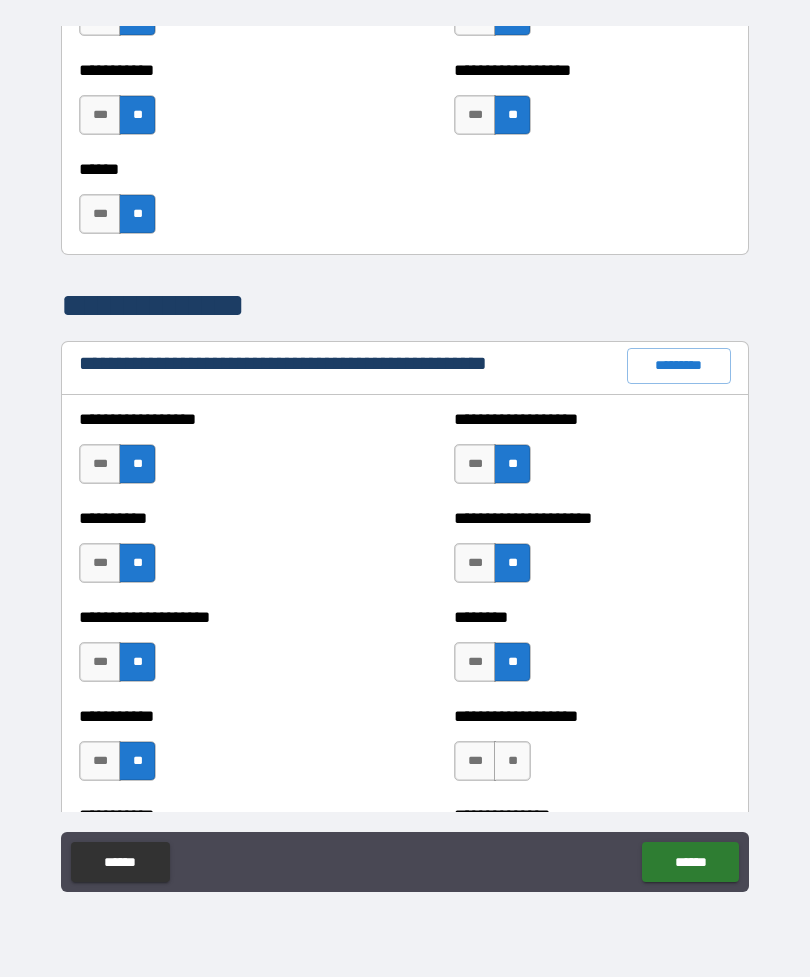 click on "**" at bounding box center [512, 761] 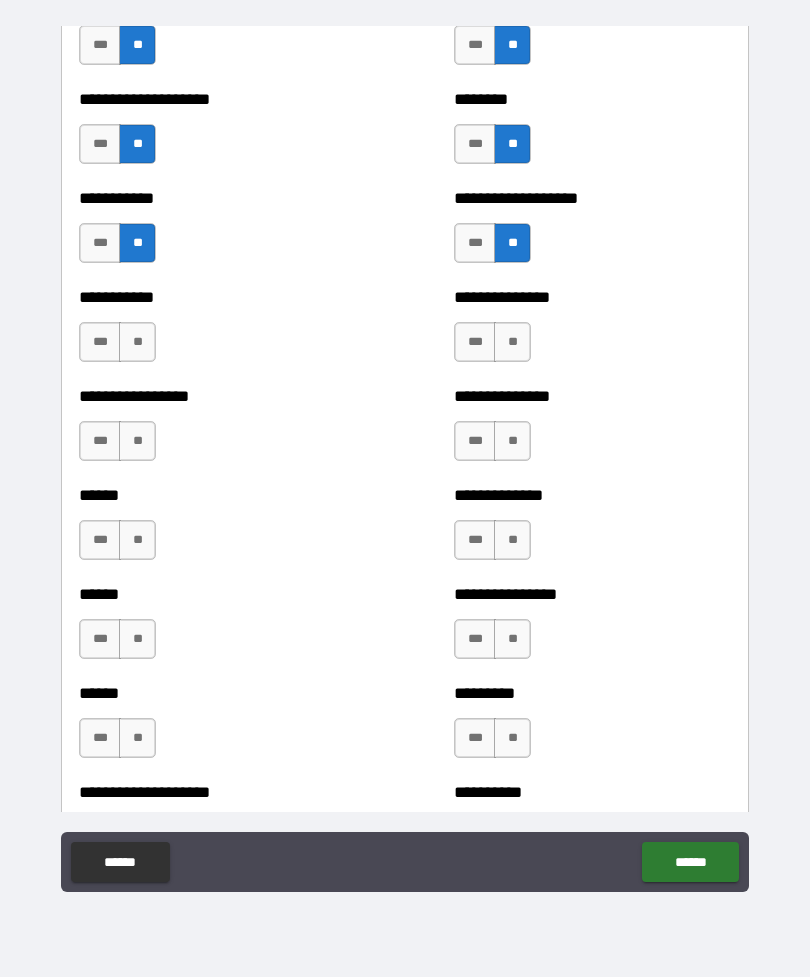 scroll, scrollTop: 2611, scrollLeft: 0, axis: vertical 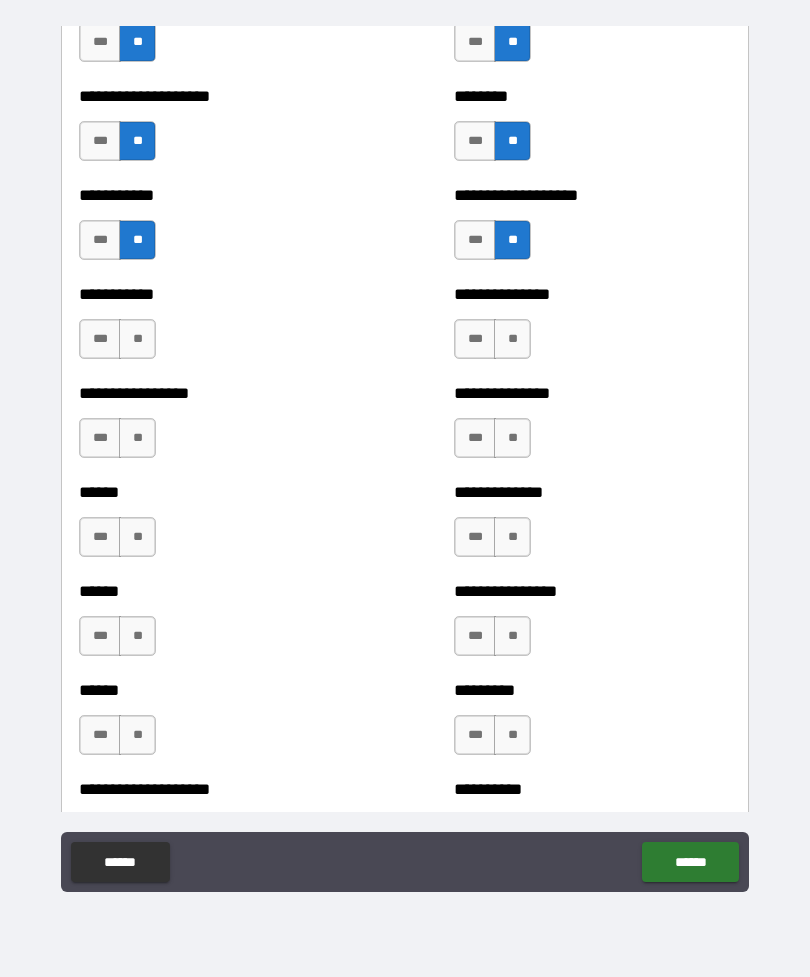 click on "**" at bounding box center [137, 339] 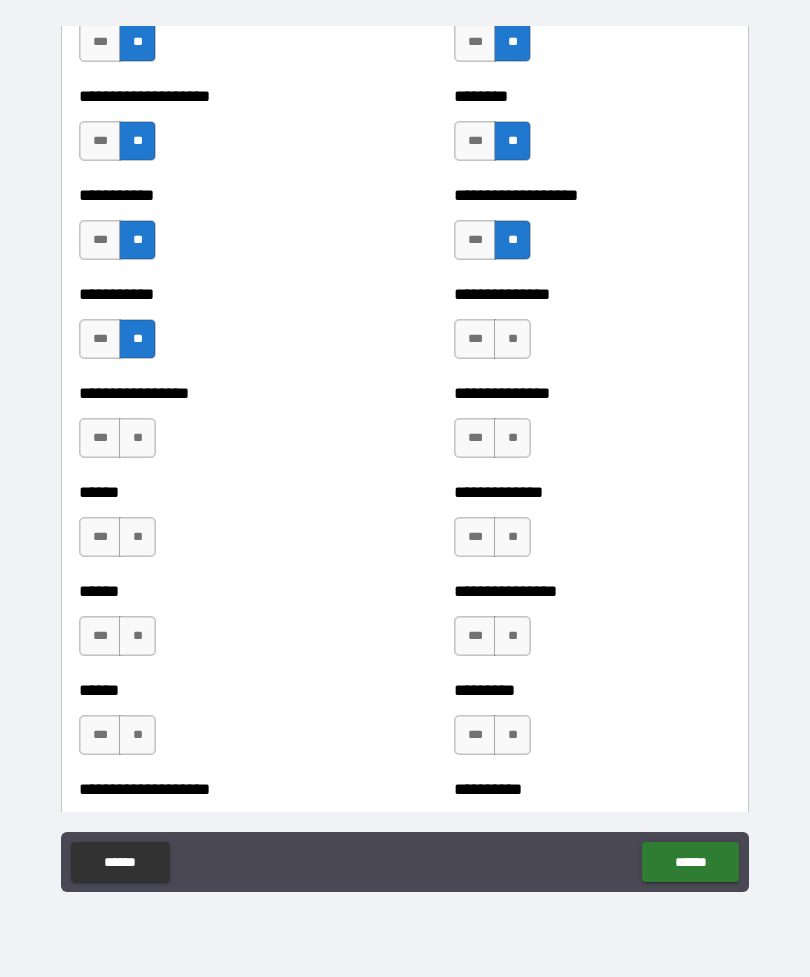 click on "**" at bounding box center [512, 339] 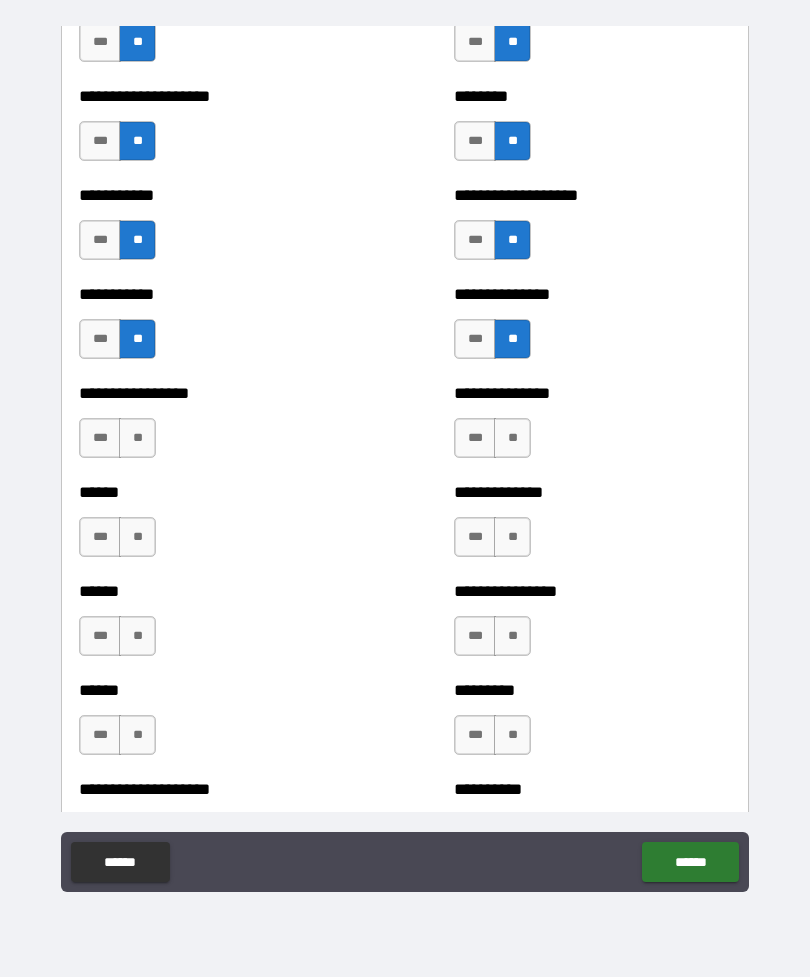 click on "**" at bounding box center (512, 438) 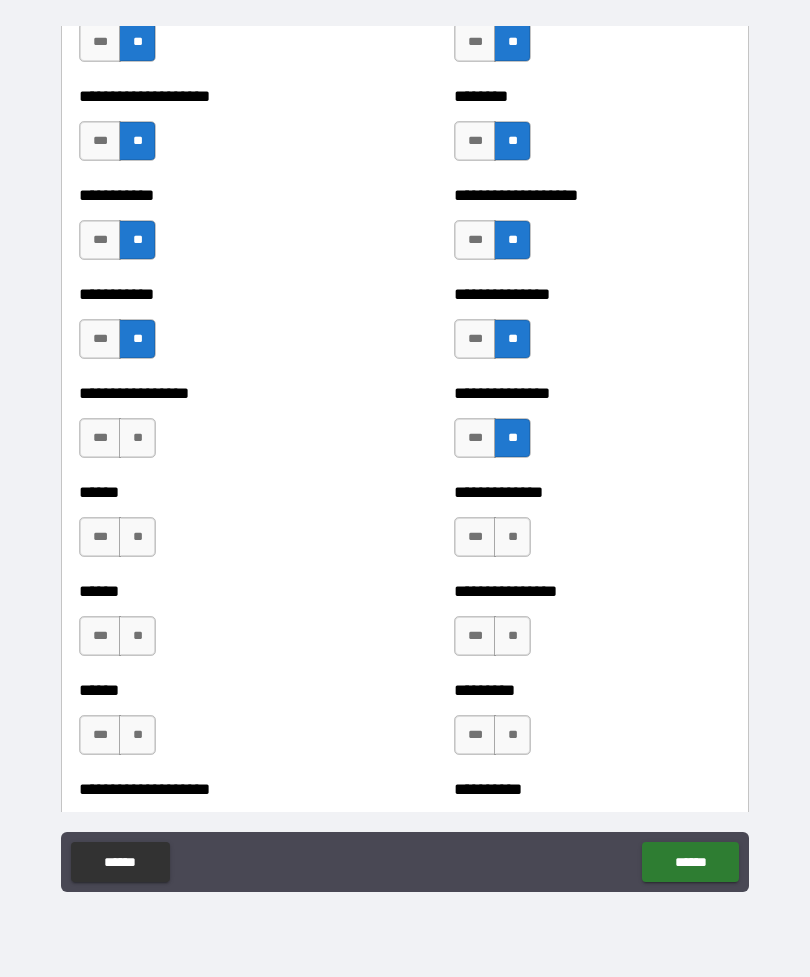 click on "**" at bounding box center (512, 537) 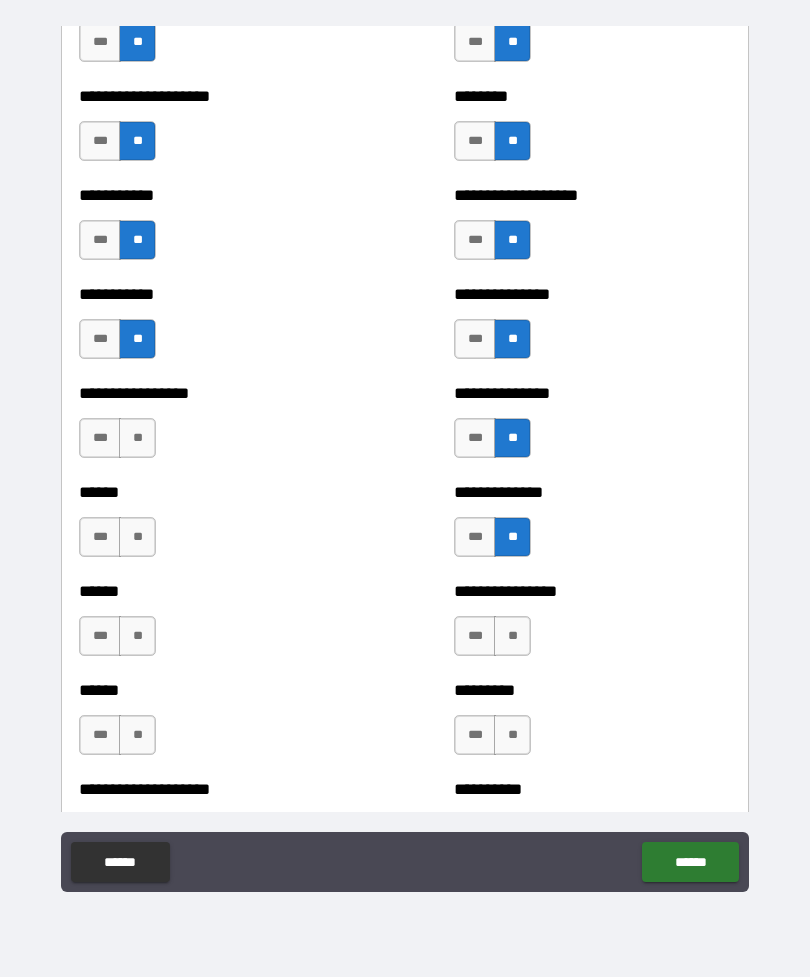 click on "**" at bounding box center (512, 636) 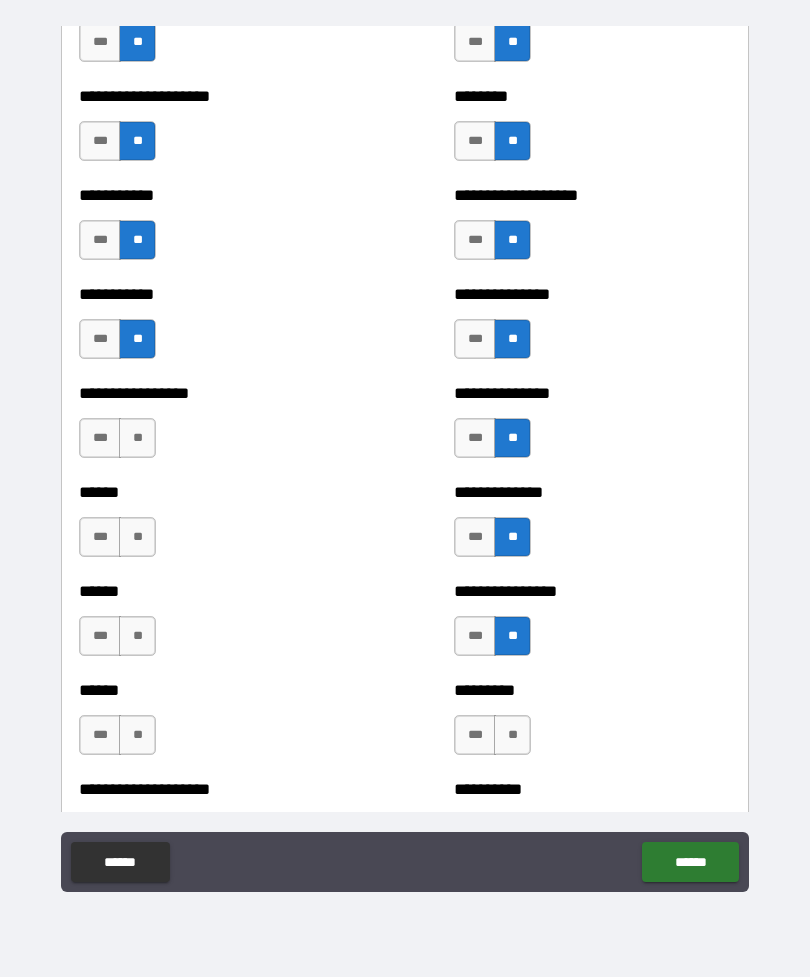 click on "**" at bounding box center (512, 735) 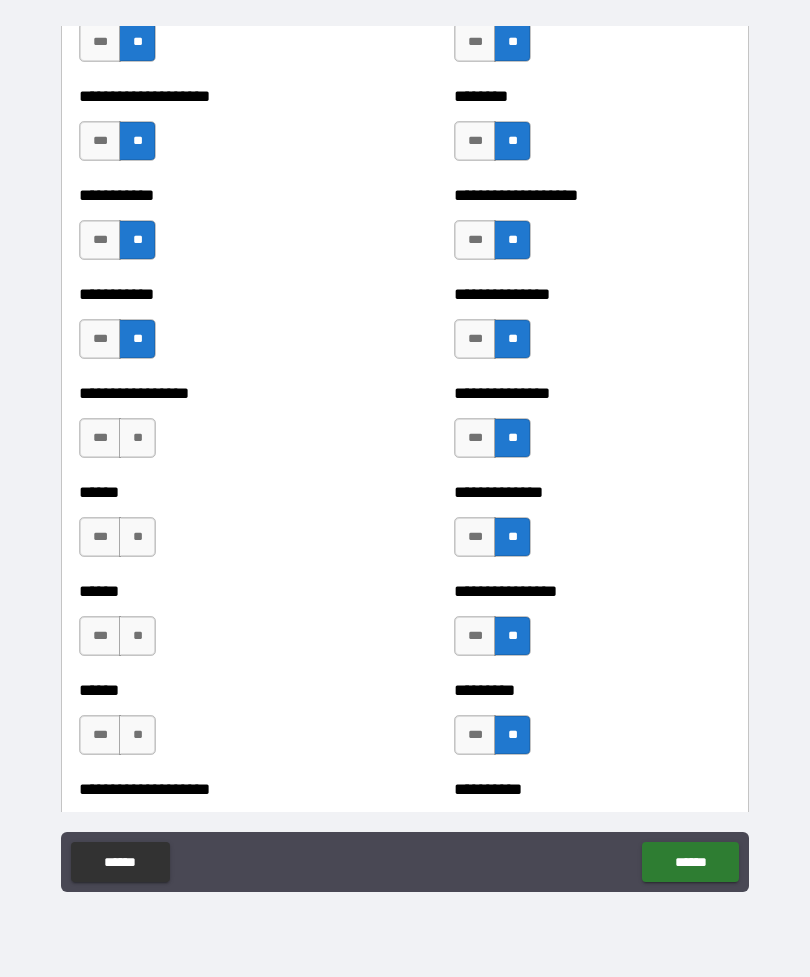 click on "**" at bounding box center [137, 735] 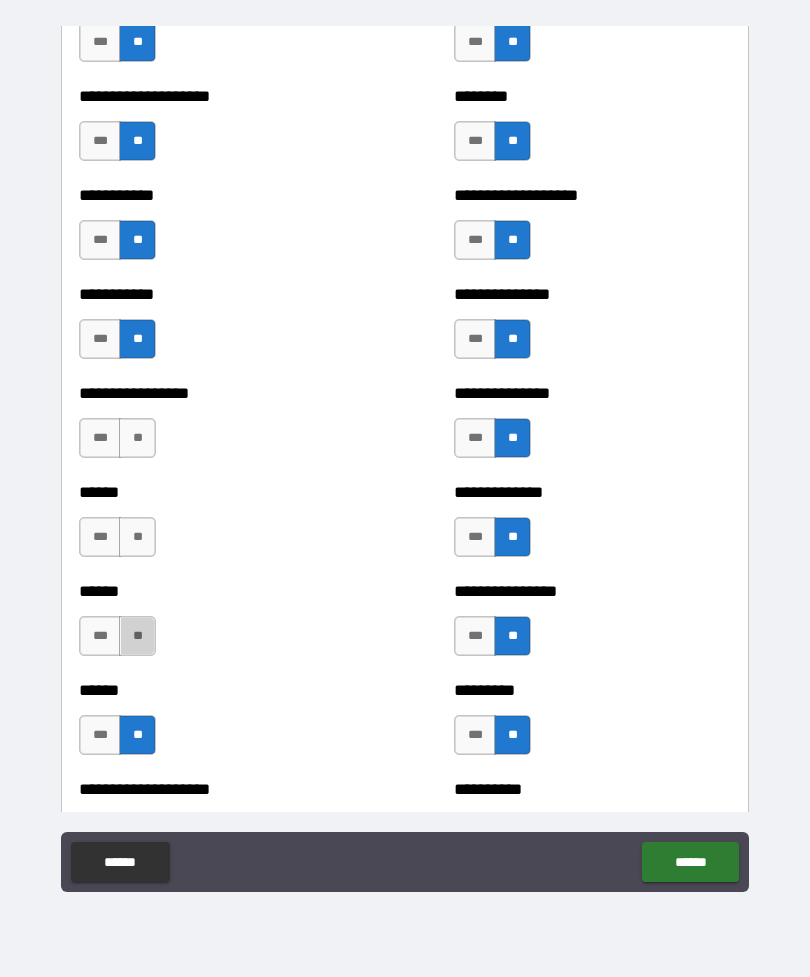 click on "**" at bounding box center (137, 636) 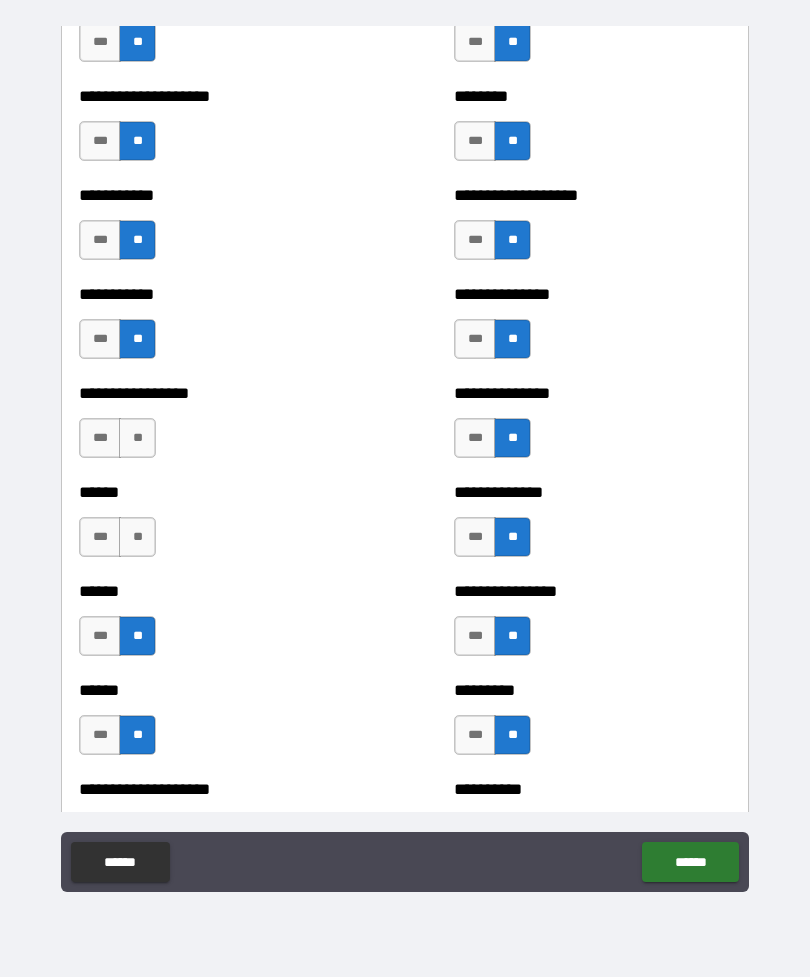 click on "**" at bounding box center [137, 537] 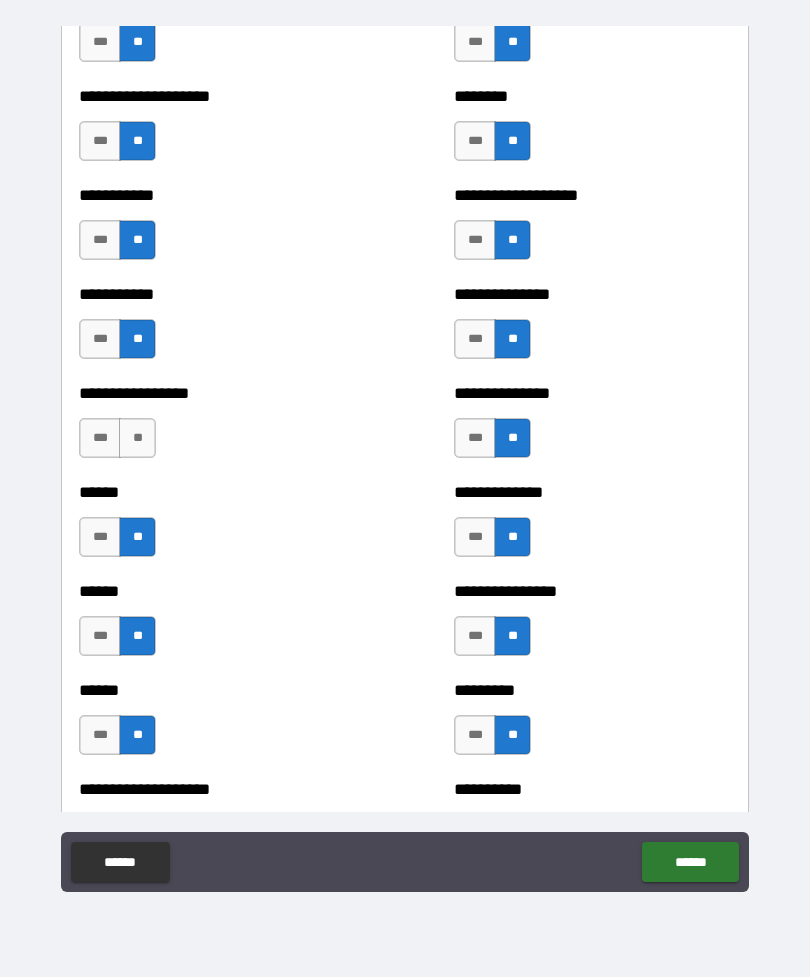 click on "**" at bounding box center (137, 438) 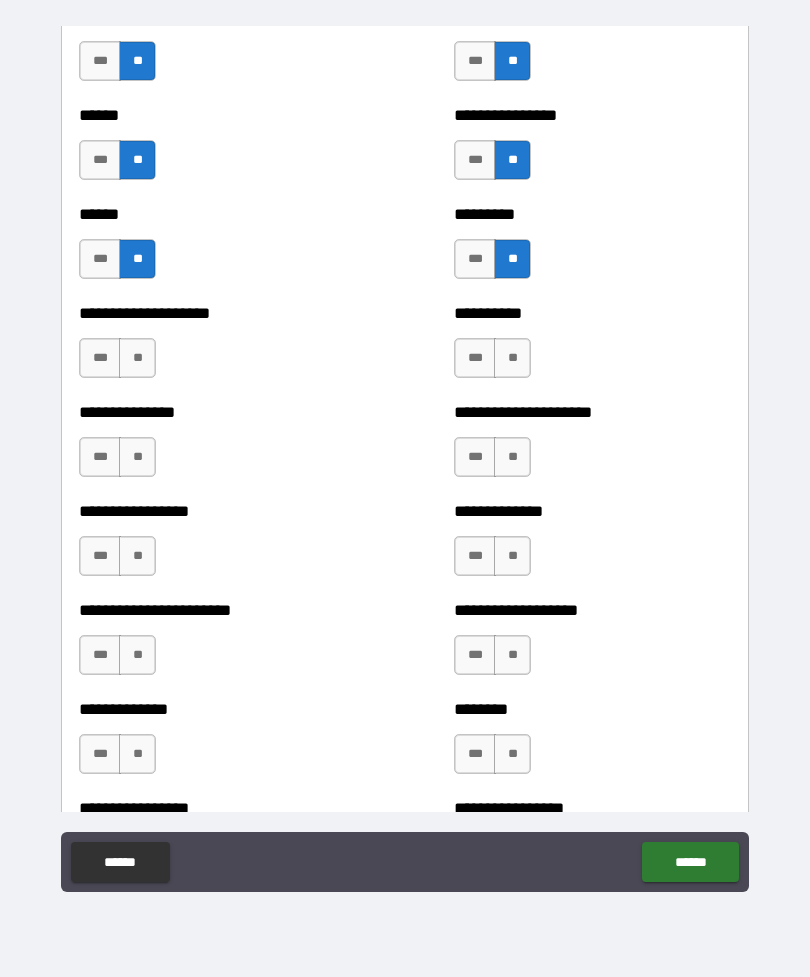scroll, scrollTop: 3094, scrollLeft: 0, axis: vertical 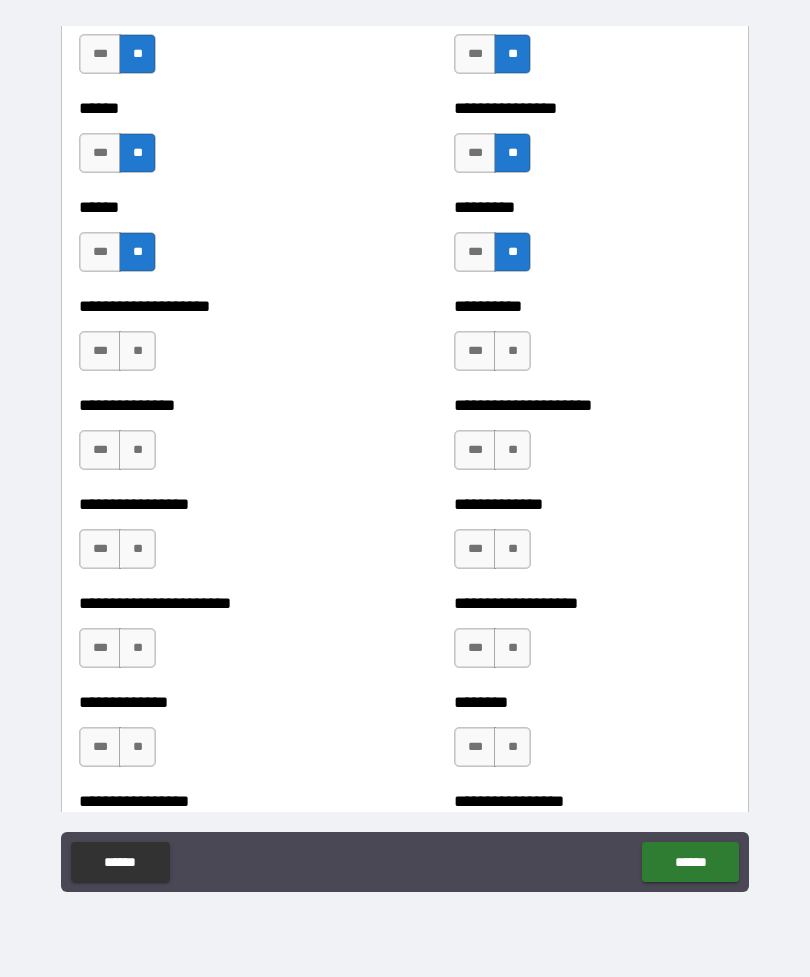 click on "***" at bounding box center [100, 351] 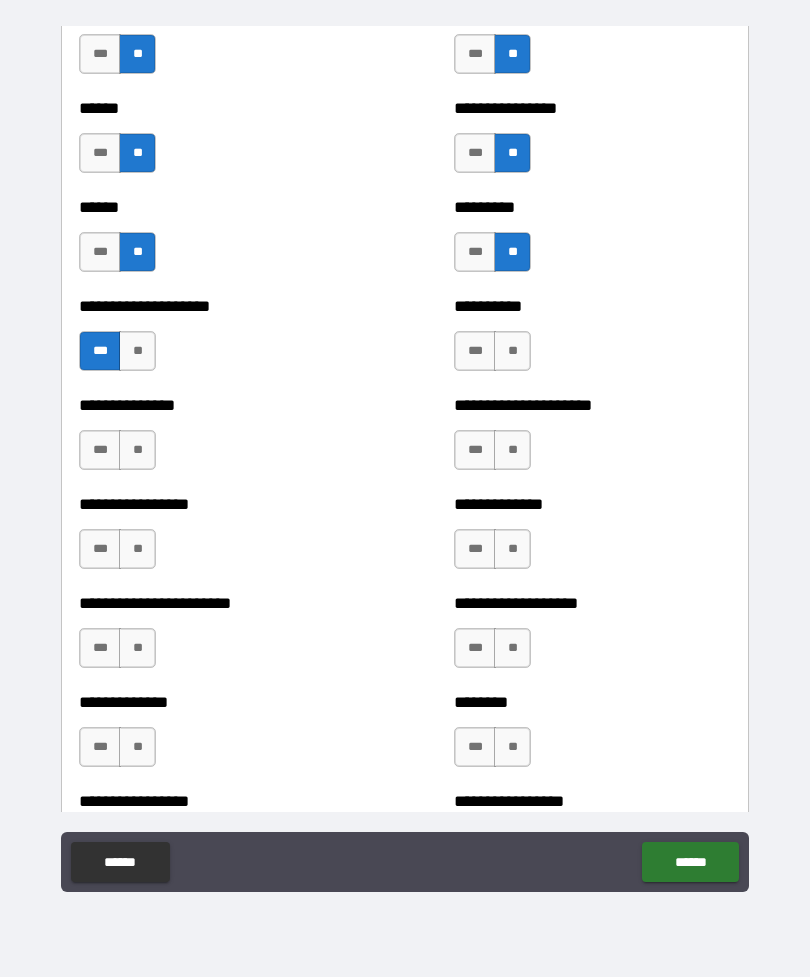 click on "**" at bounding box center (512, 351) 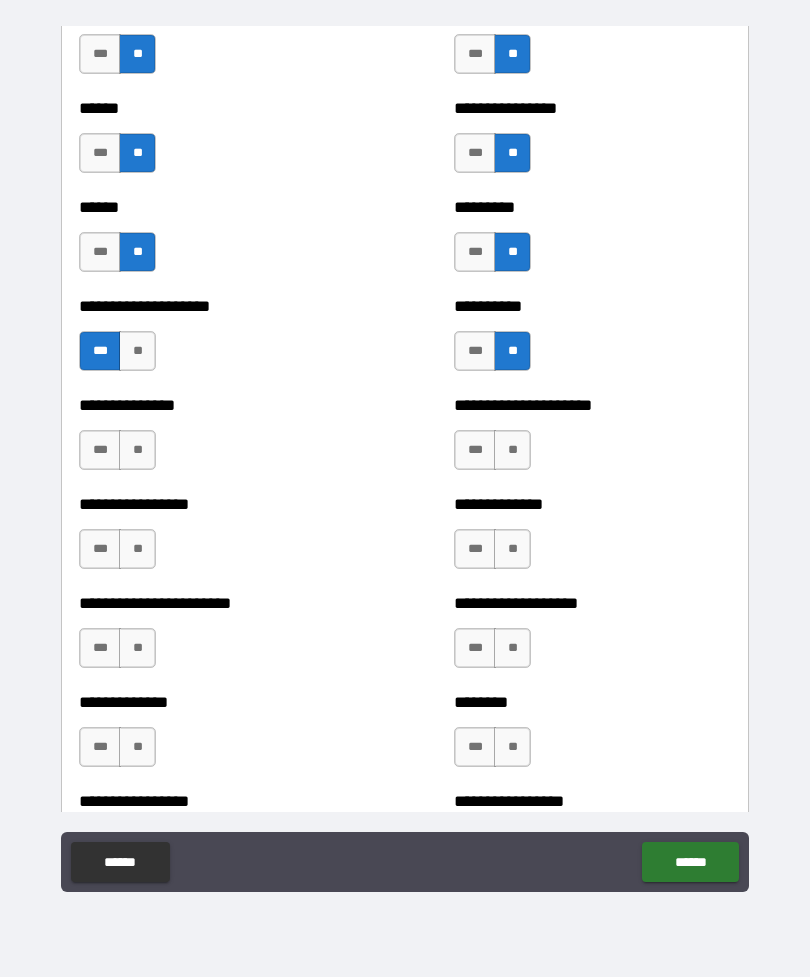 click on "**" at bounding box center [512, 450] 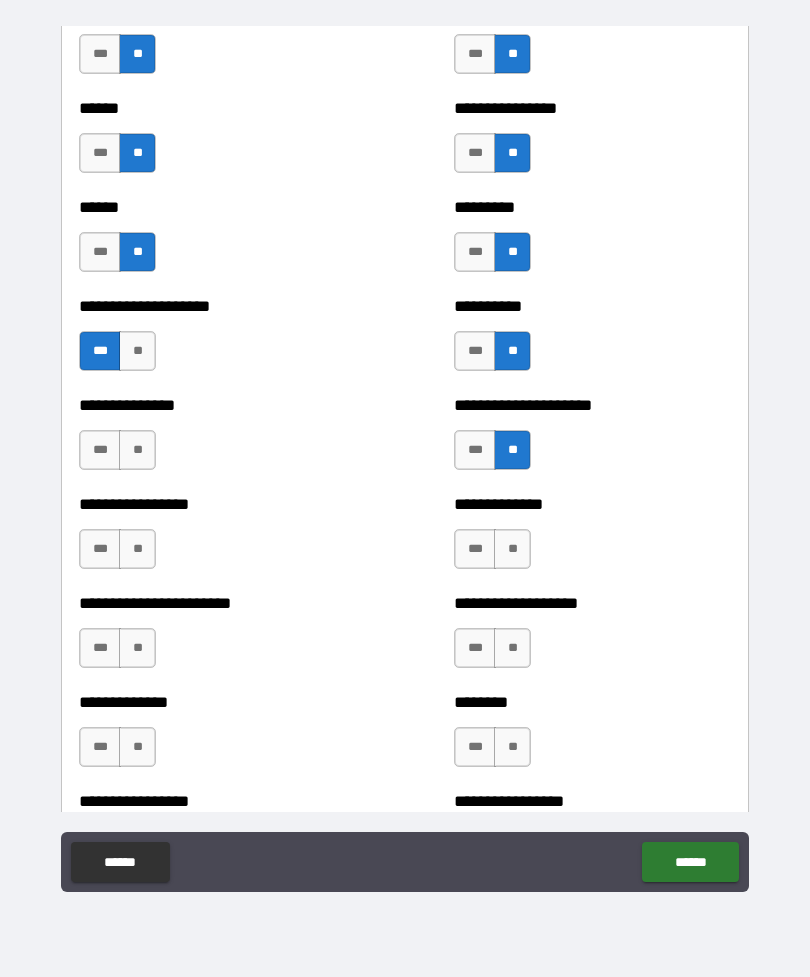click on "**" at bounding box center [512, 549] 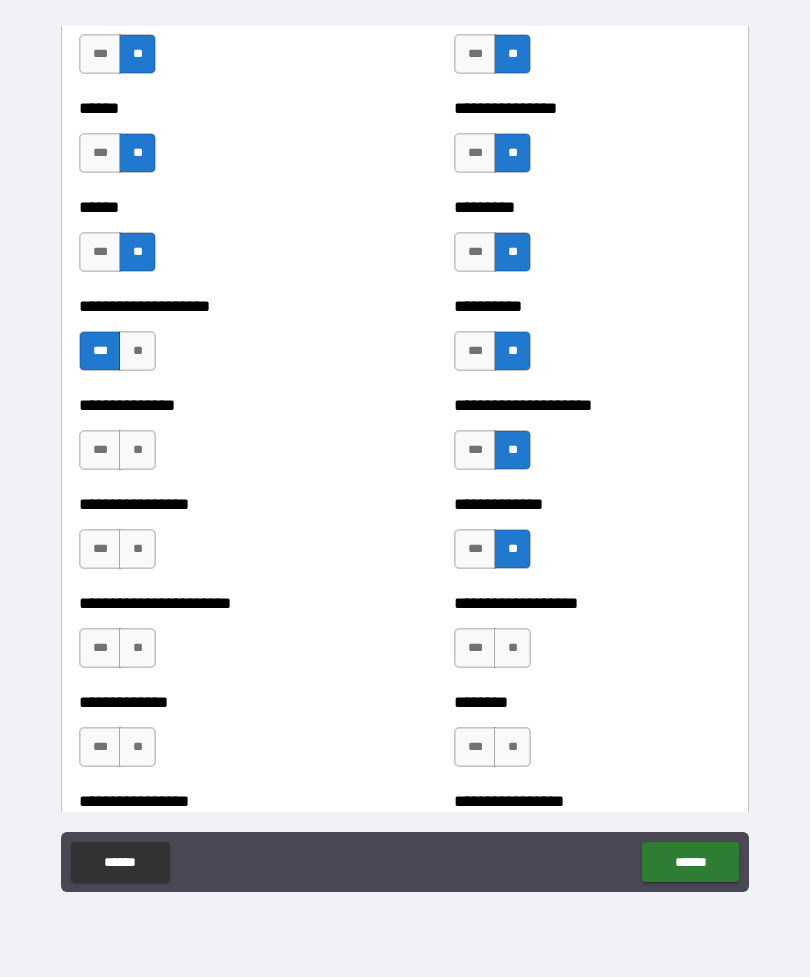 click on "**" at bounding box center (512, 648) 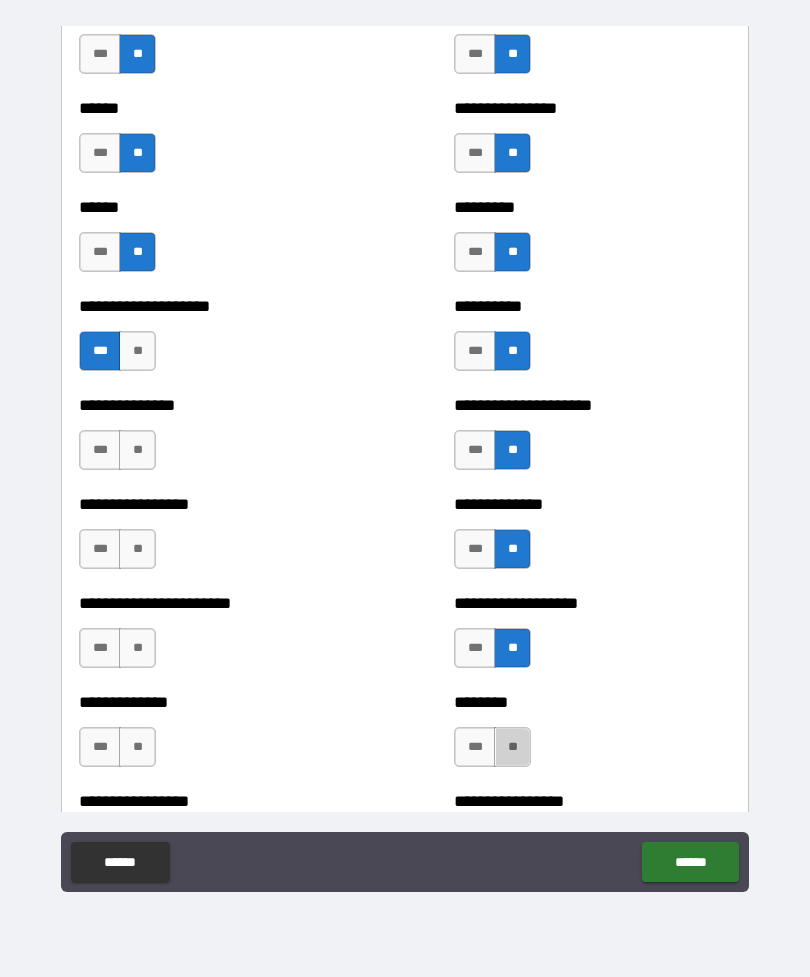 click on "**" at bounding box center (512, 747) 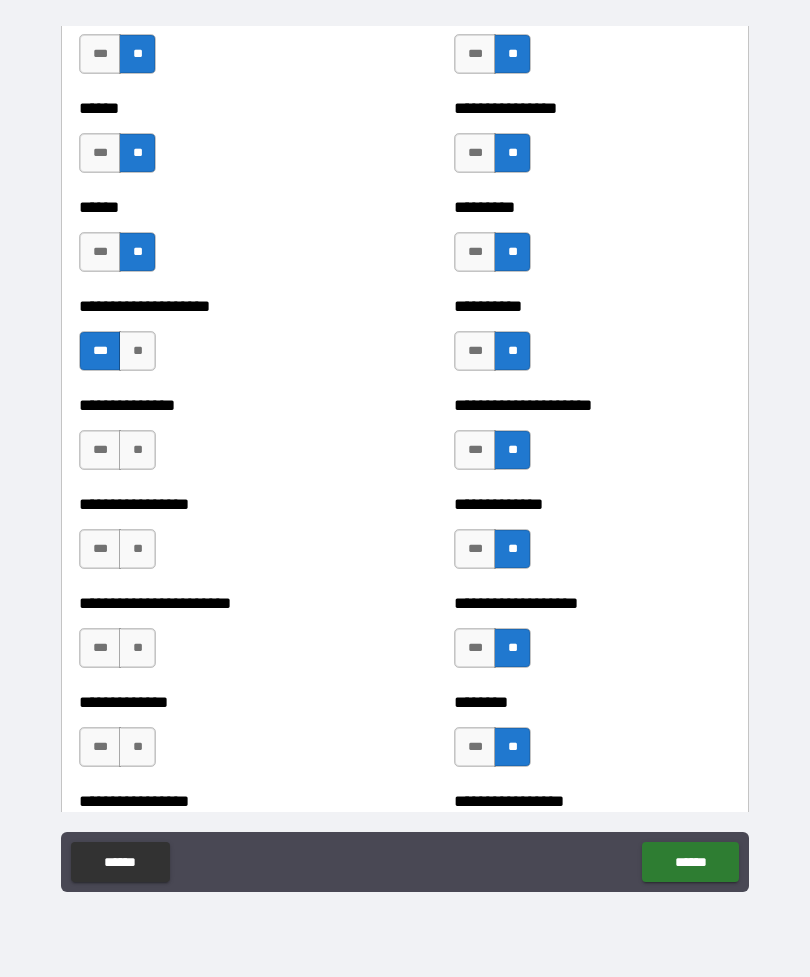click on "**" at bounding box center (137, 747) 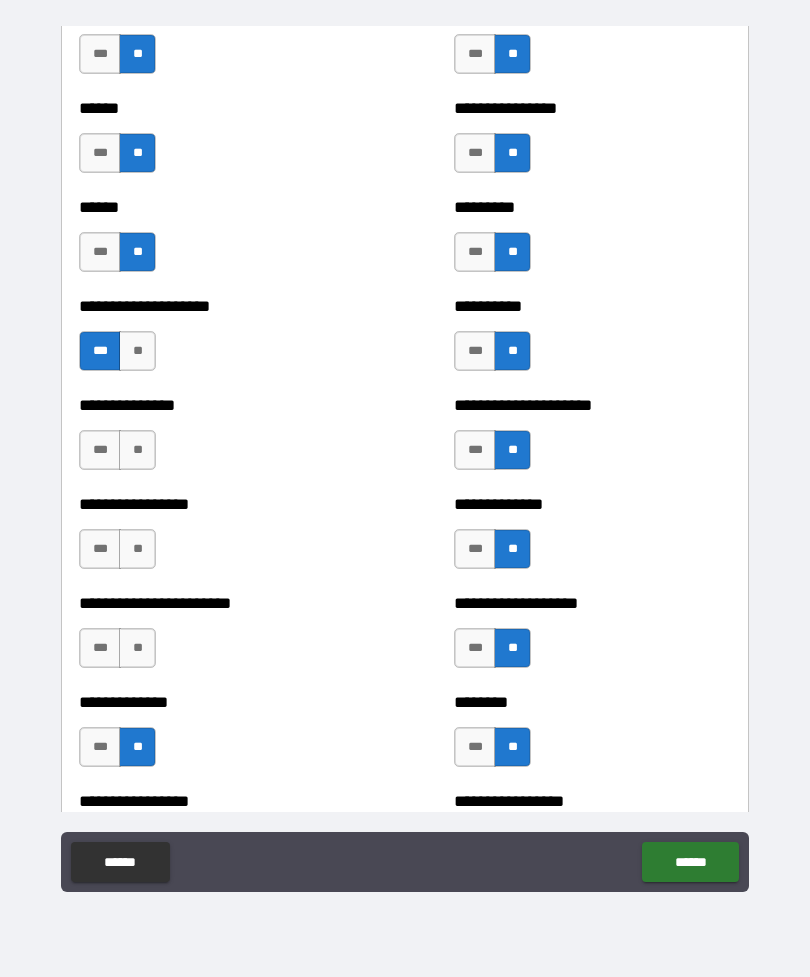 click on "**" at bounding box center [137, 648] 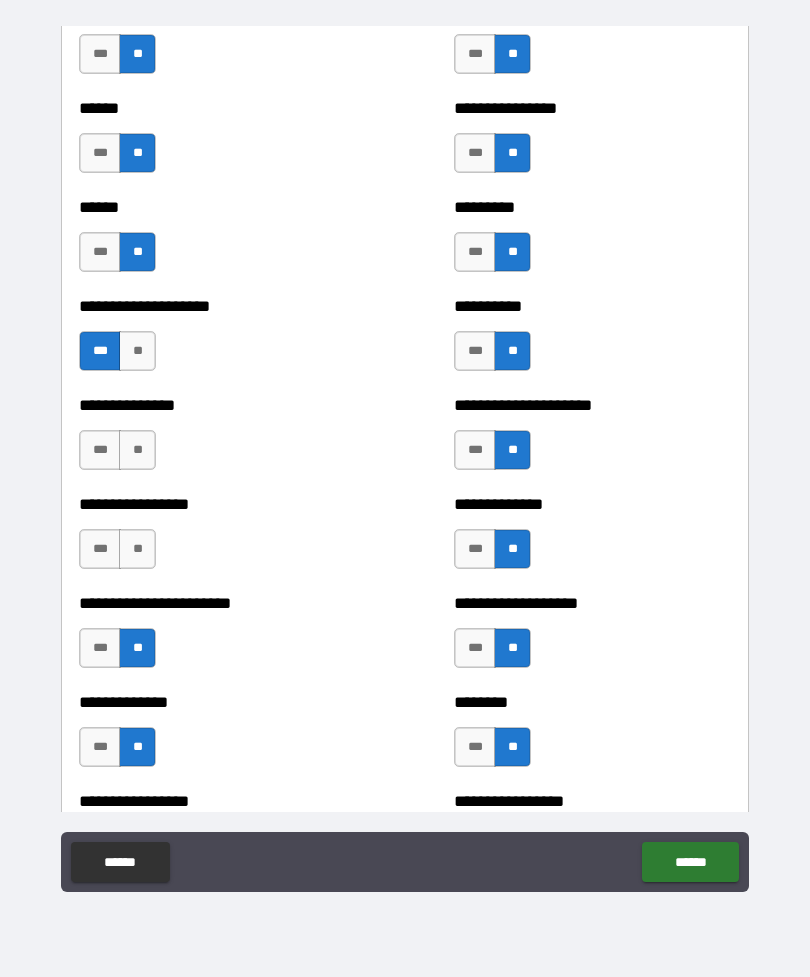 click on "***" at bounding box center [100, 549] 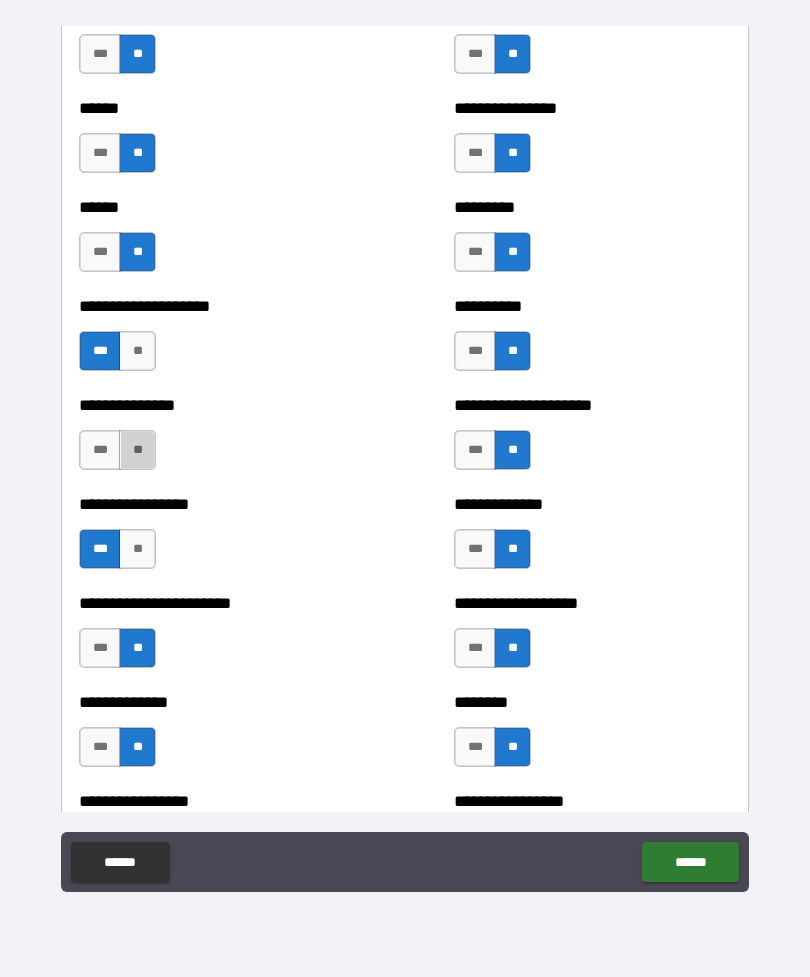 click on "**" at bounding box center (137, 450) 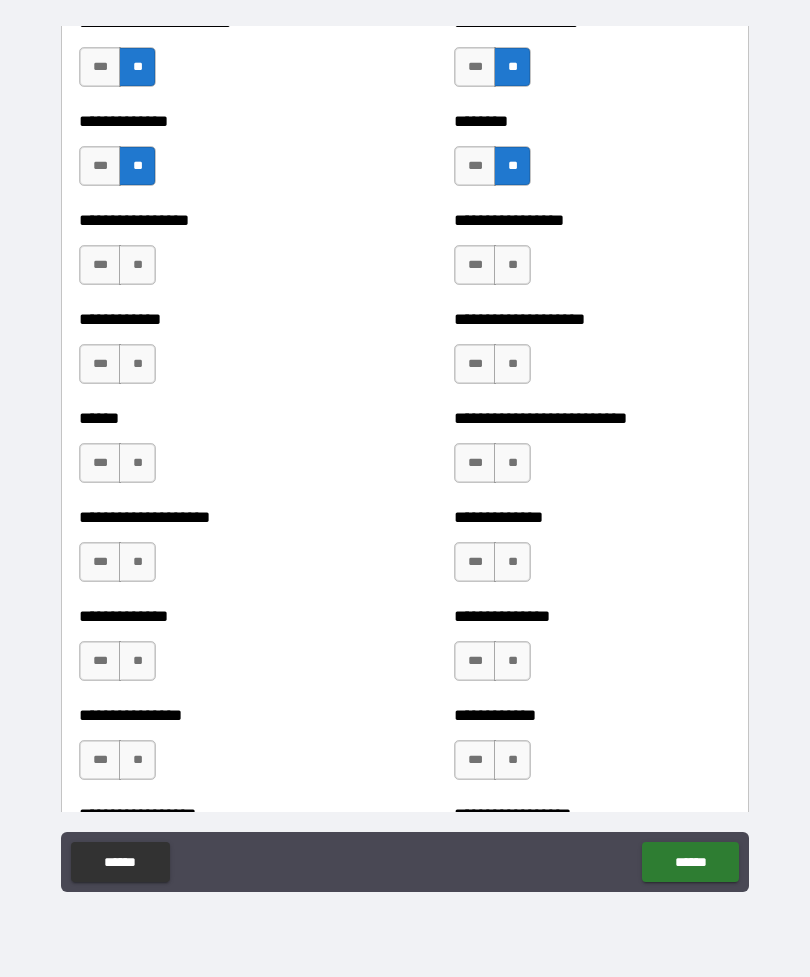 scroll, scrollTop: 3673, scrollLeft: 0, axis: vertical 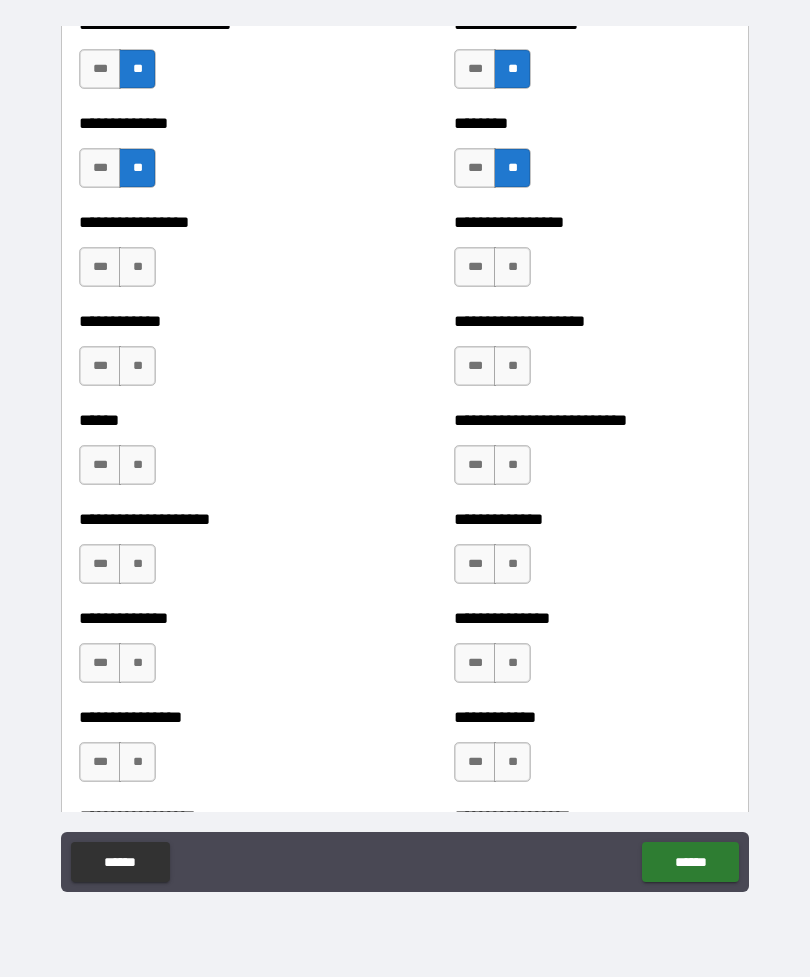 click on "**" at bounding box center (137, 267) 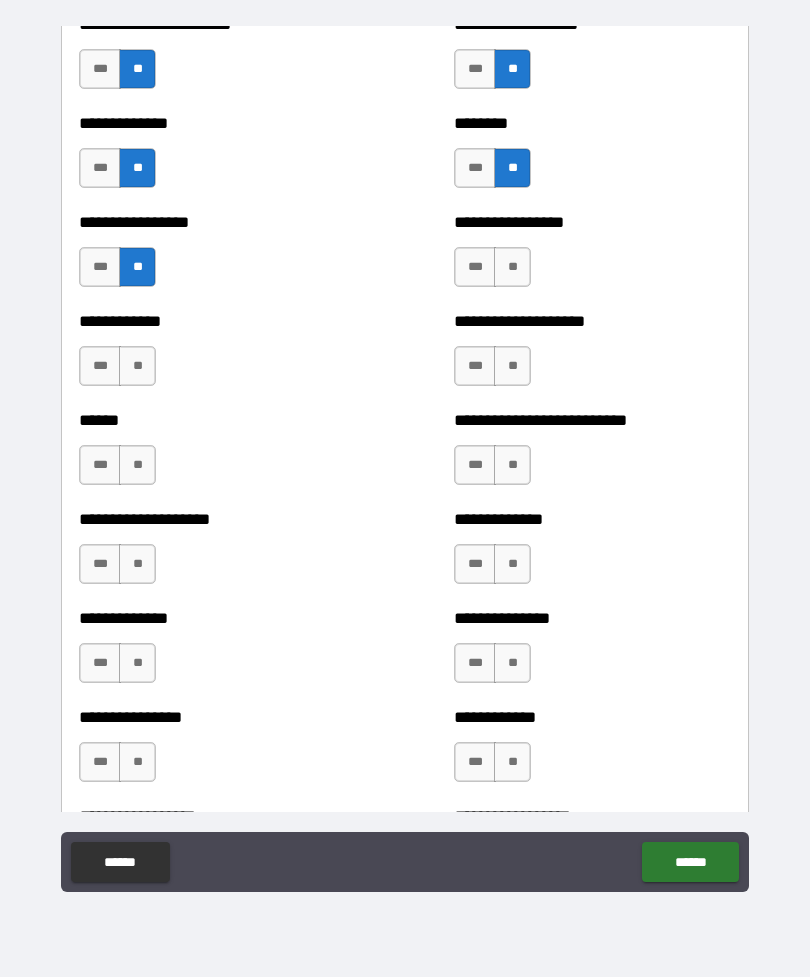 click on "**" at bounding box center [137, 366] 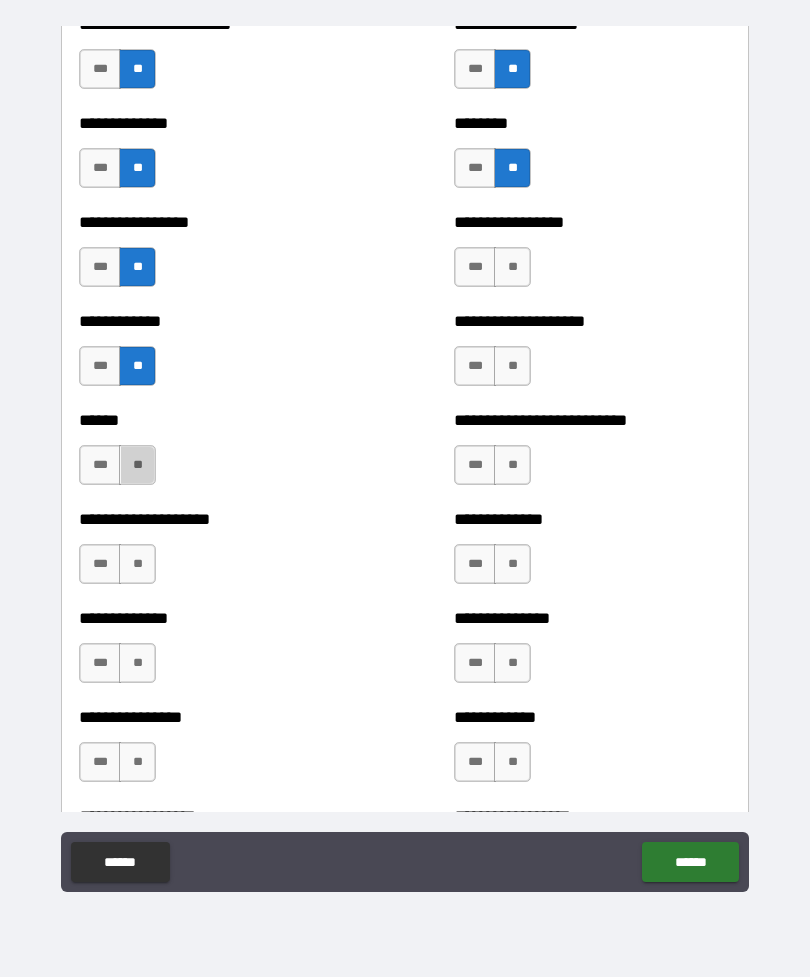 click on "**" at bounding box center [137, 465] 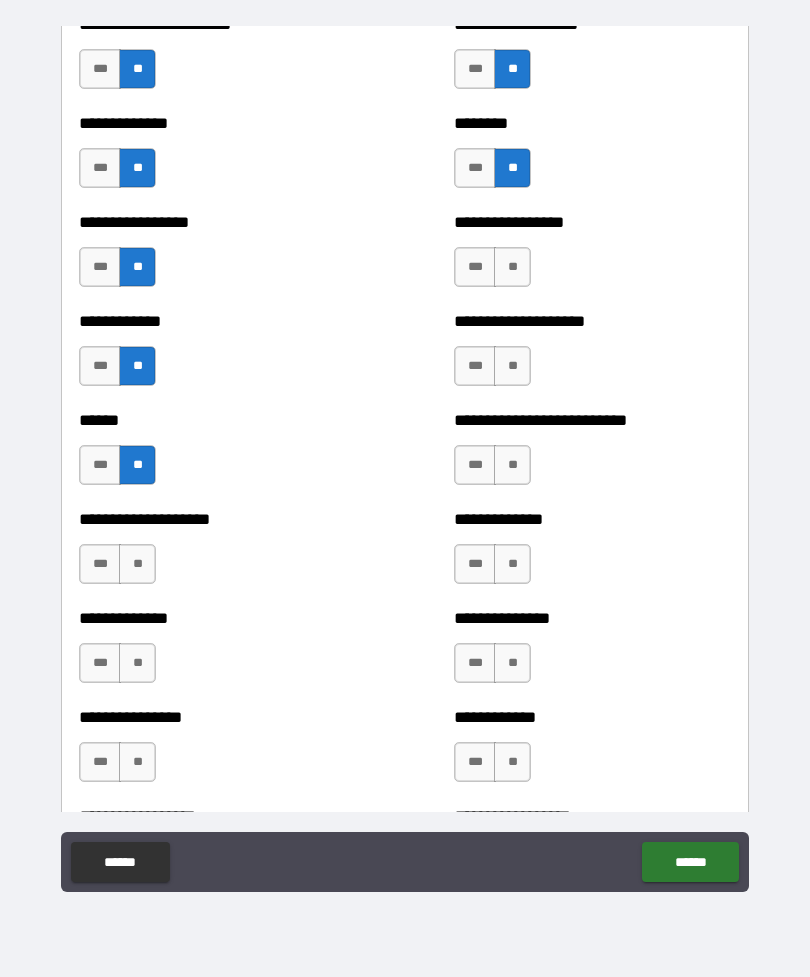 click on "**" at bounding box center (137, 564) 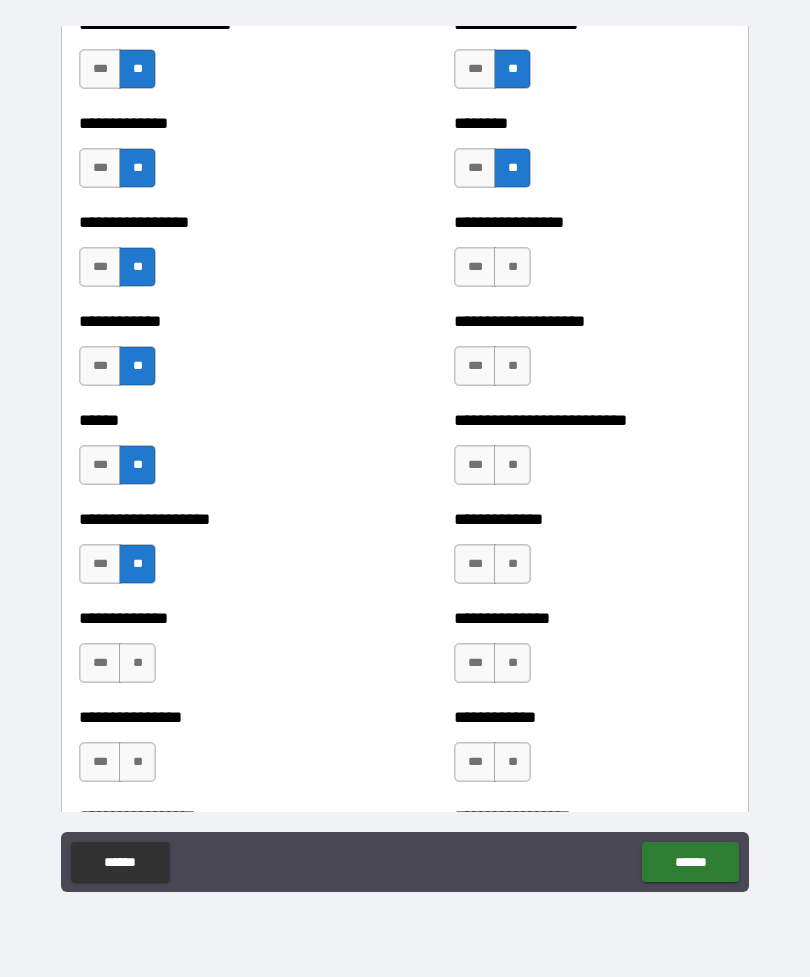 click on "**" at bounding box center (137, 663) 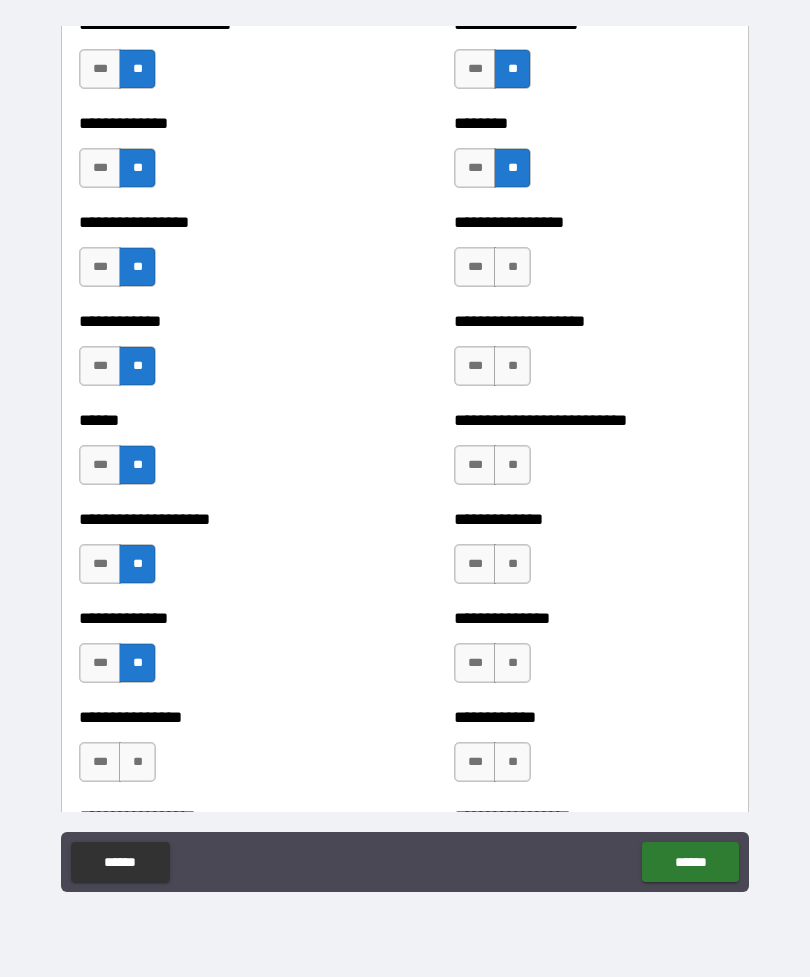 click on "**" at bounding box center (137, 762) 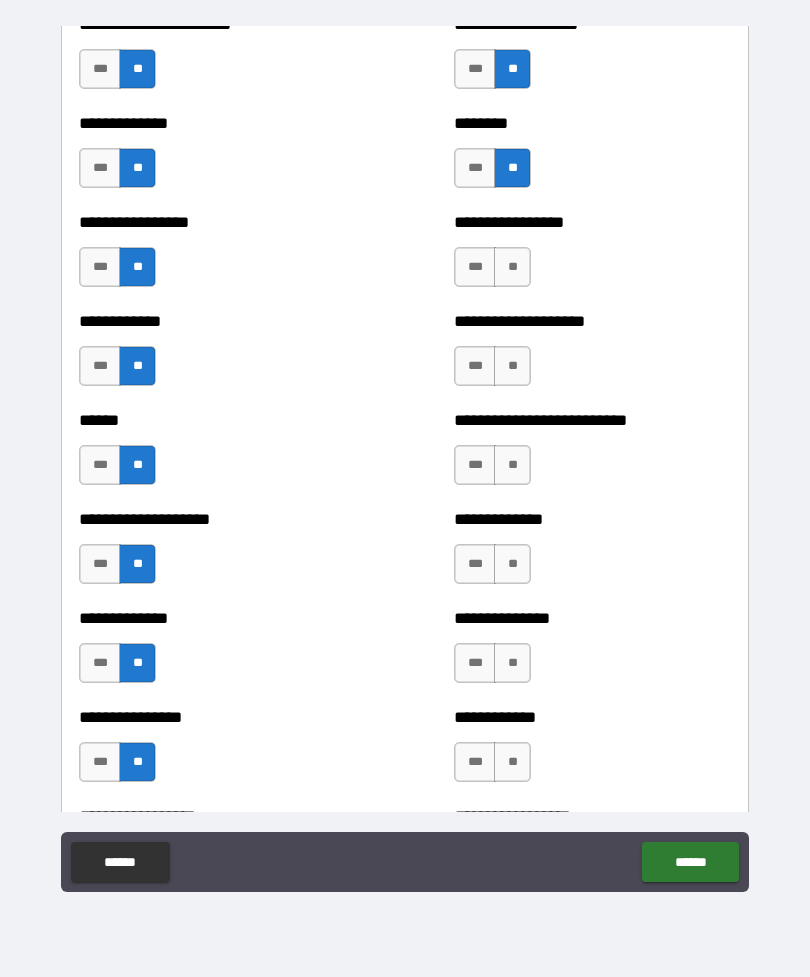 click on "**" at bounding box center [512, 762] 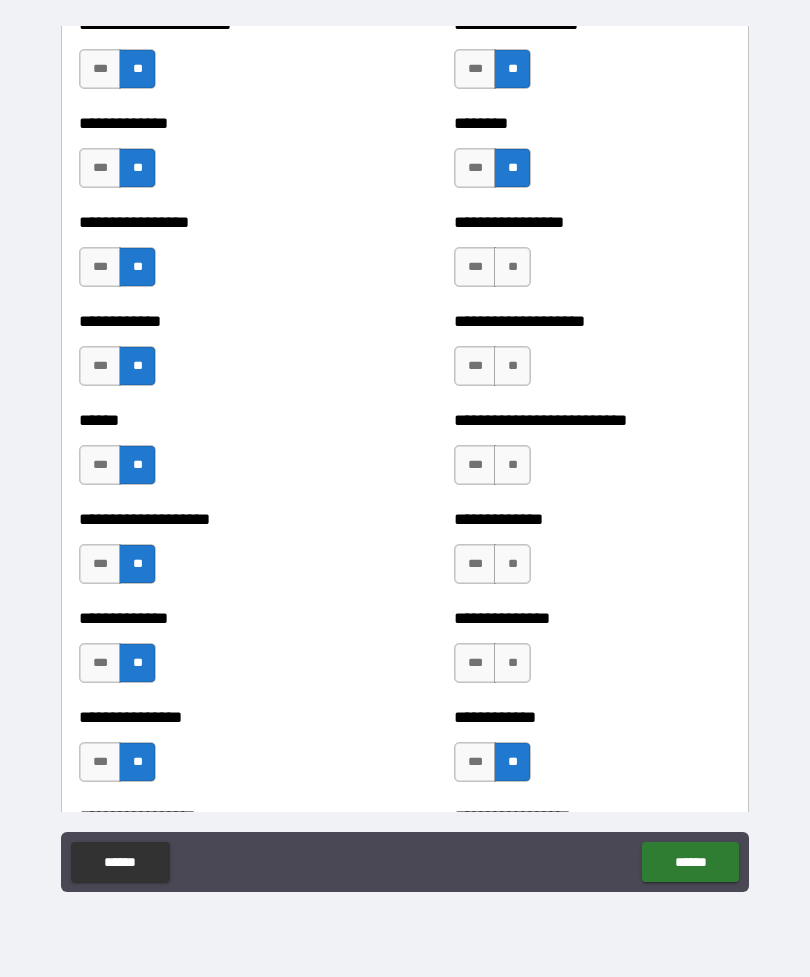 click on "**" at bounding box center [512, 663] 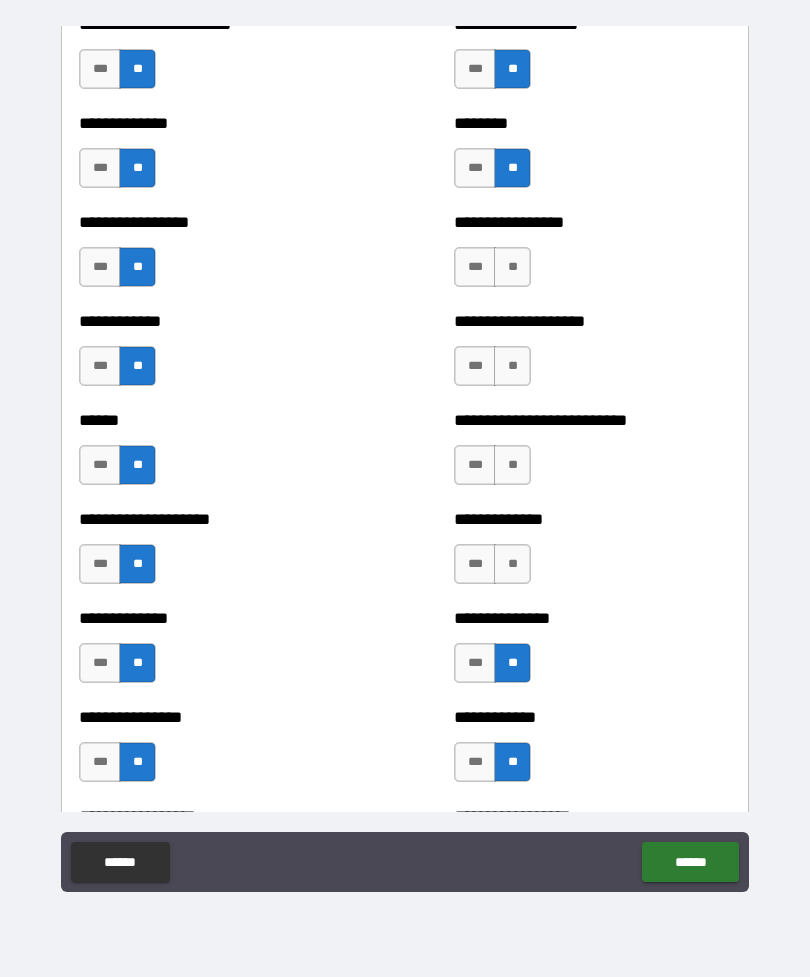 click on "**" at bounding box center (512, 564) 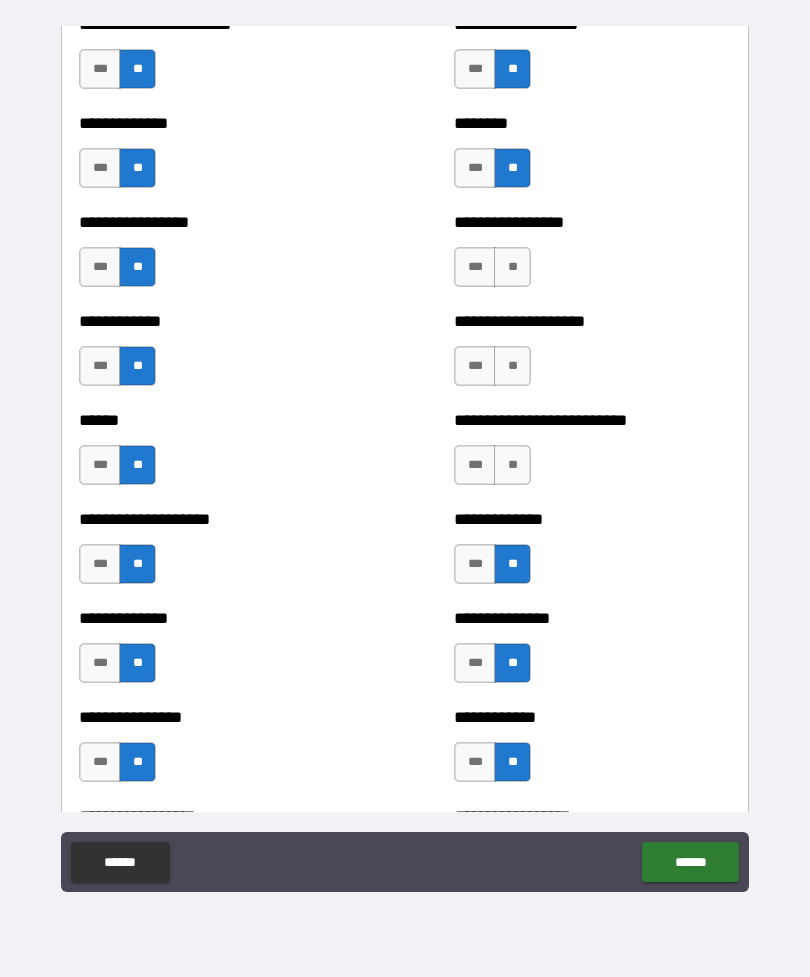 click on "**" at bounding box center (512, 465) 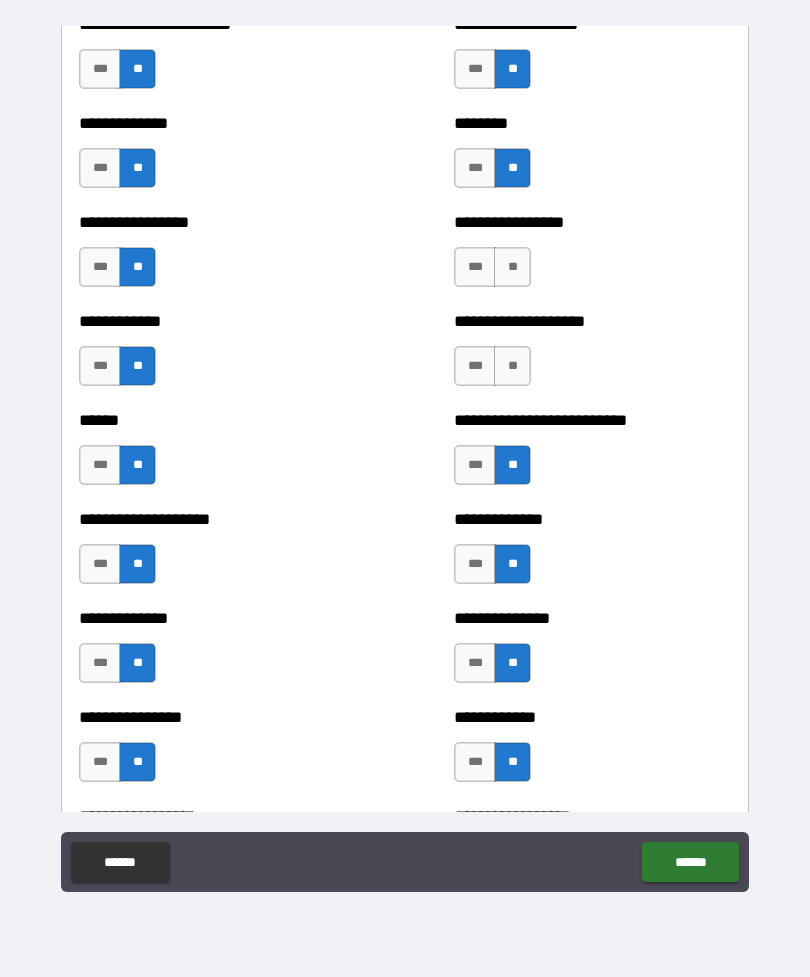 click on "**" at bounding box center [512, 366] 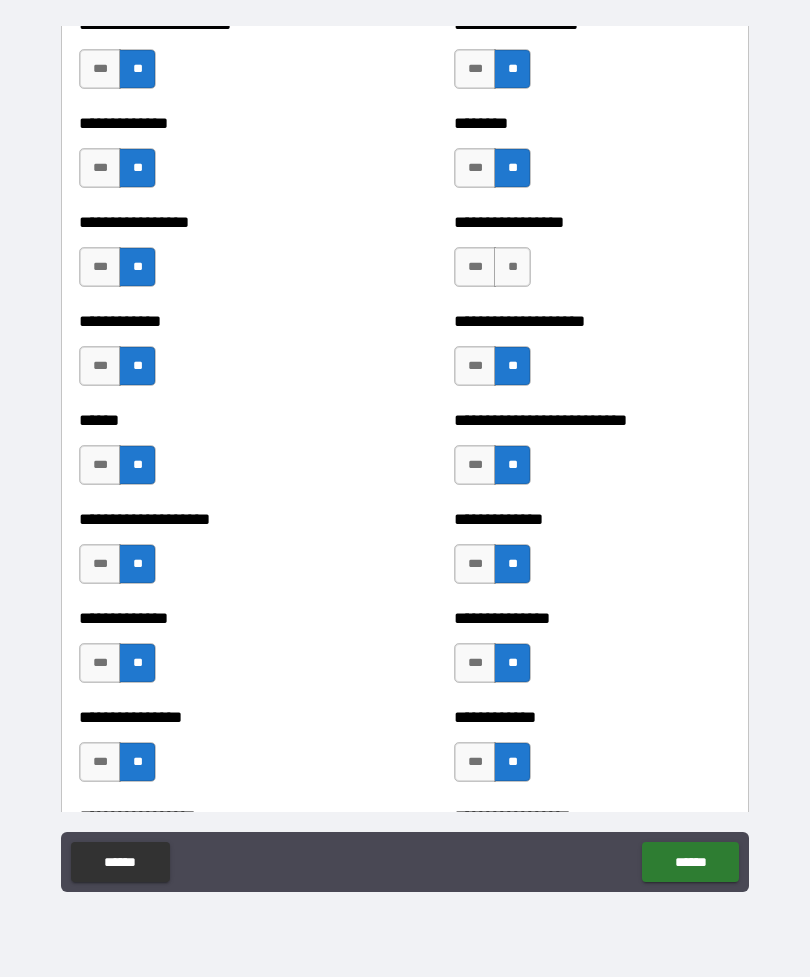 click on "**" at bounding box center [512, 267] 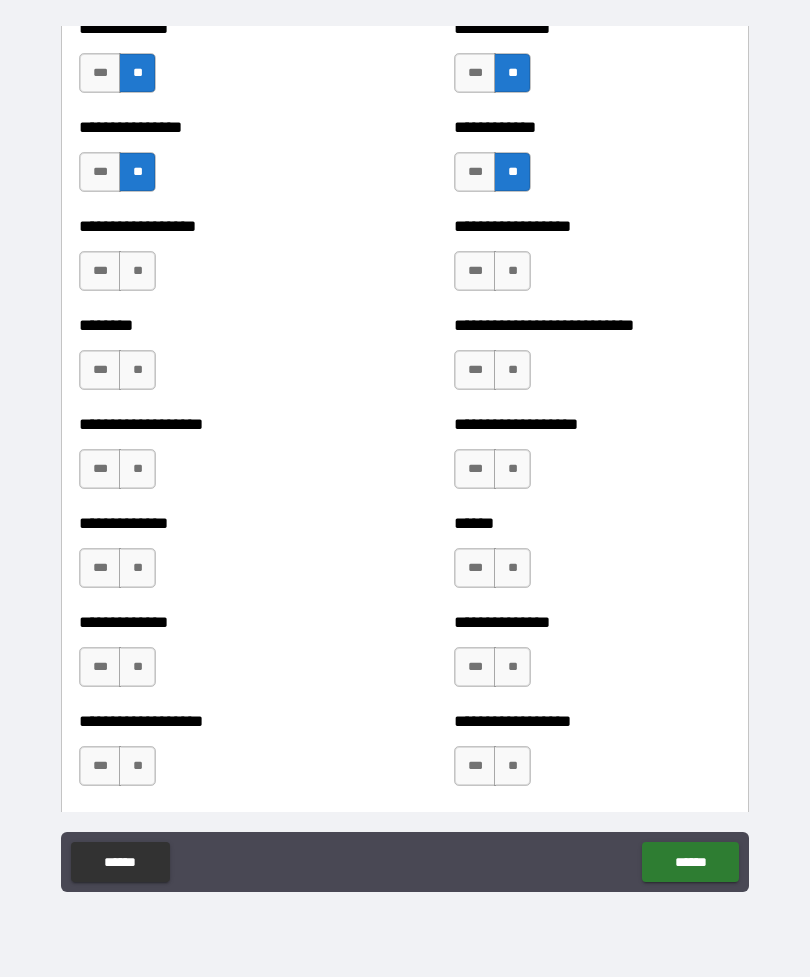 scroll, scrollTop: 4259, scrollLeft: 0, axis: vertical 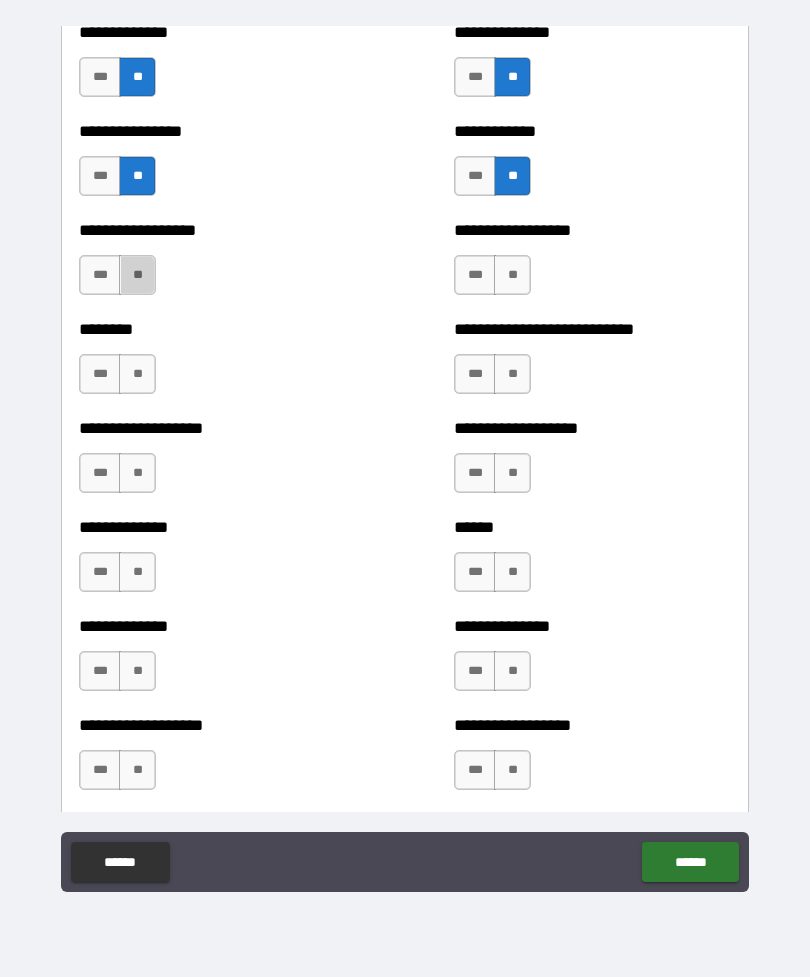 click on "**" at bounding box center [137, 275] 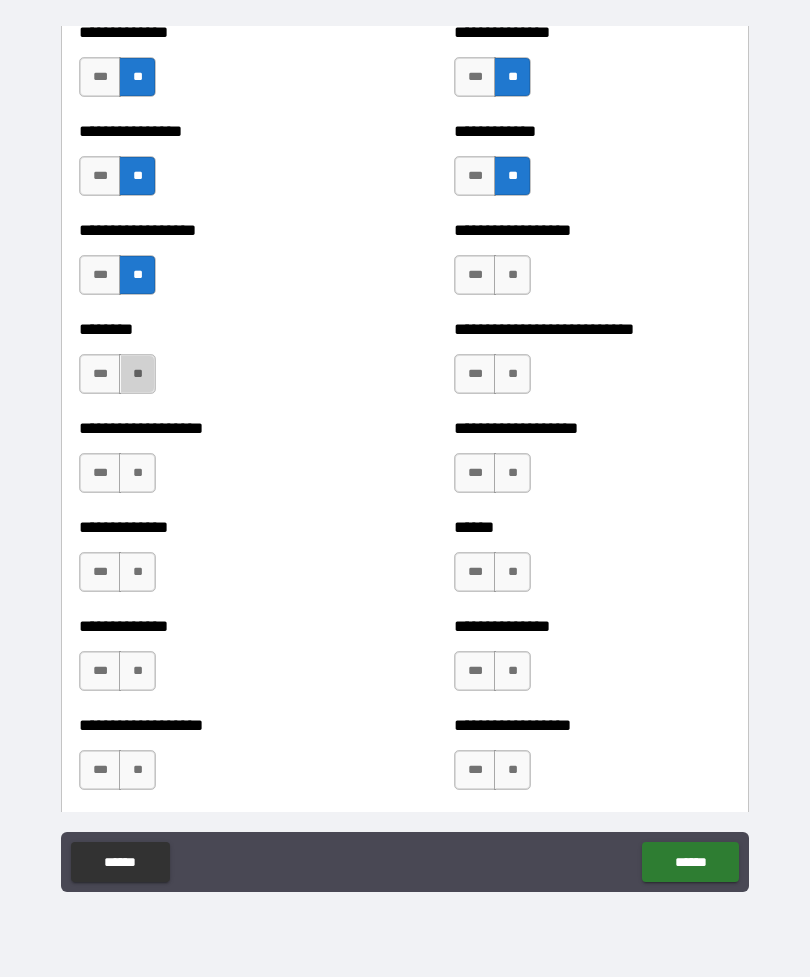 click on "**" at bounding box center [137, 374] 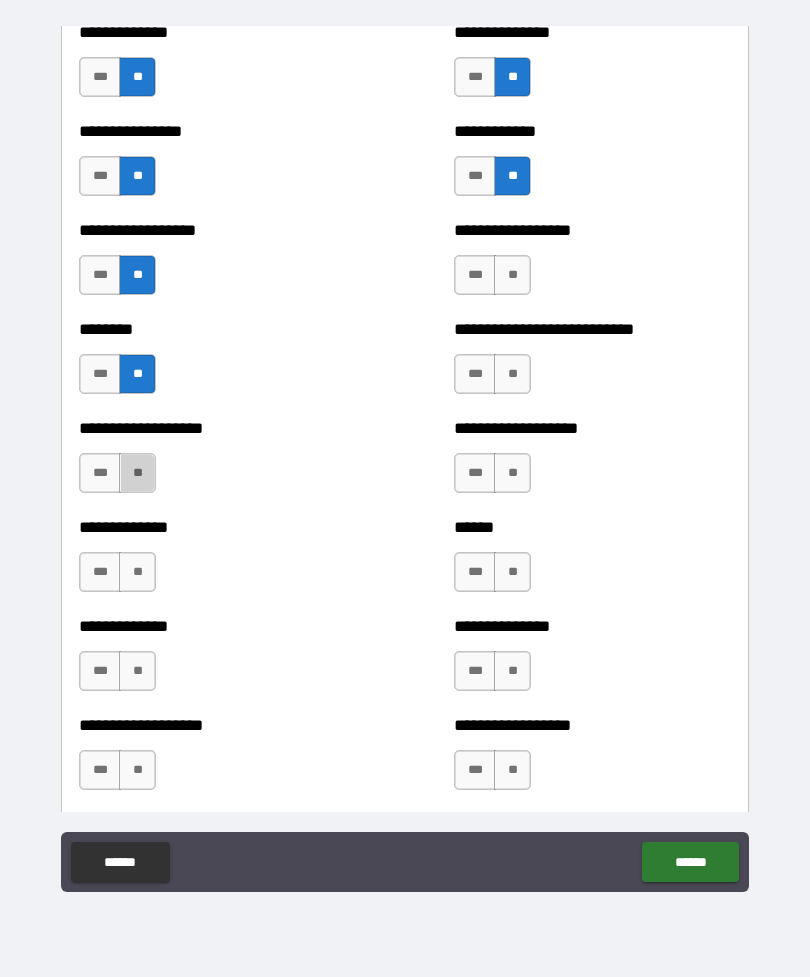 click on "**" at bounding box center (137, 473) 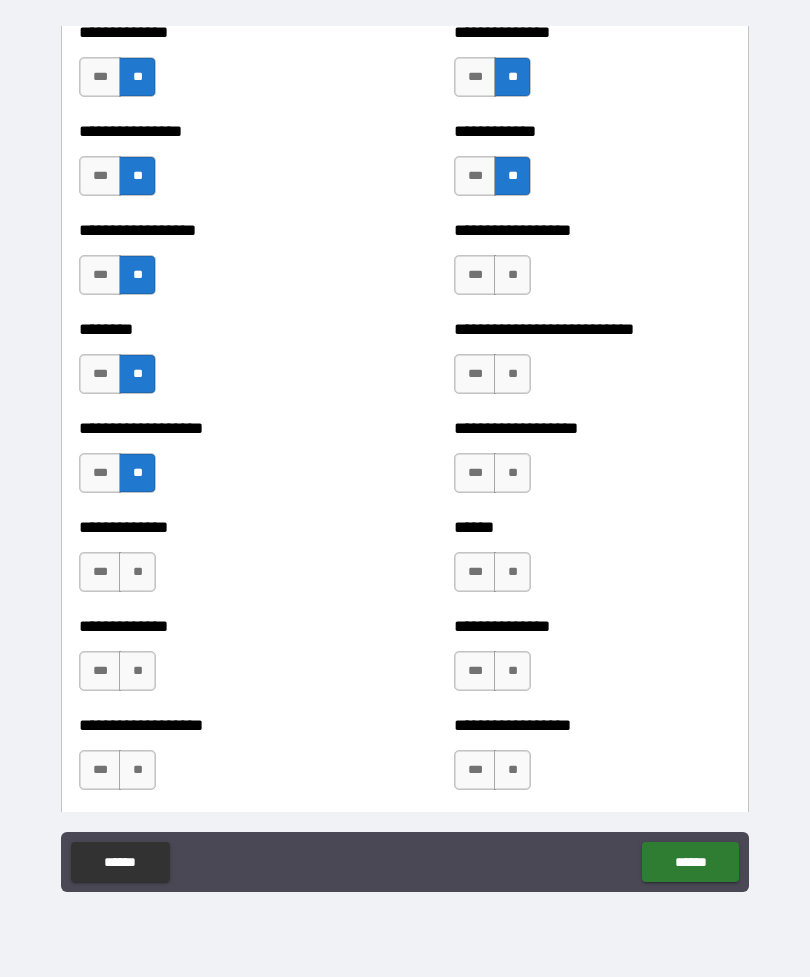 click on "**" at bounding box center [137, 572] 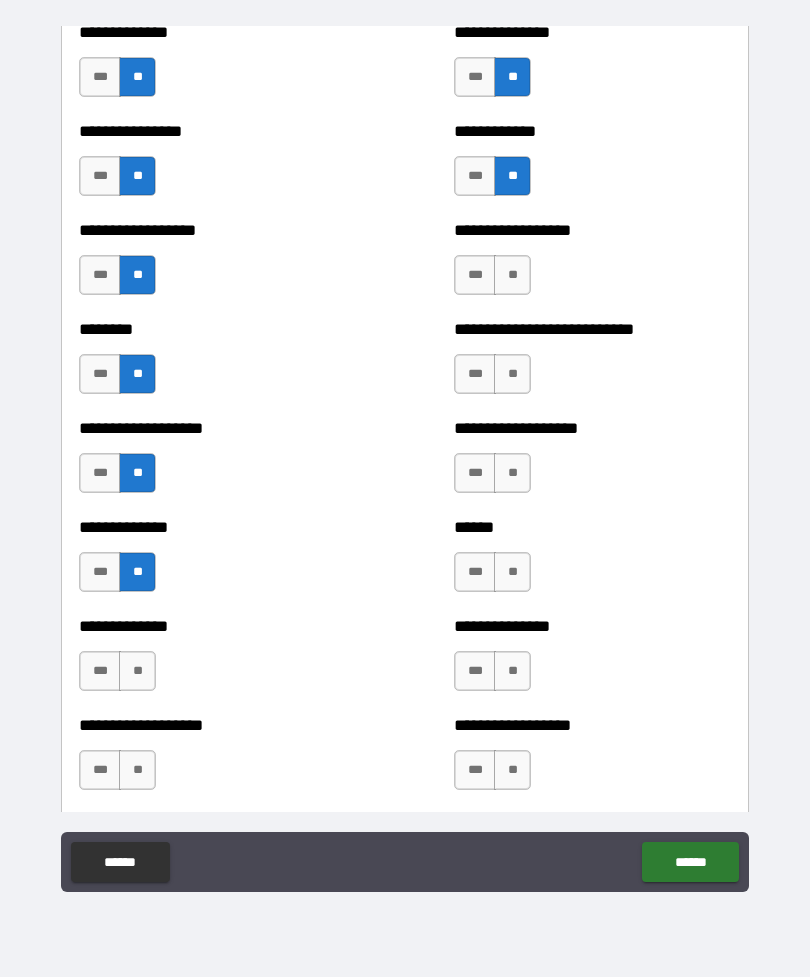 click on "***" at bounding box center [100, 671] 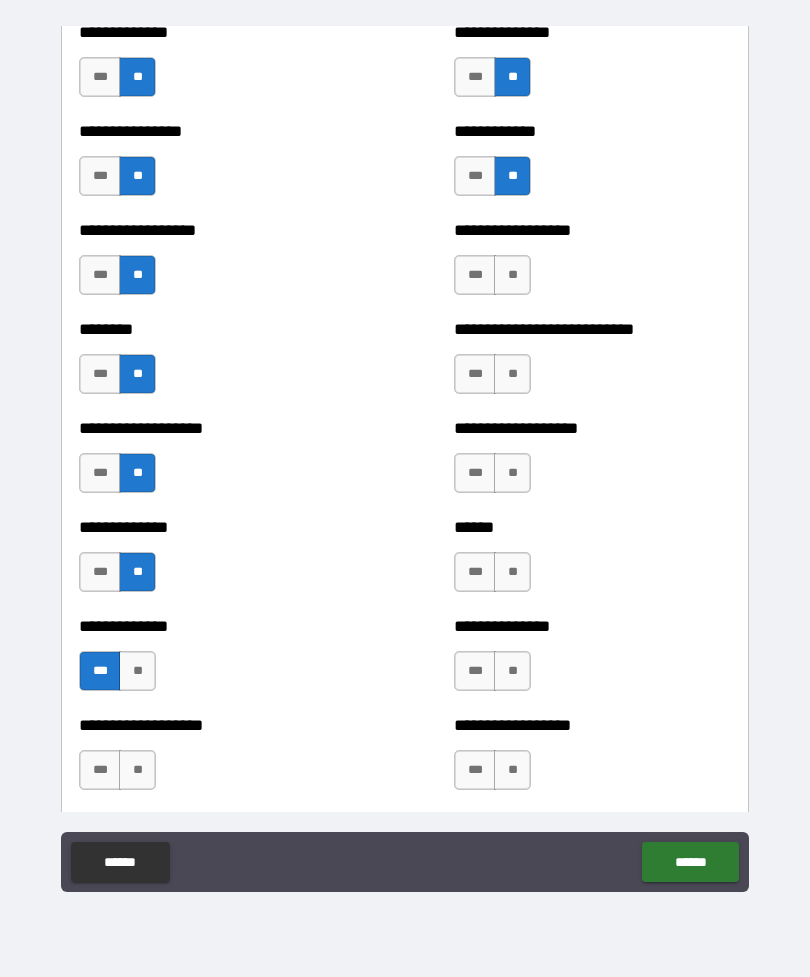 click on "**" at bounding box center [137, 770] 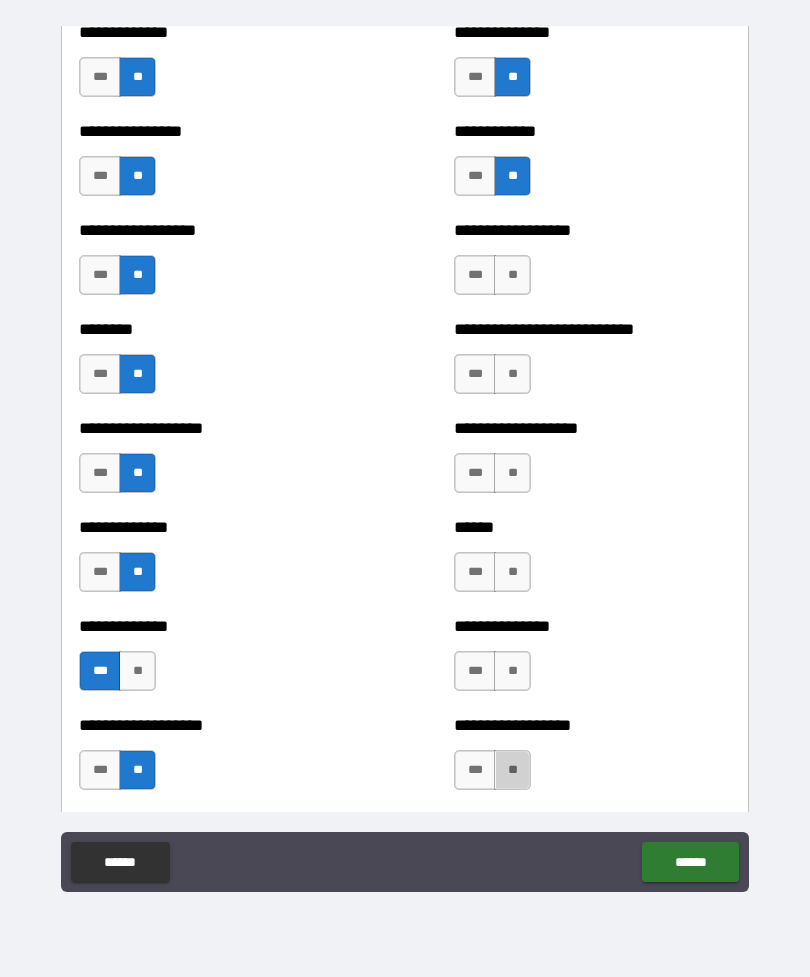 click on "**" at bounding box center [512, 770] 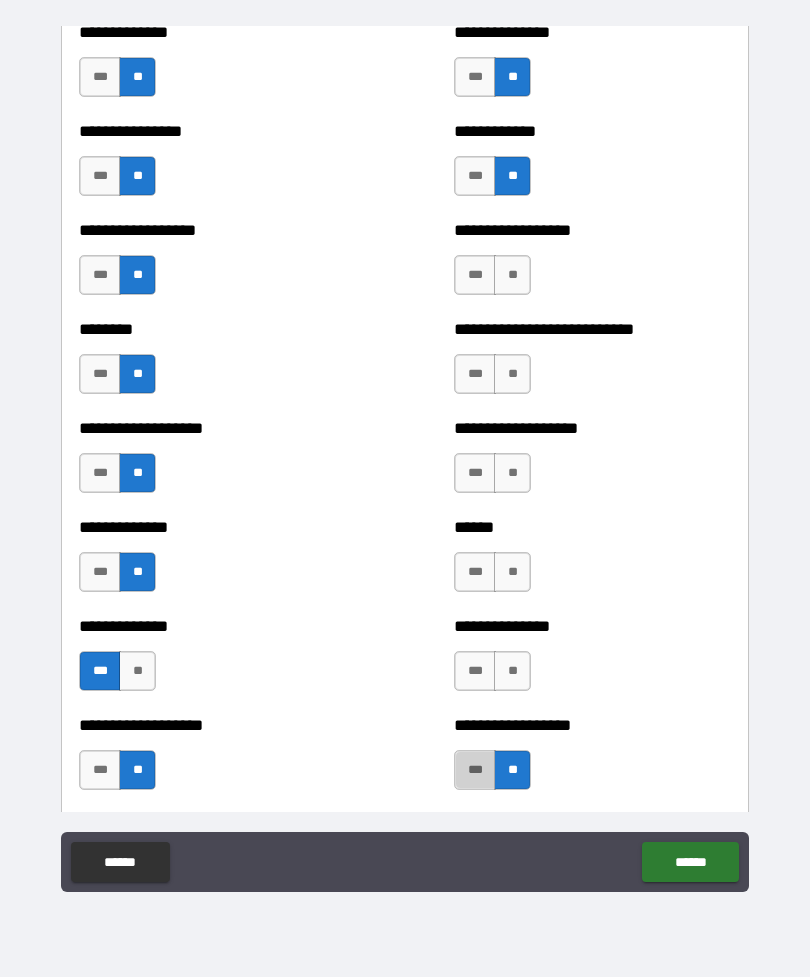 click on "***" at bounding box center [475, 770] 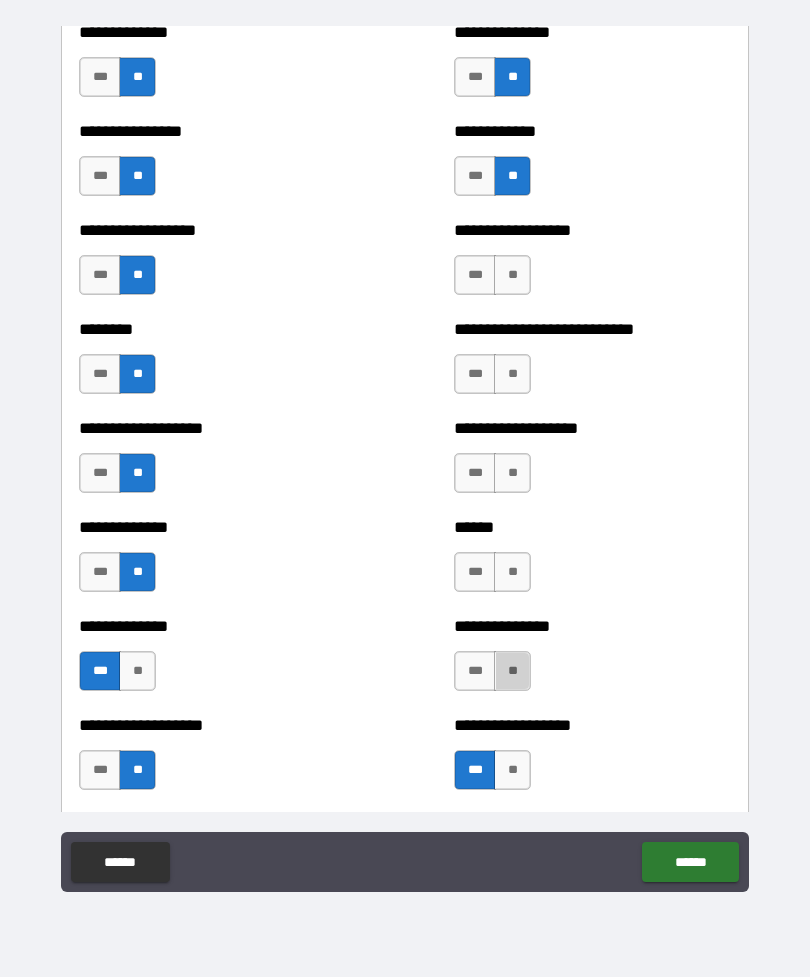 click on "**" at bounding box center [512, 671] 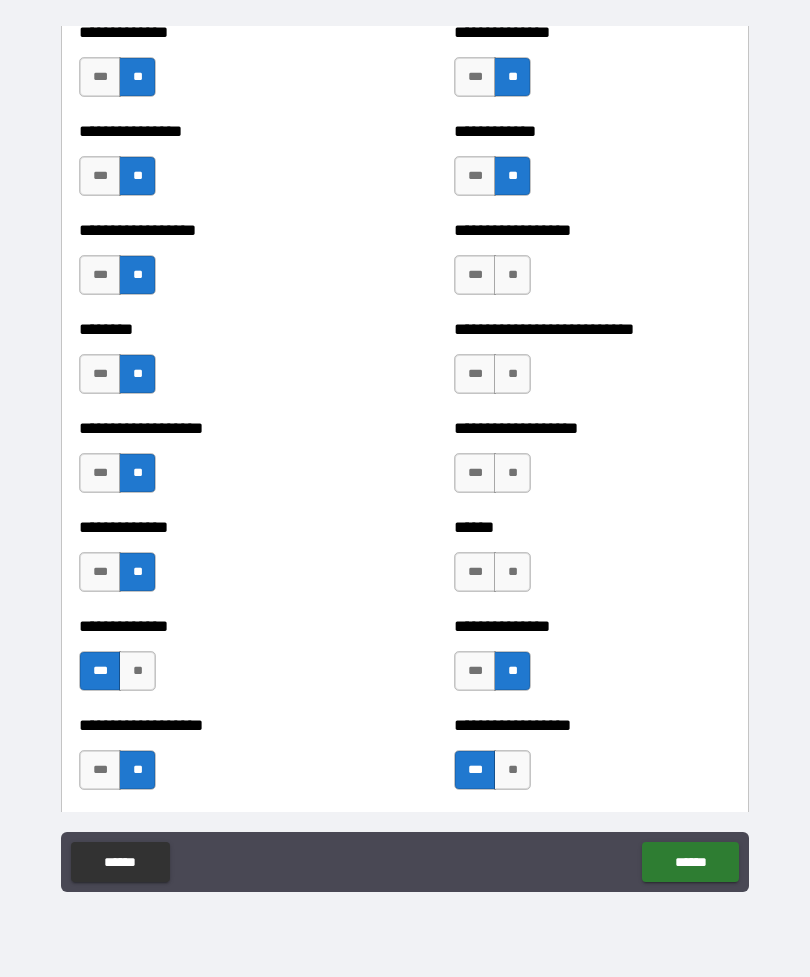 click on "**" at bounding box center (512, 572) 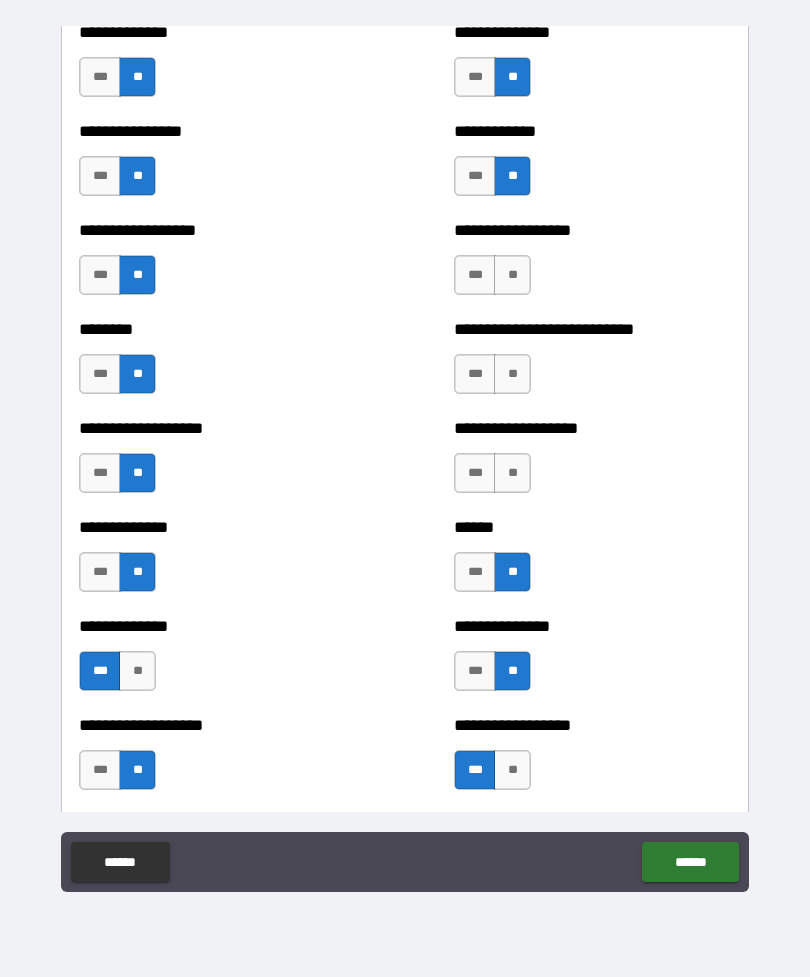 click on "**" at bounding box center (512, 473) 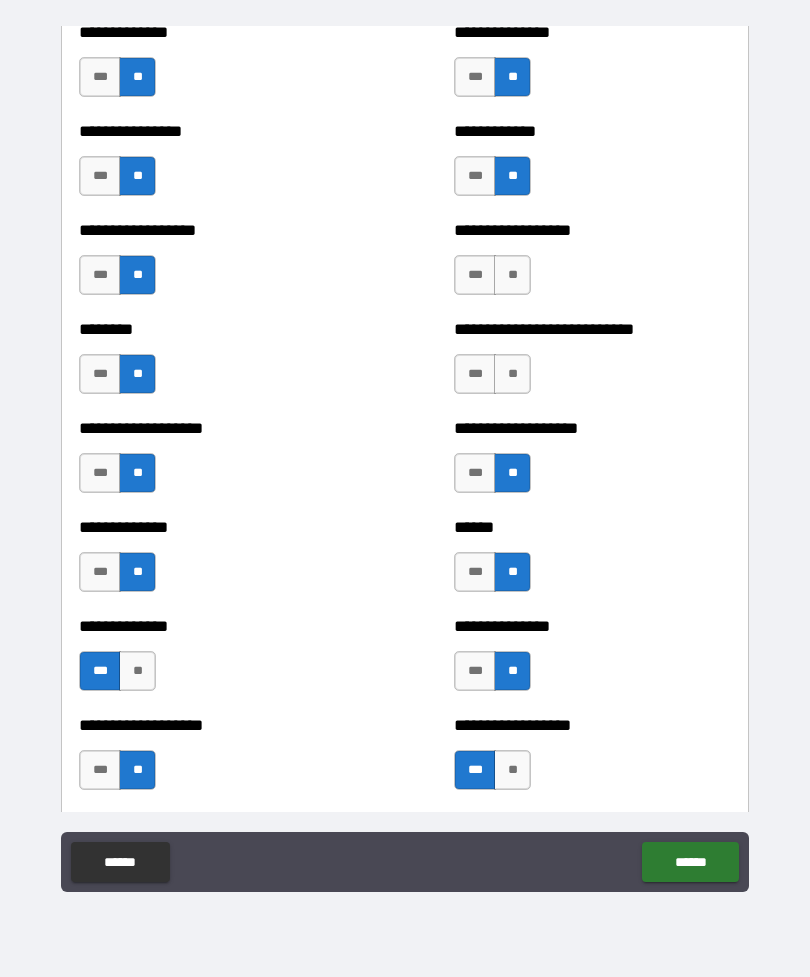 click on "**" at bounding box center [512, 374] 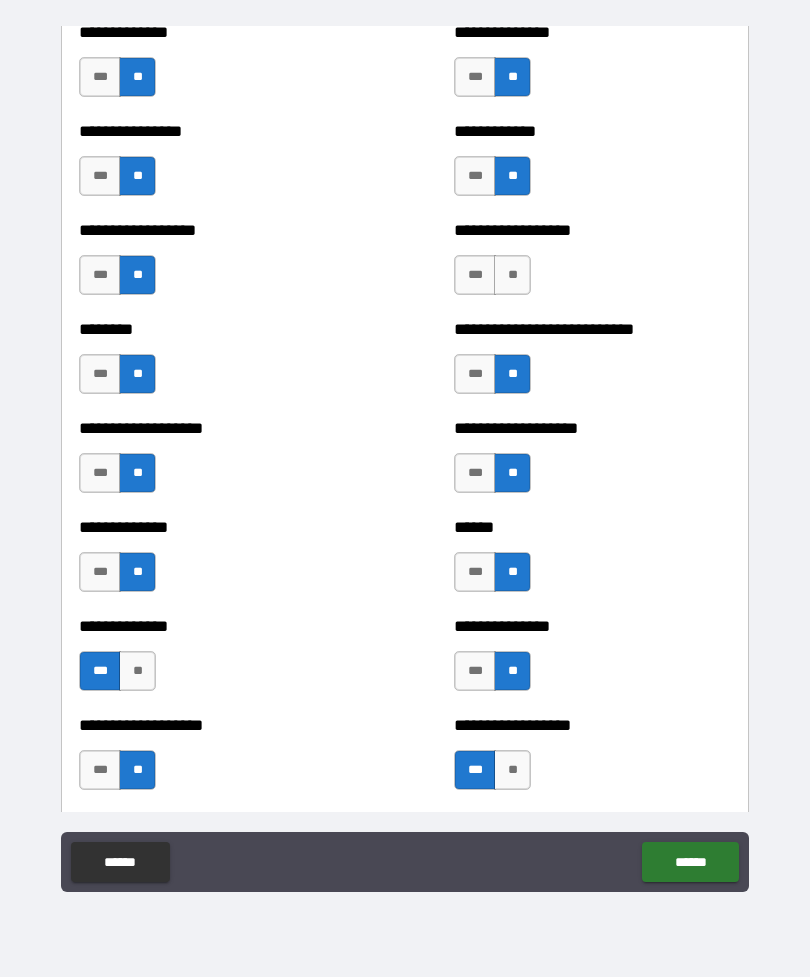 click on "**" at bounding box center [512, 275] 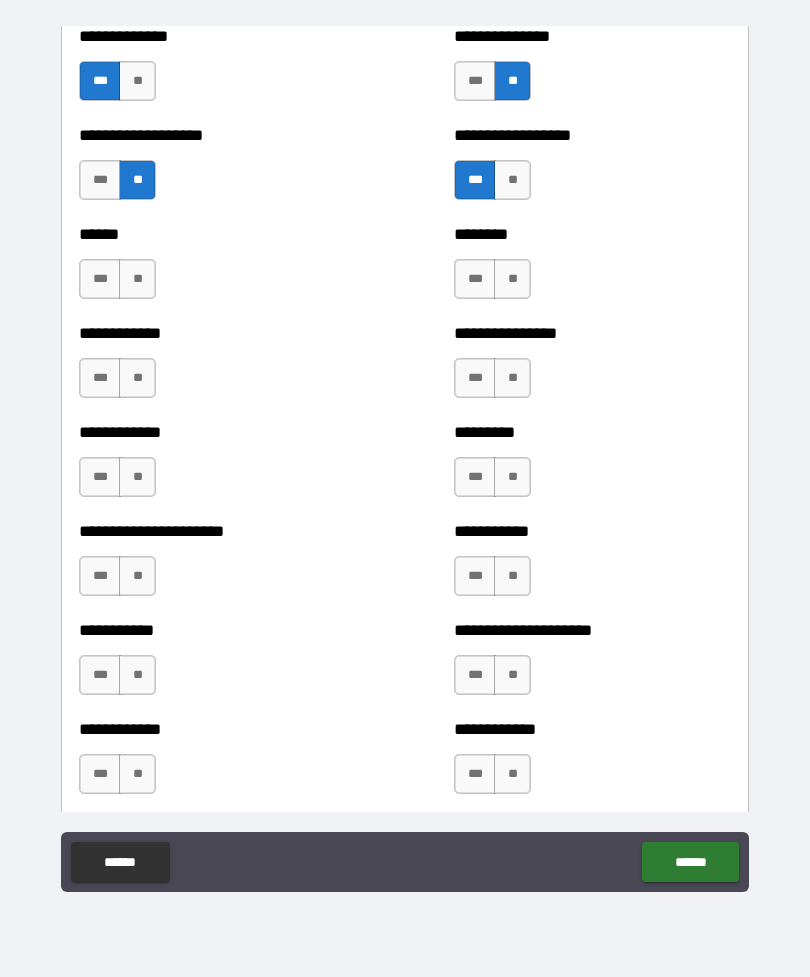 scroll, scrollTop: 4893, scrollLeft: 0, axis: vertical 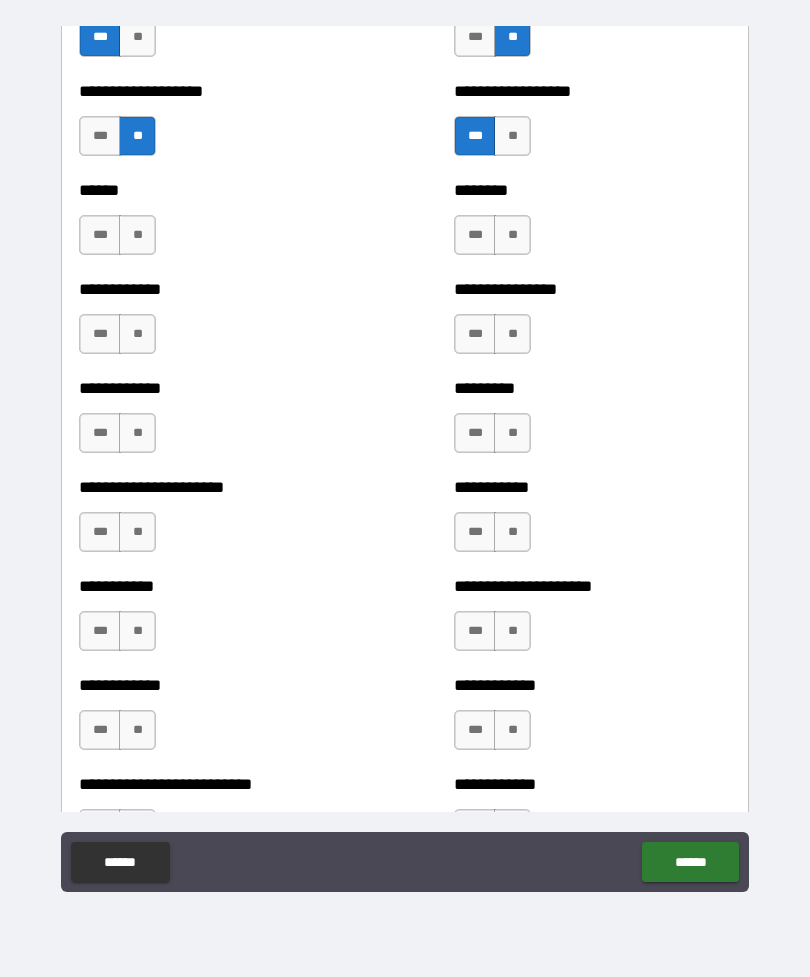 click on "**" at bounding box center [137, 235] 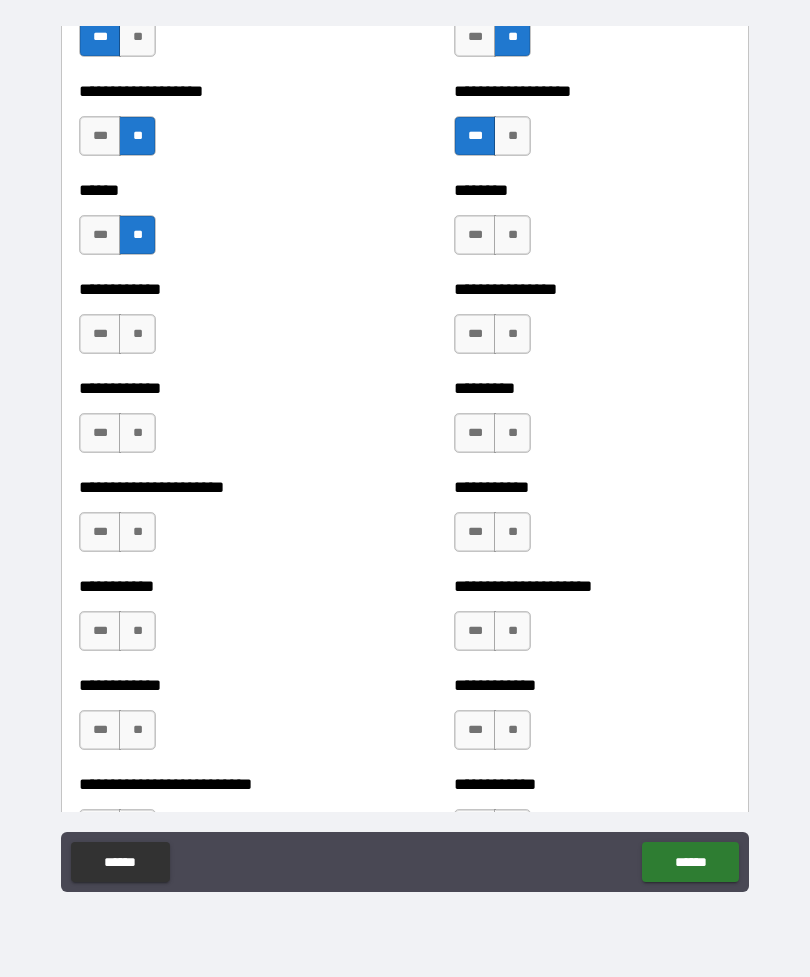 click on "**" at bounding box center [137, 334] 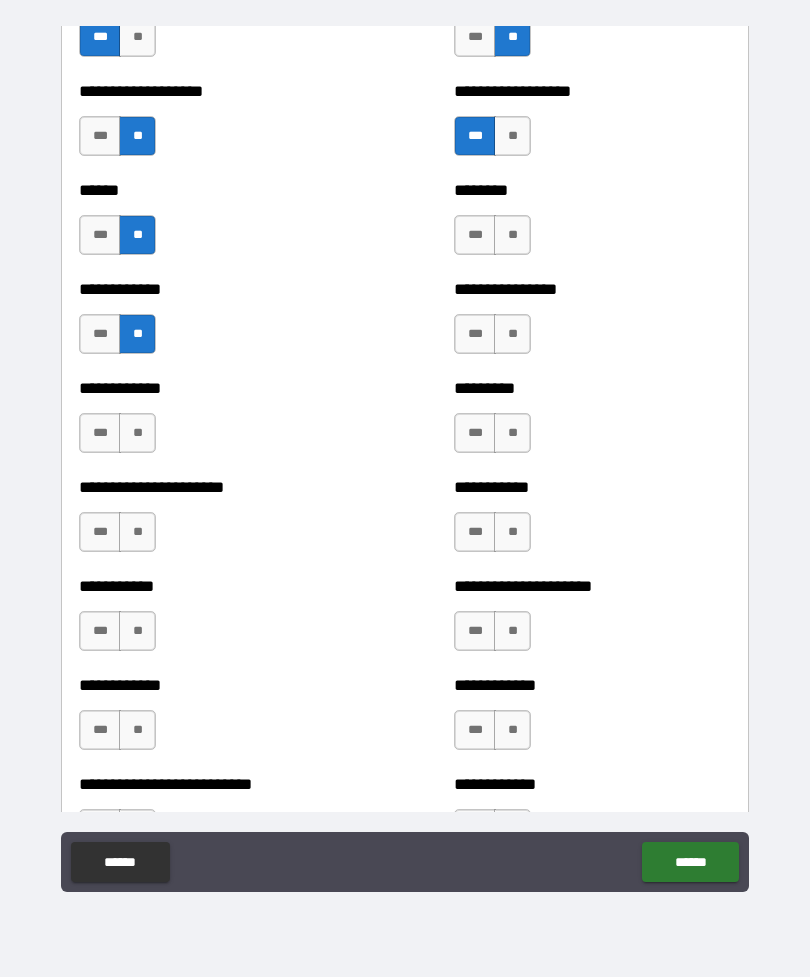 click on "**" at bounding box center (137, 433) 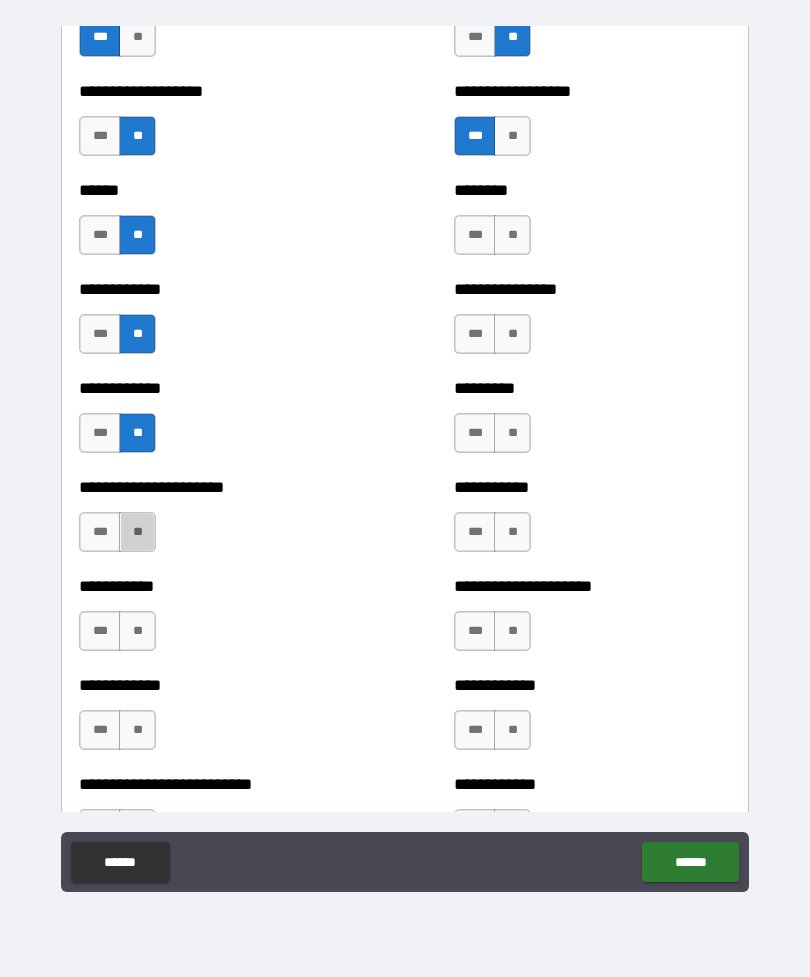 click on "**" at bounding box center (137, 532) 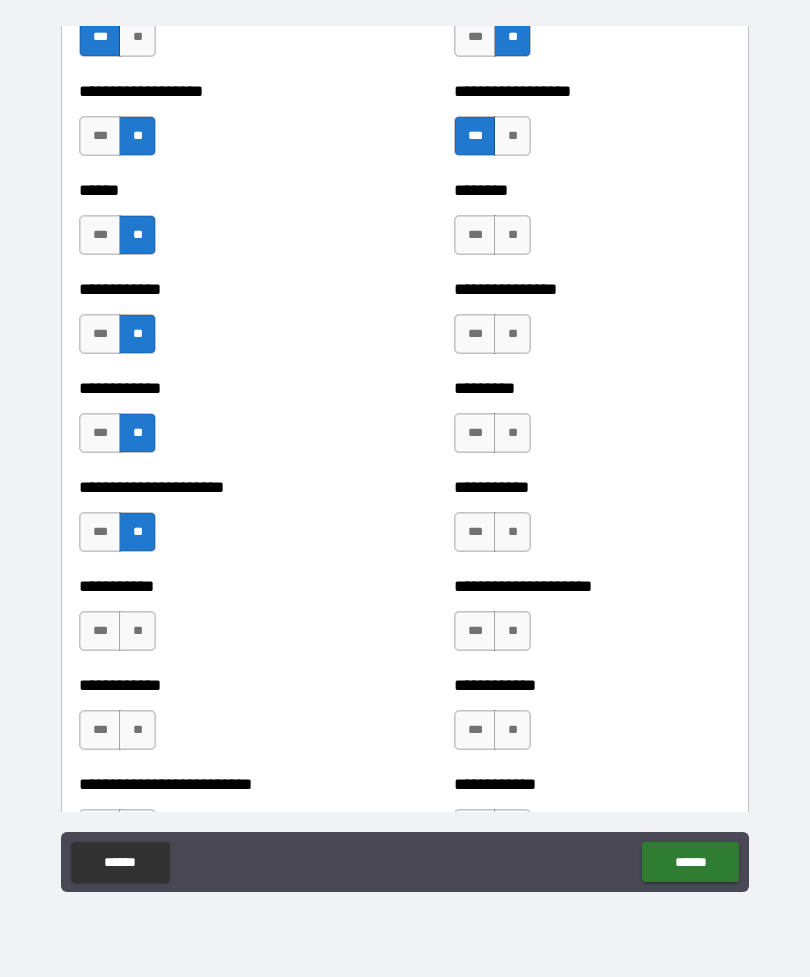 click on "**" at bounding box center [137, 631] 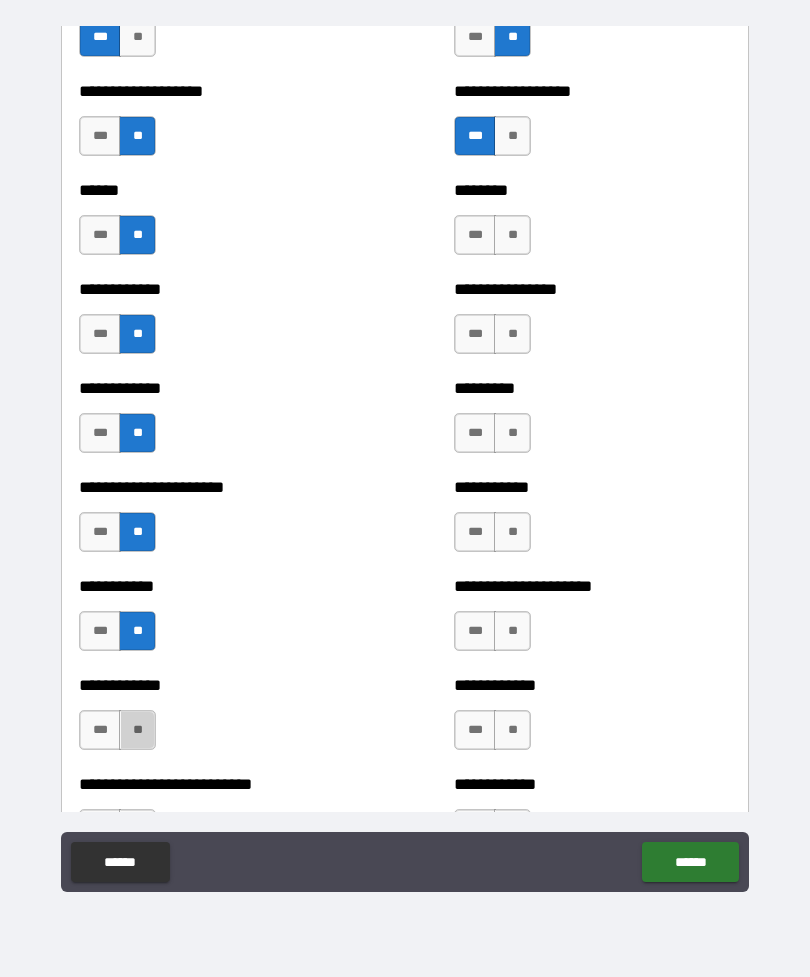 click on "**" at bounding box center [137, 730] 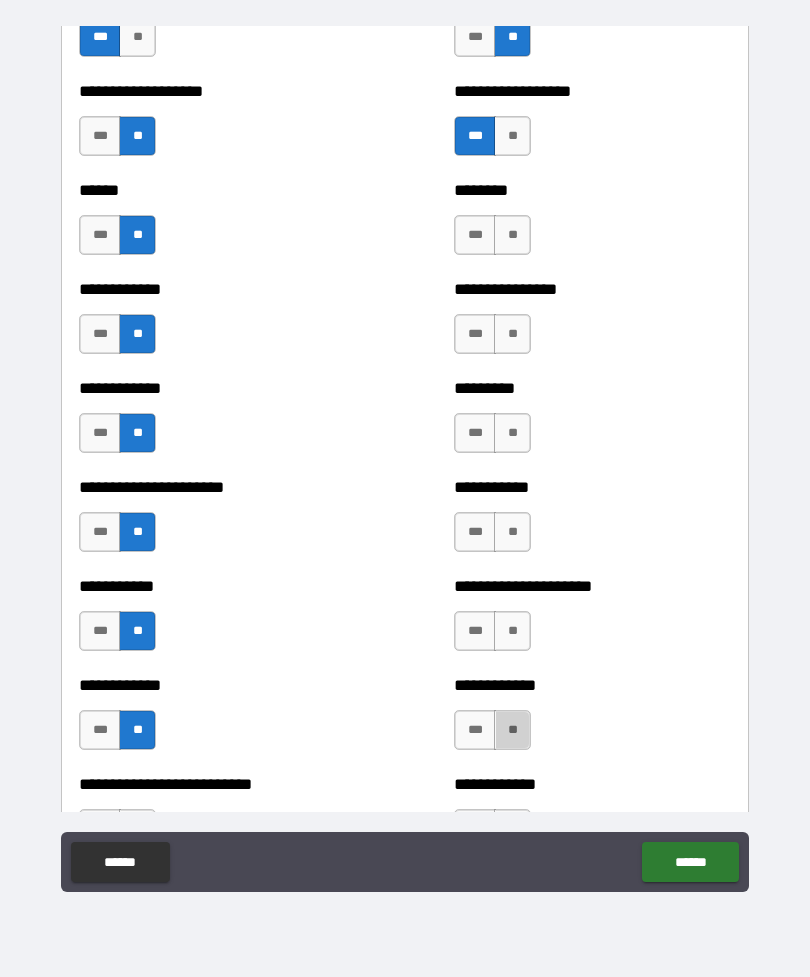 click on "**" at bounding box center [512, 730] 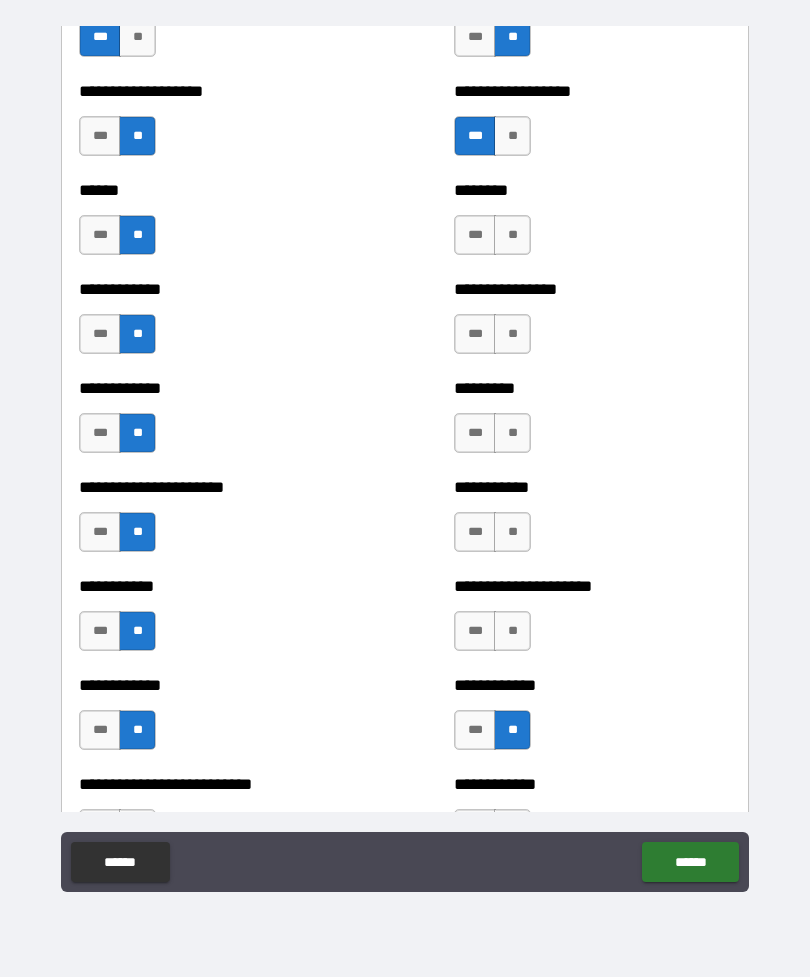 click on "***" at bounding box center [475, 631] 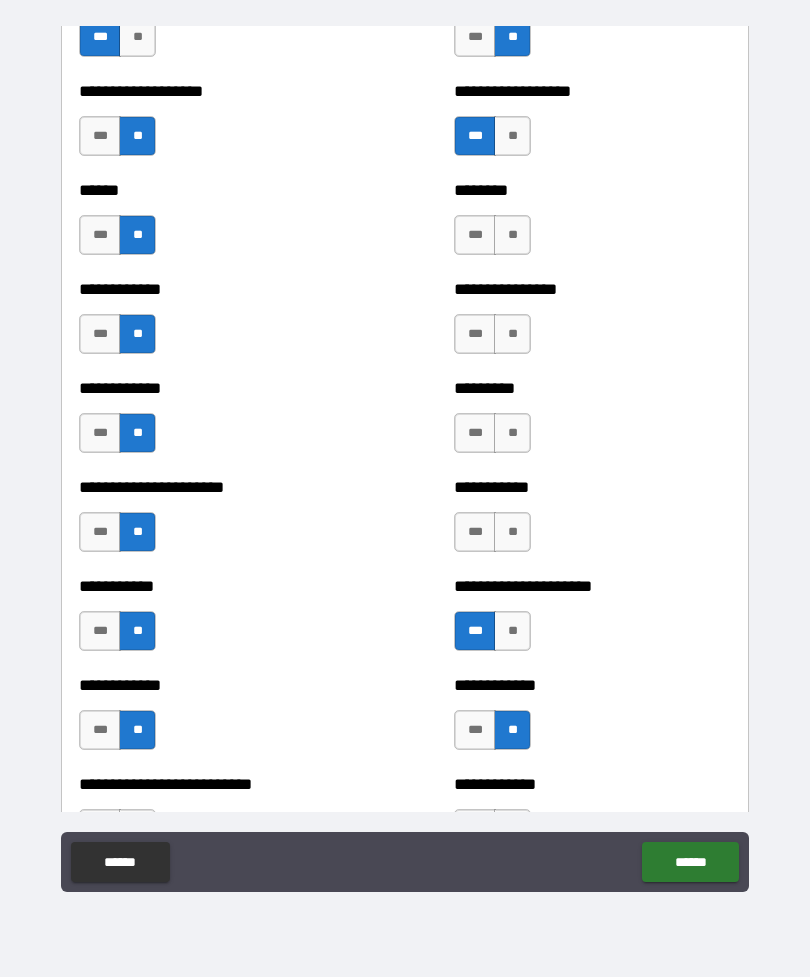 click on "**" at bounding box center (512, 532) 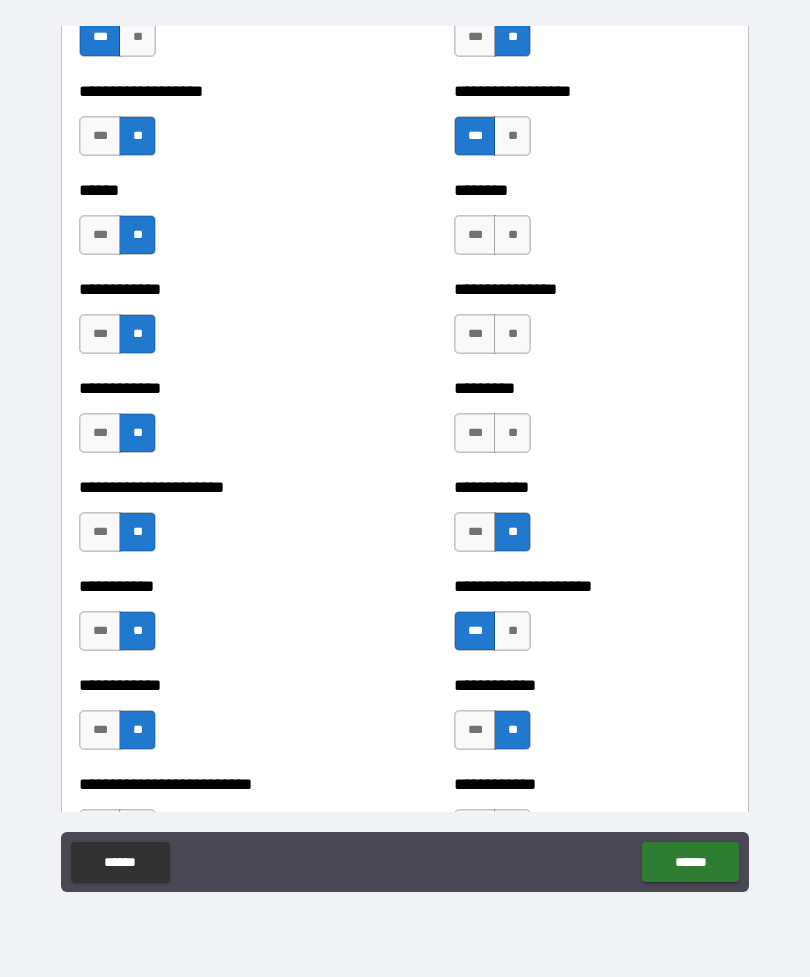 click on "**" at bounding box center (512, 433) 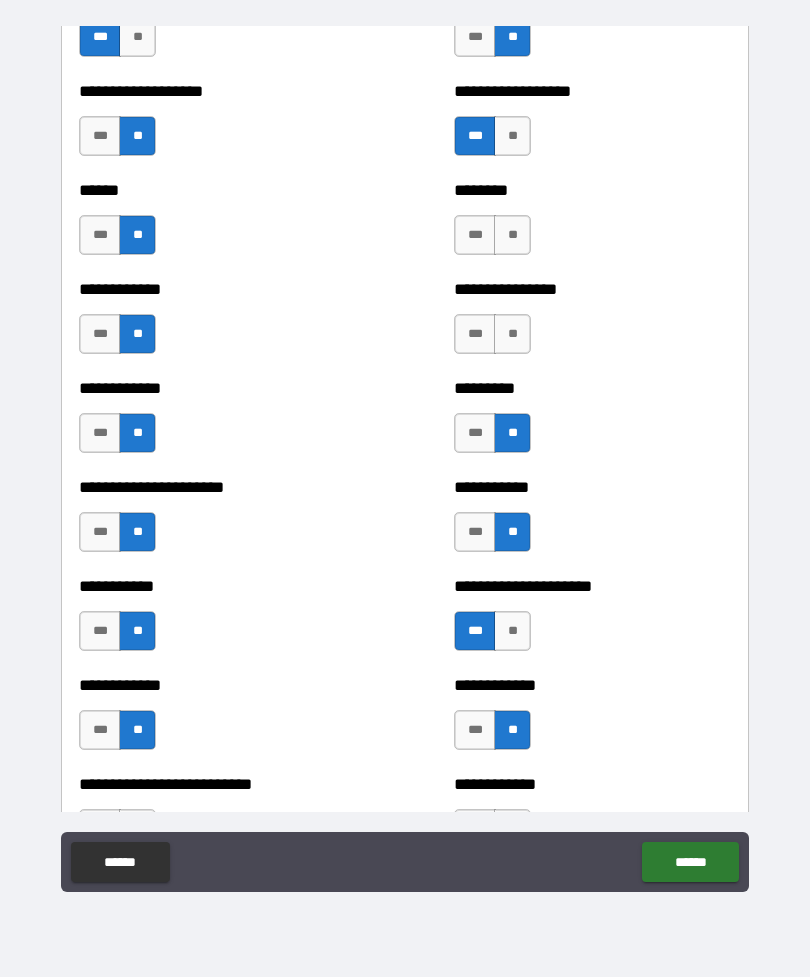 click on "**" at bounding box center (512, 334) 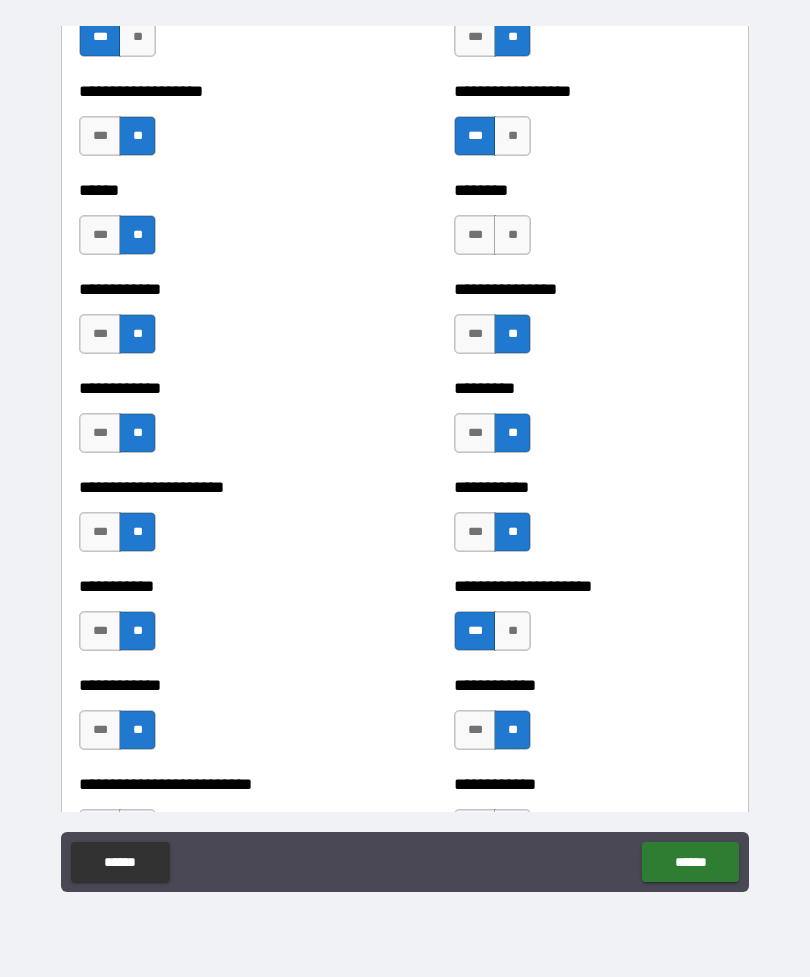 click on "**" at bounding box center (512, 235) 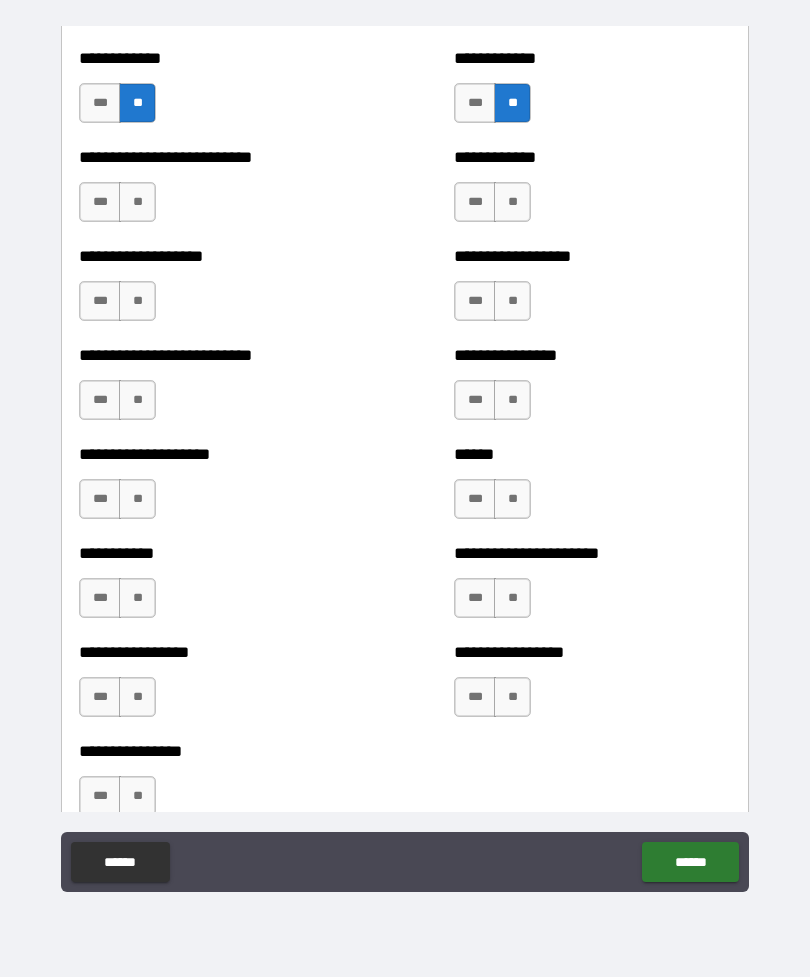 scroll, scrollTop: 5519, scrollLeft: 0, axis: vertical 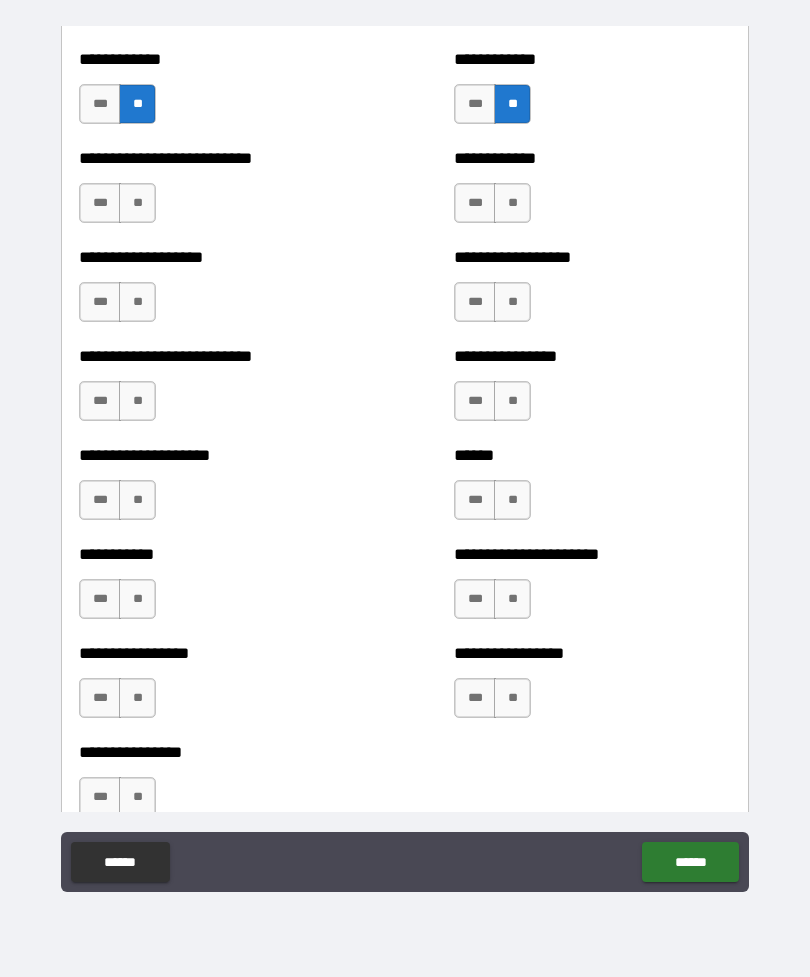 click on "**" at bounding box center (137, 203) 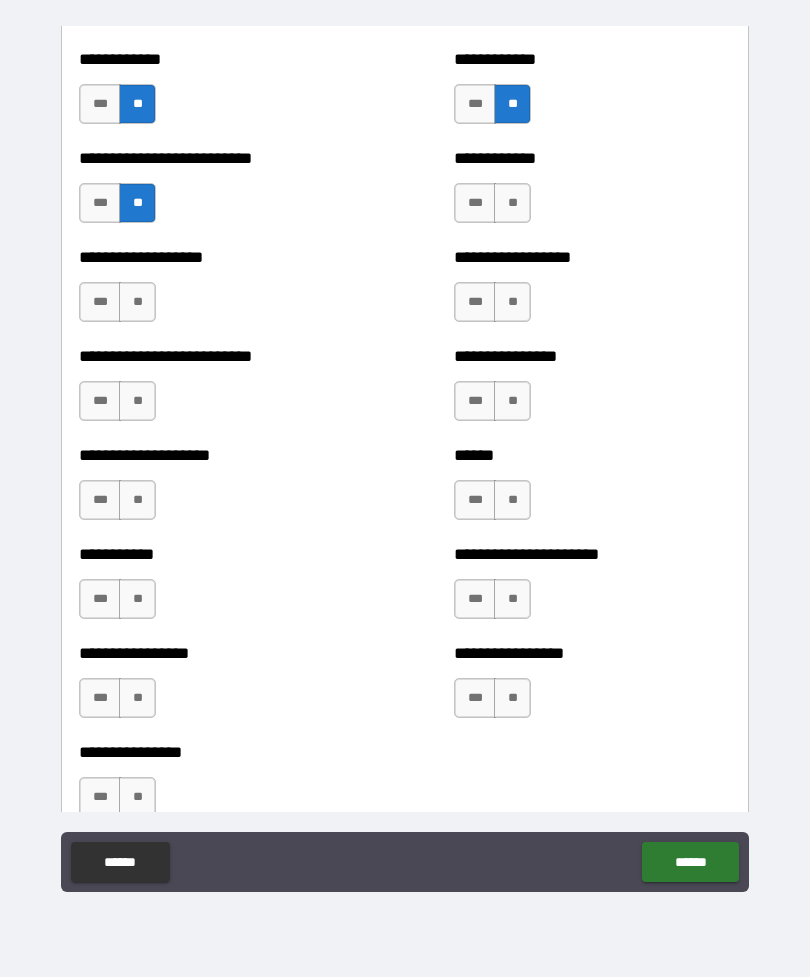 click on "***" at bounding box center [100, 302] 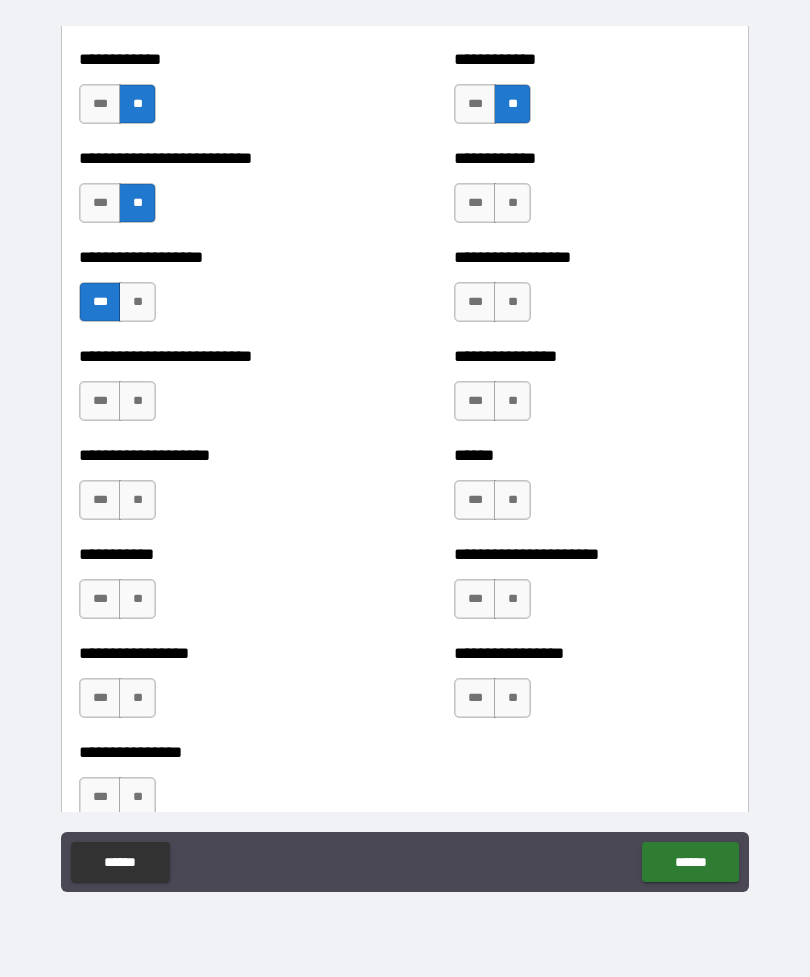 click on "**" at bounding box center (137, 401) 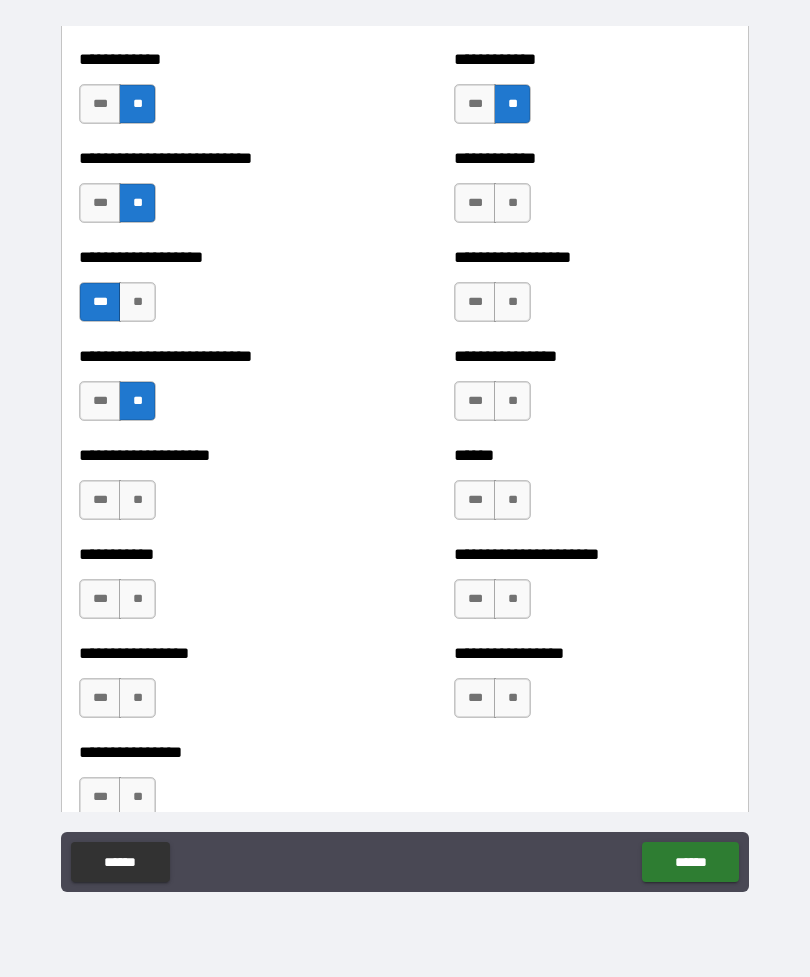 click on "**" at bounding box center [137, 500] 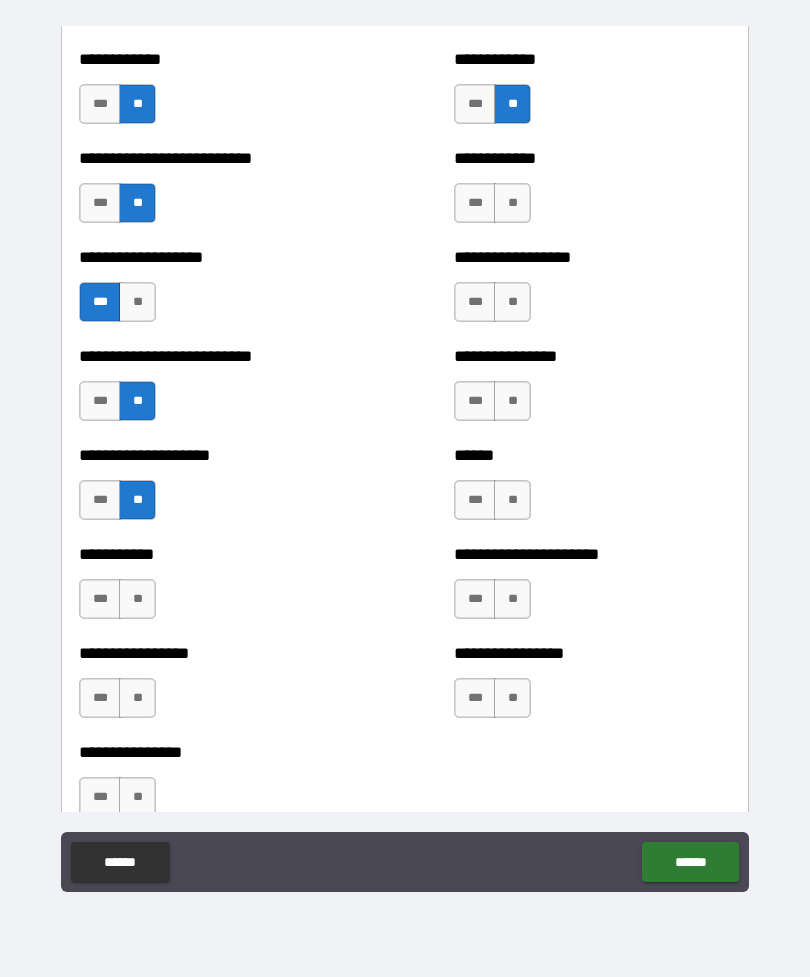 click on "**" at bounding box center [137, 599] 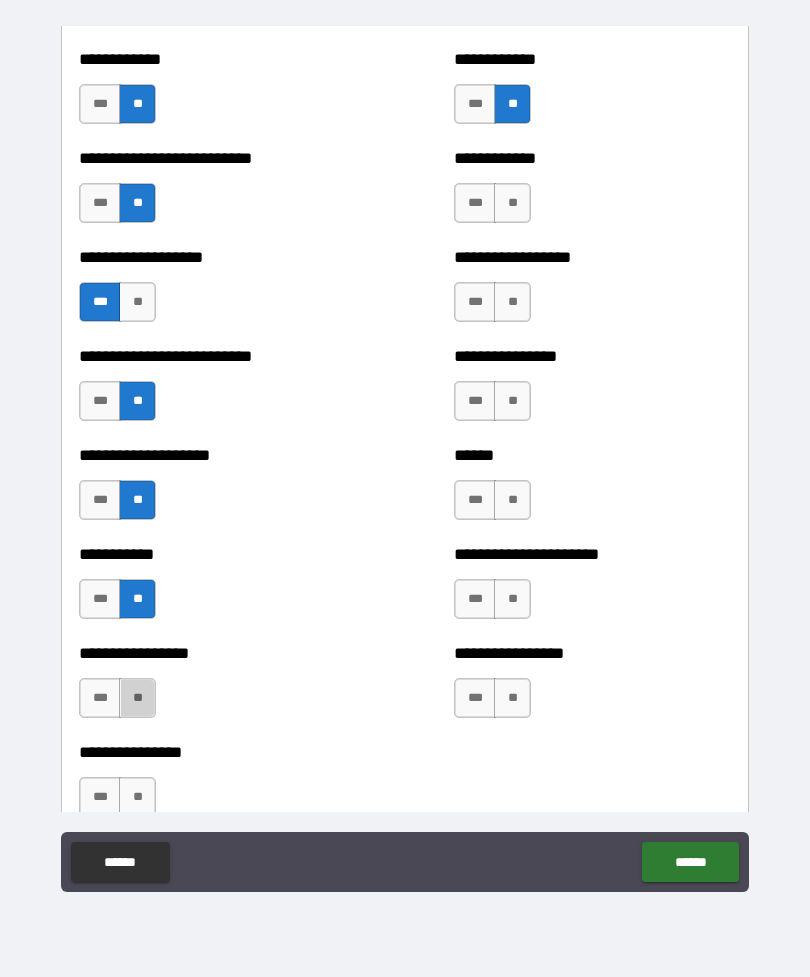 click on "**" at bounding box center [137, 698] 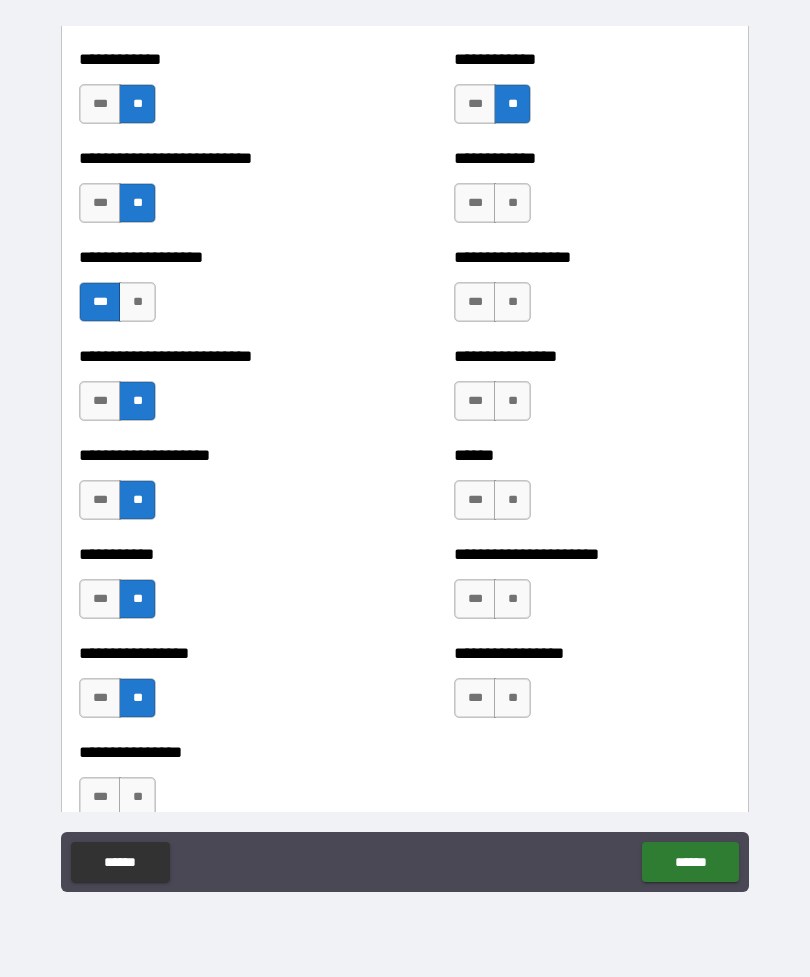 click on "**" at bounding box center (137, 797) 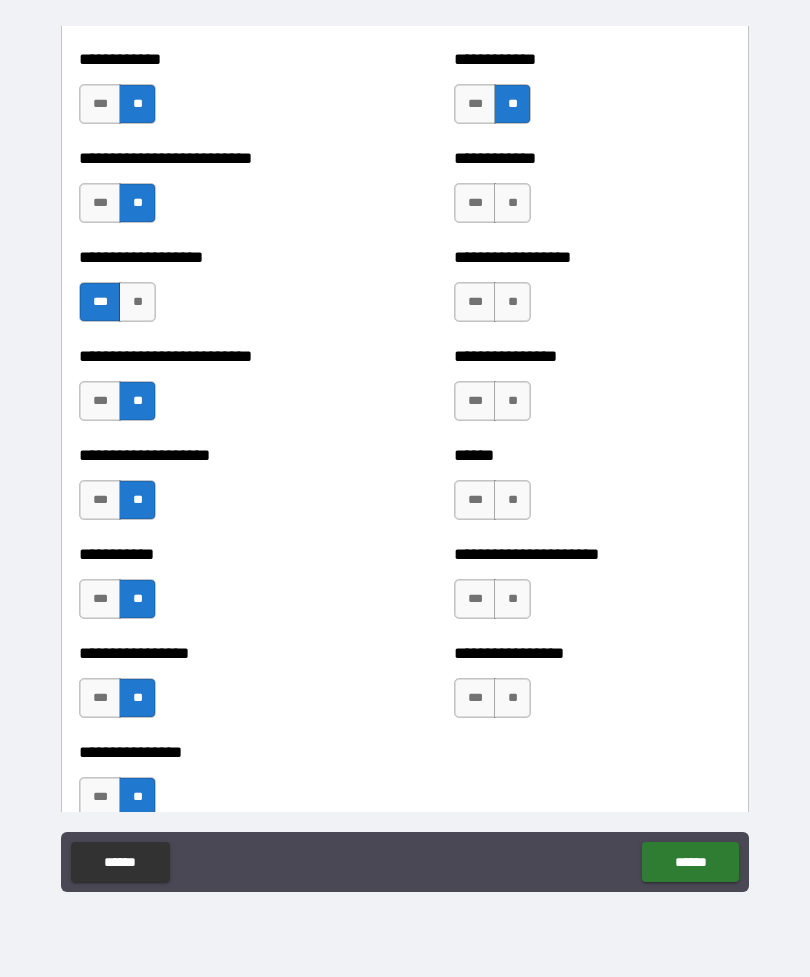 click on "**" at bounding box center [512, 698] 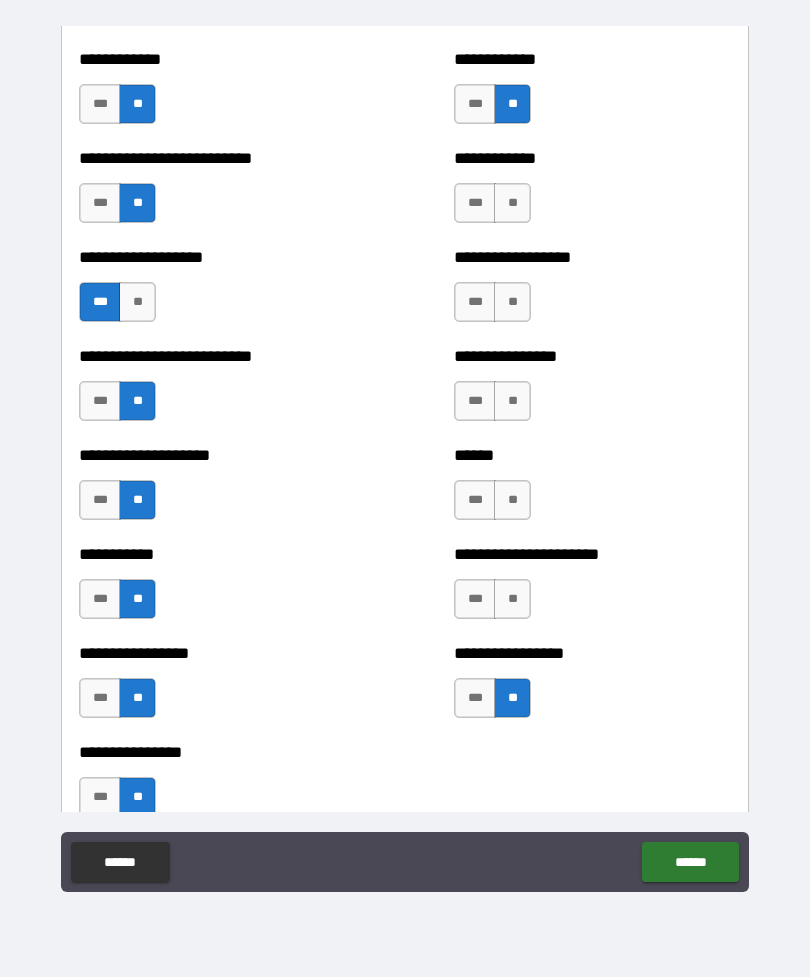click on "**" at bounding box center (512, 599) 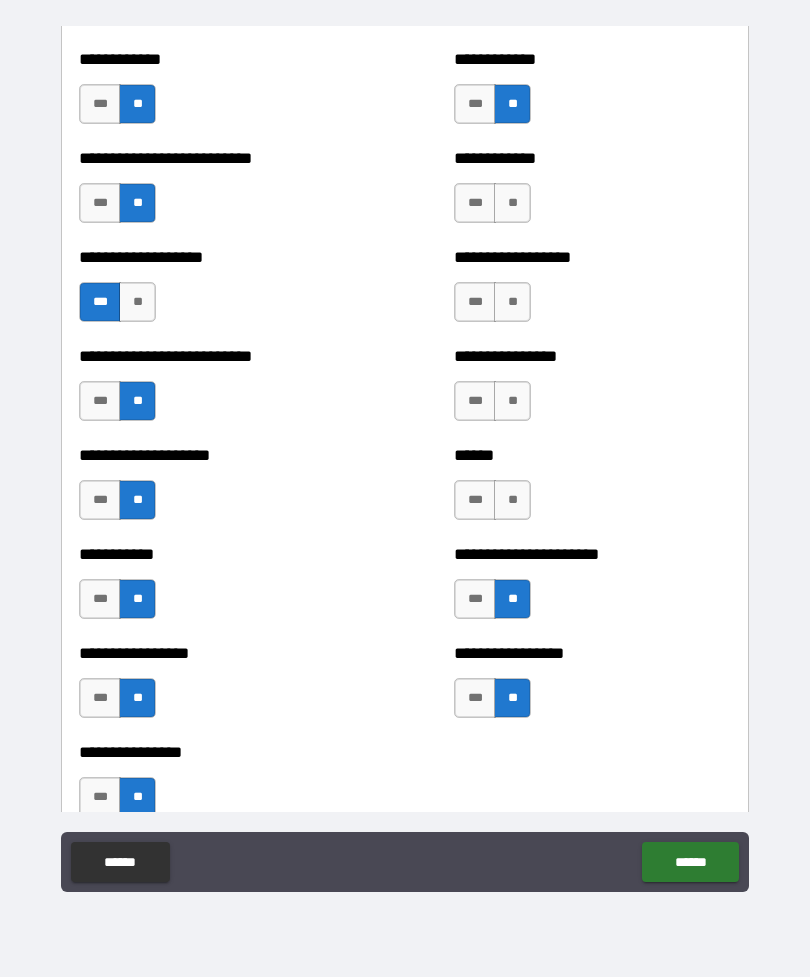 click on "***" at bounding box center [475, 599] 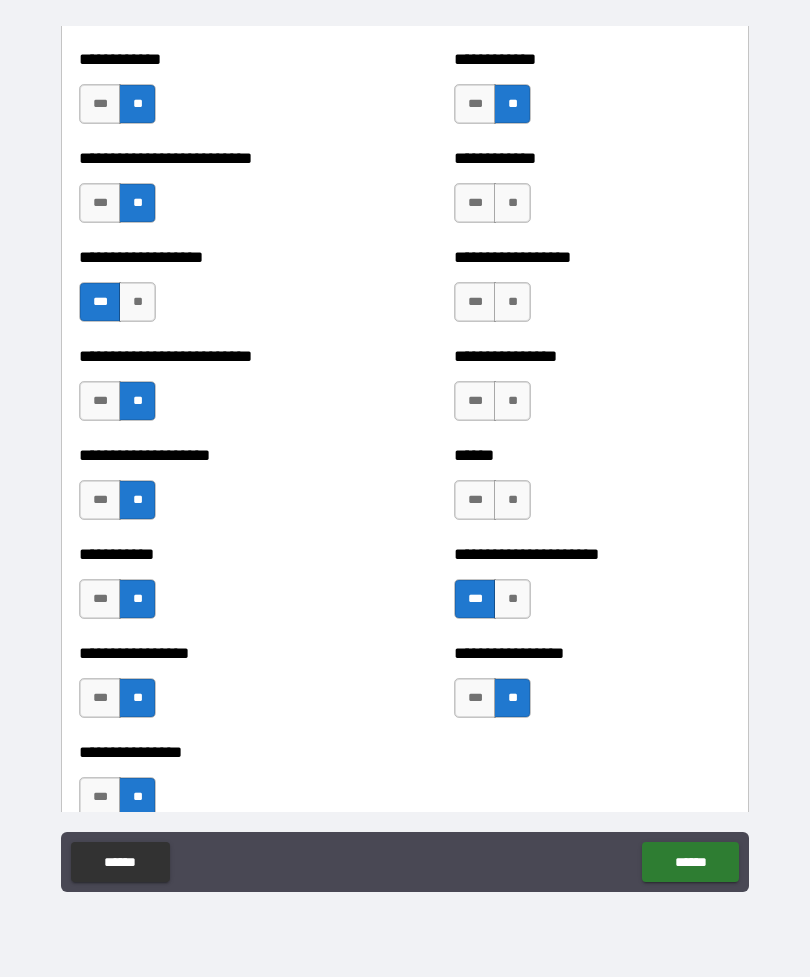 click on "**" at bounding box center [512, 500] 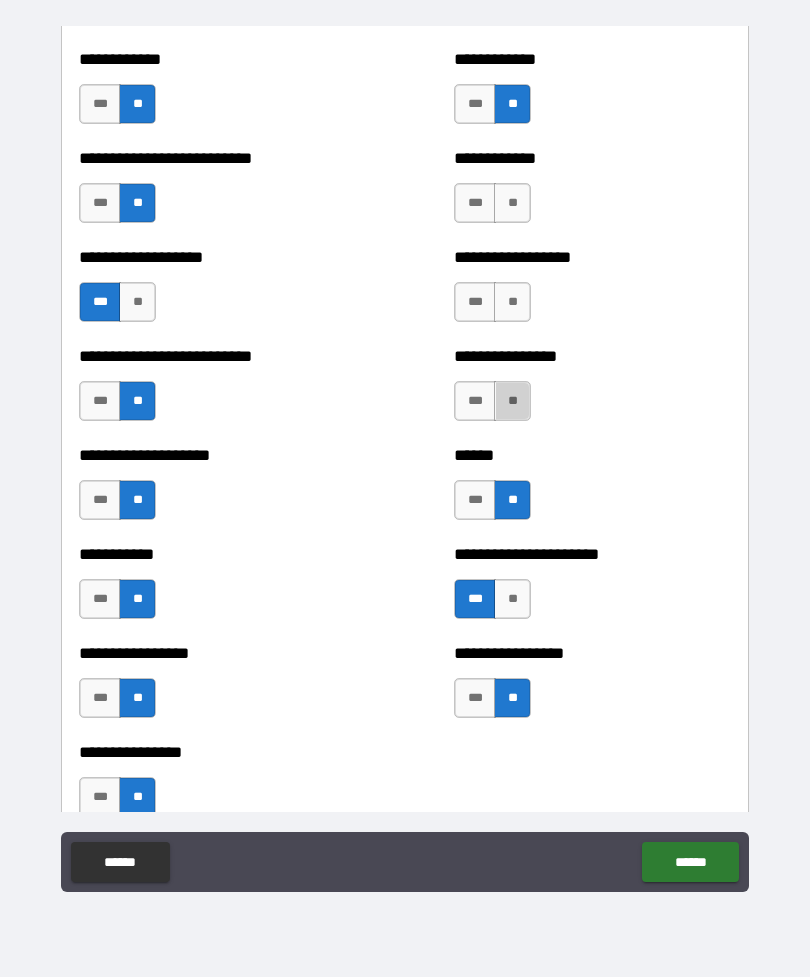 click on "**" at bounding box center (512, 401) 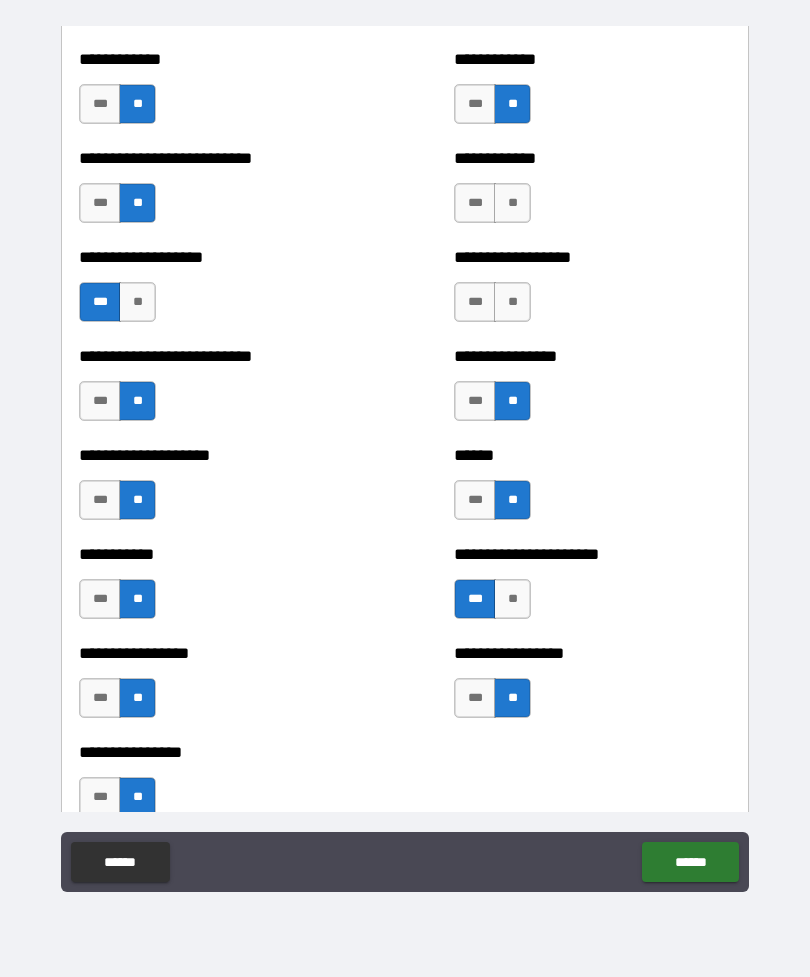 click on "**" at bounding box center (512, 302) 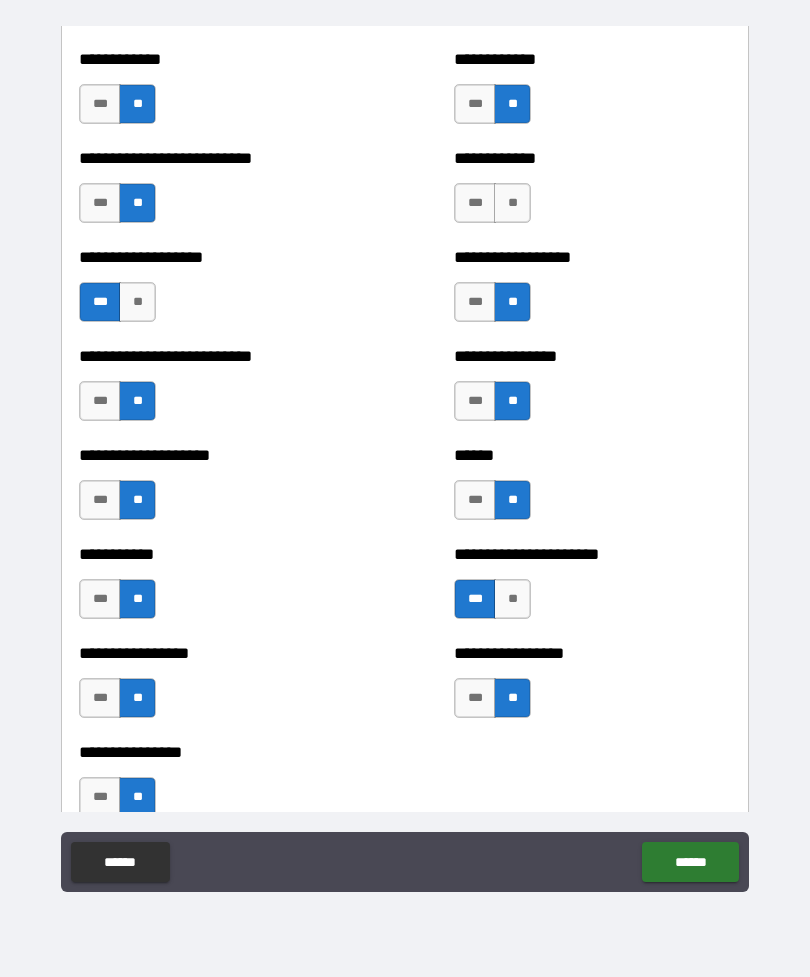click on "**" at bounding box center [512, 203] 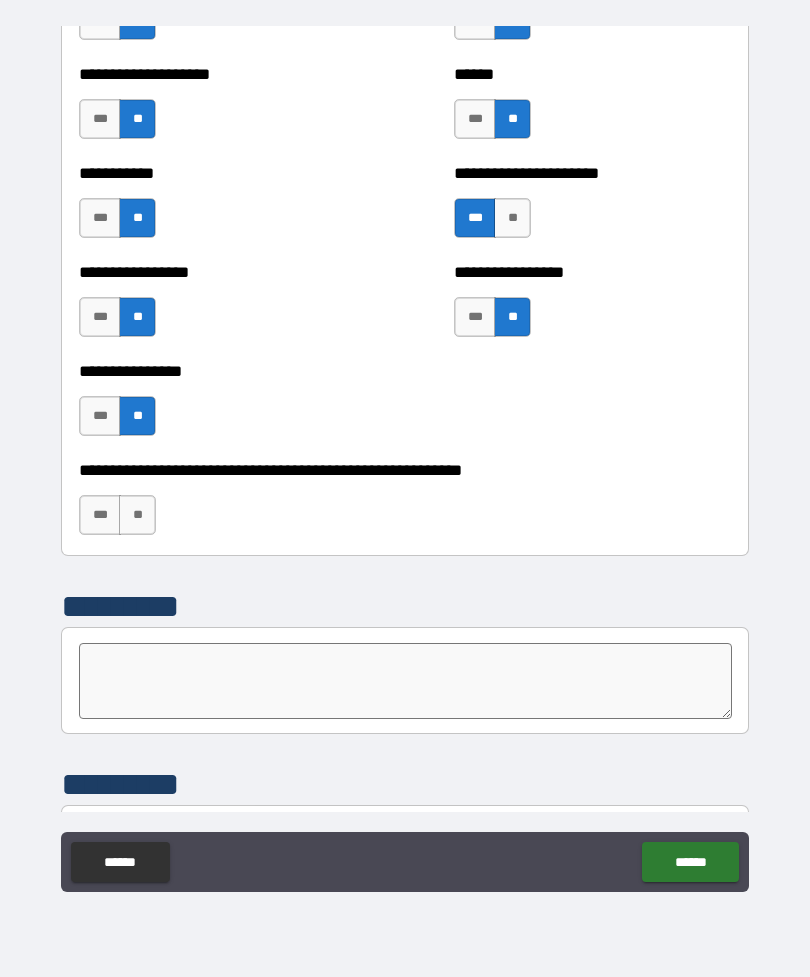scroll, scrollTop: 5909, scrollLeft: 0, axis: vertical 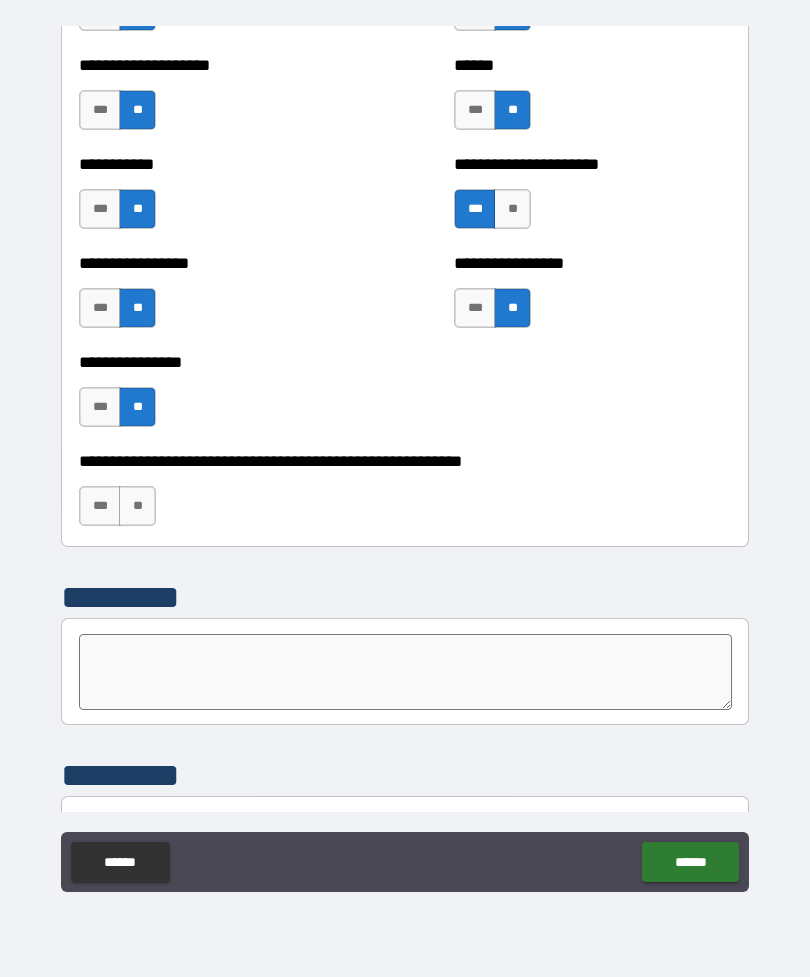 click on "**" at bounding box center (137, 506) 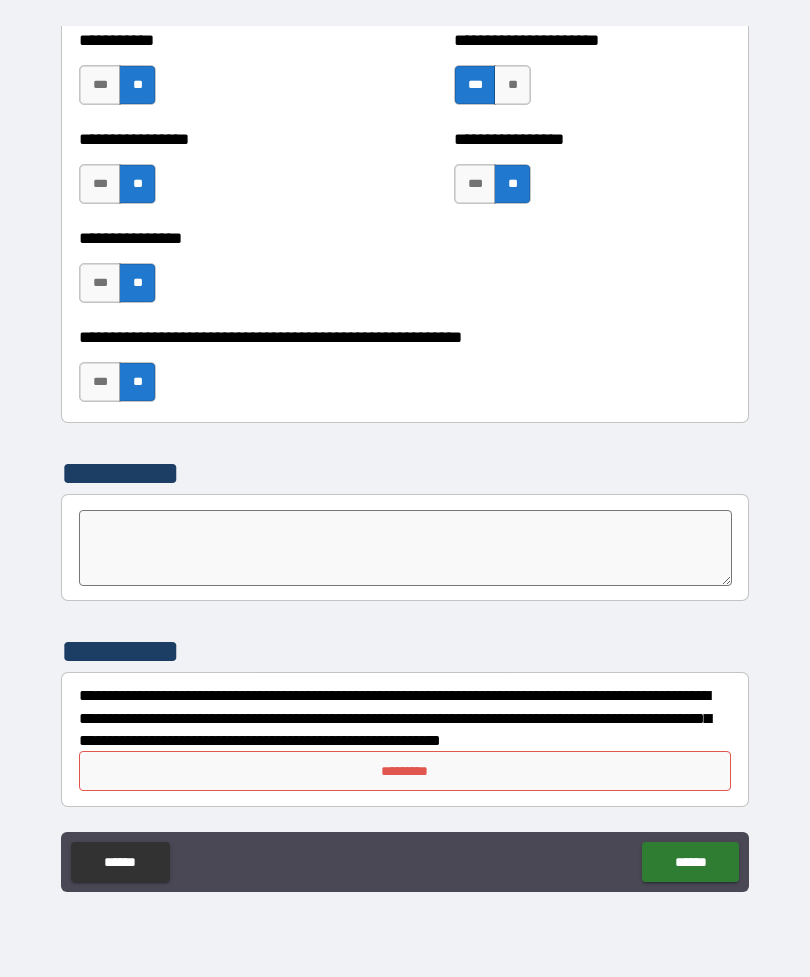 scroll, scrollTop: 6033, scrollLeft: 0, axis: vertical 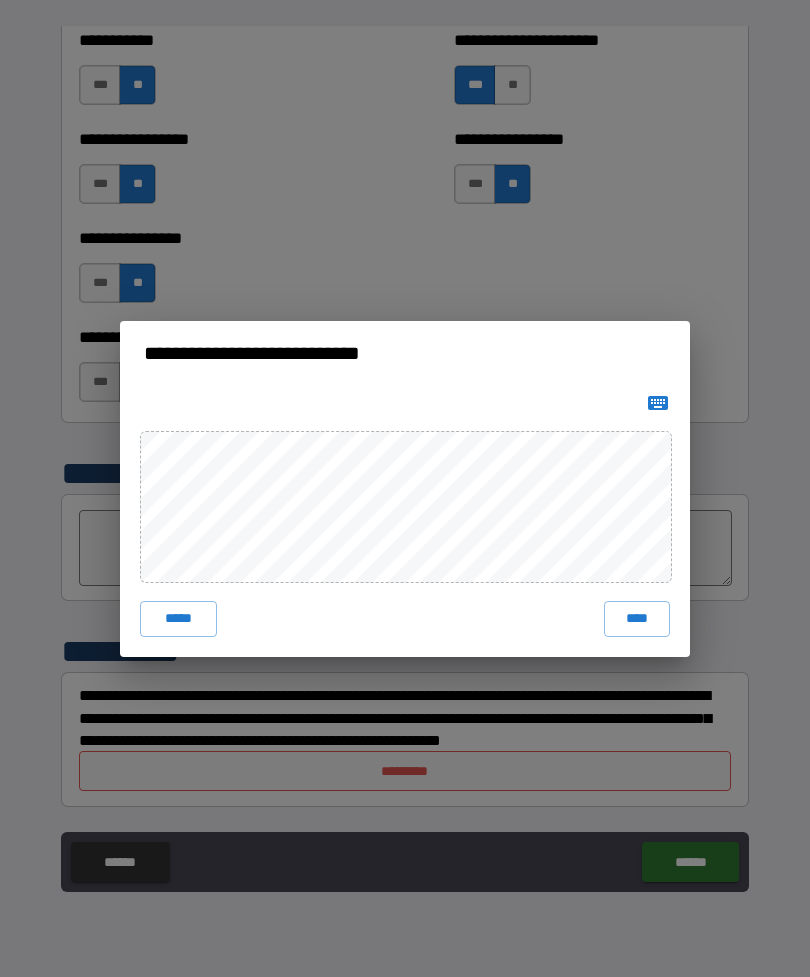 click on "****" at bounding box center [637, 619] 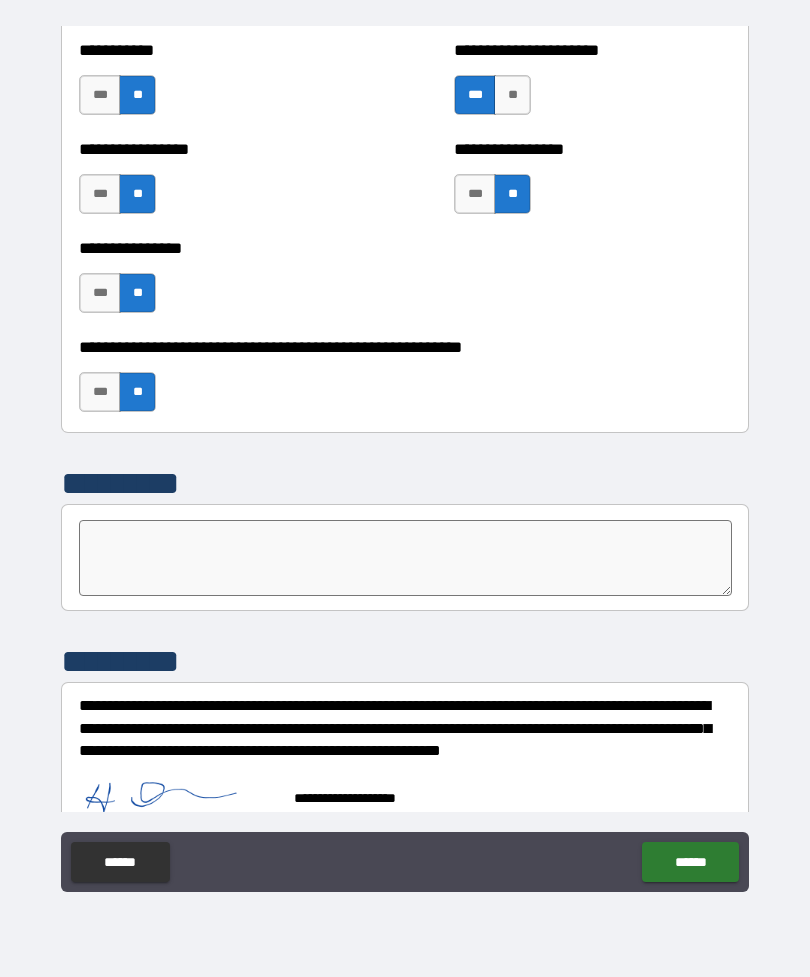 click on "******" at bounding box center (690, 862) 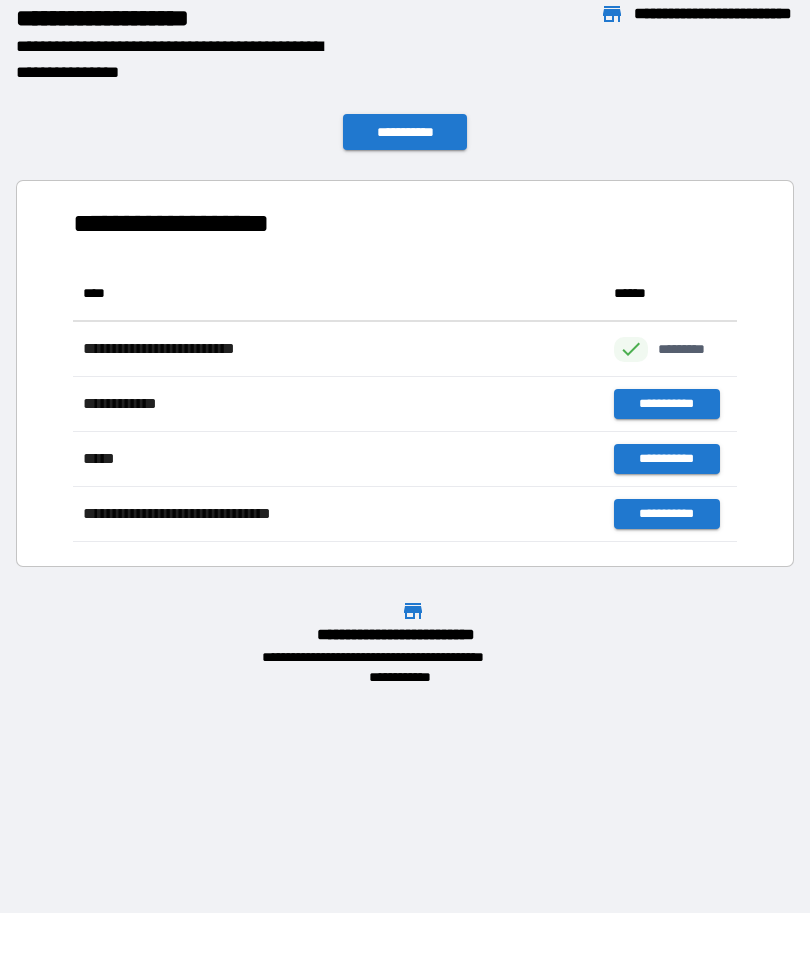 scroll, scrollTop: 1, scrollLeft: 1, axis: both 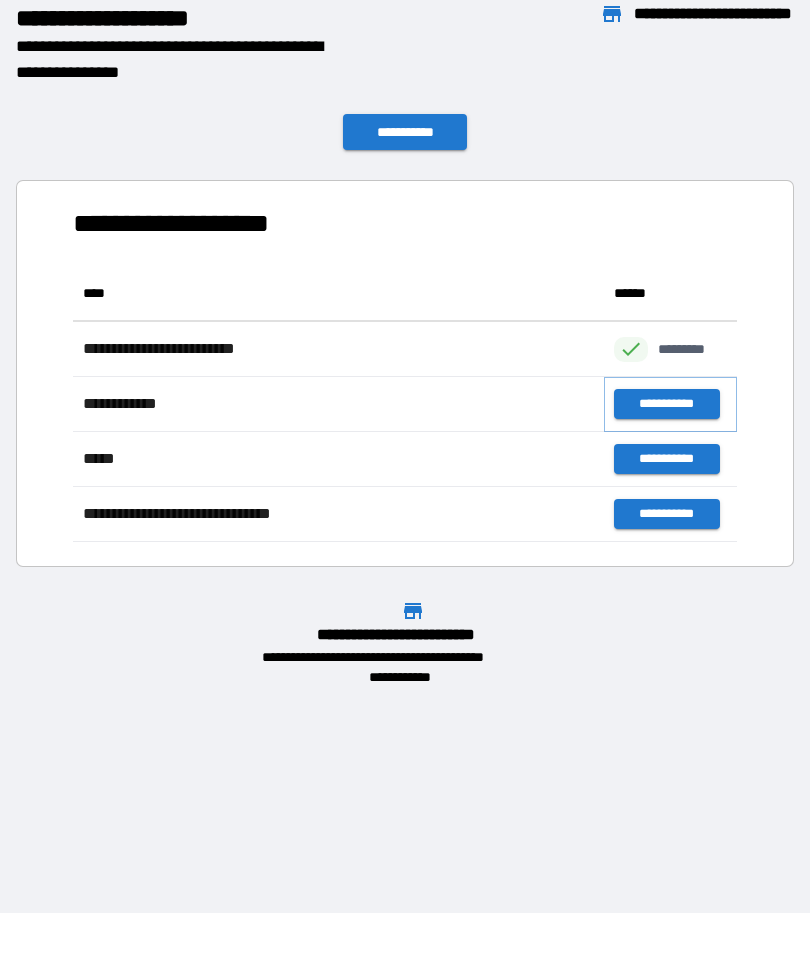 click on "**********" at bounding box center (666, 404) 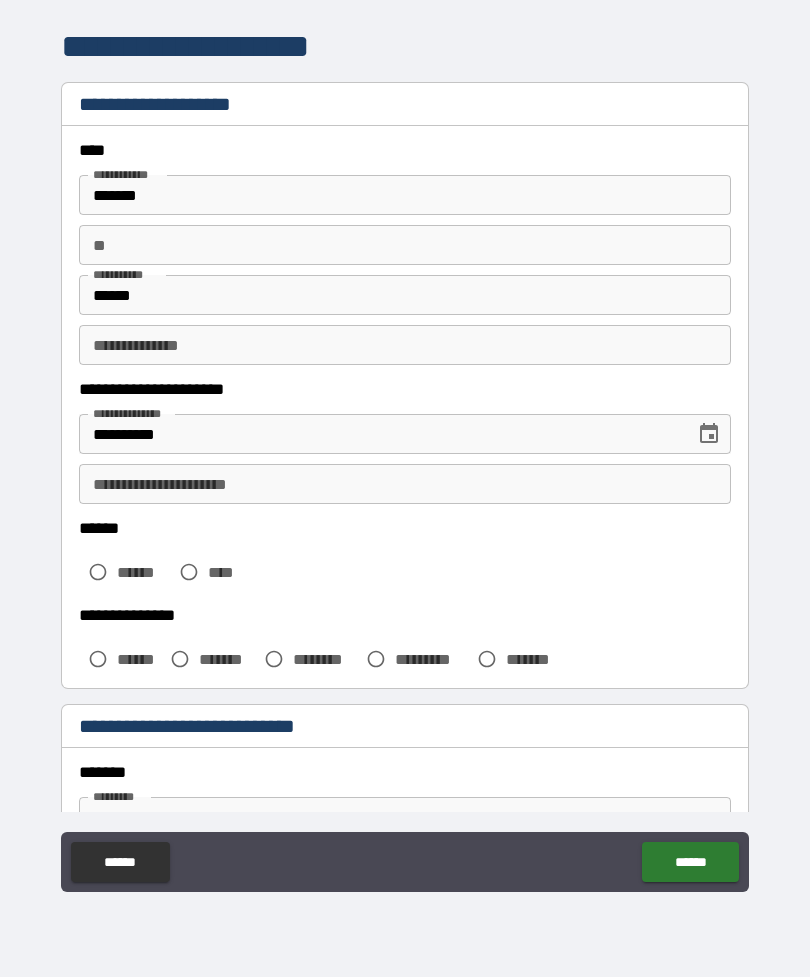 click on "**********" at bounding box center (405, 484) 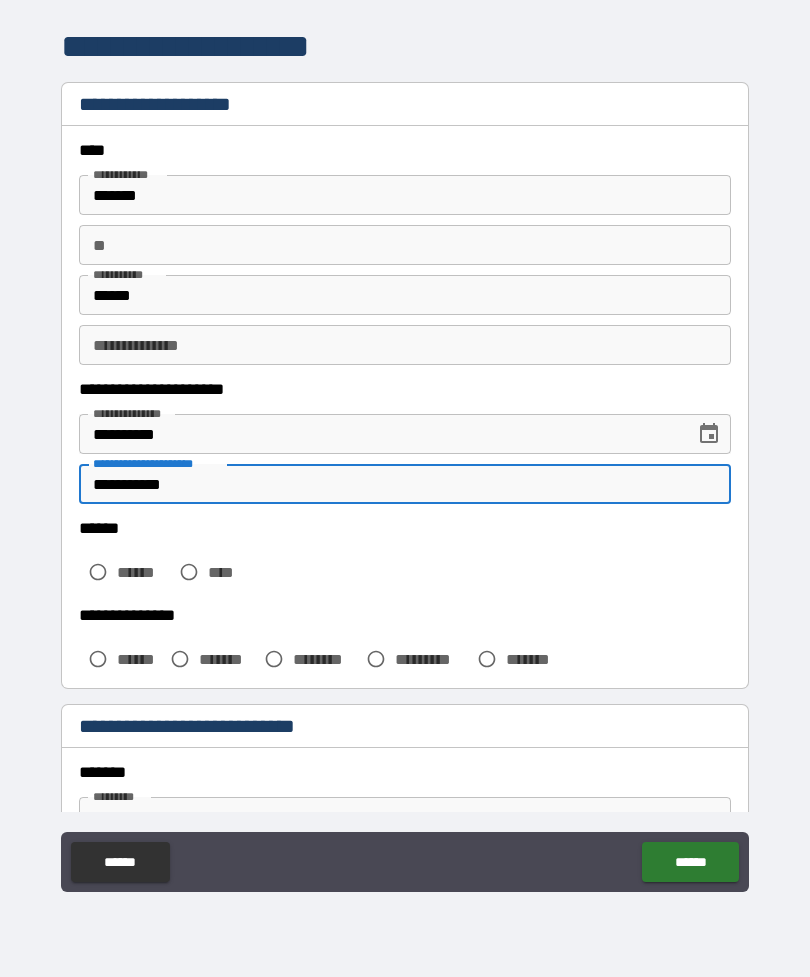 type on "**********" 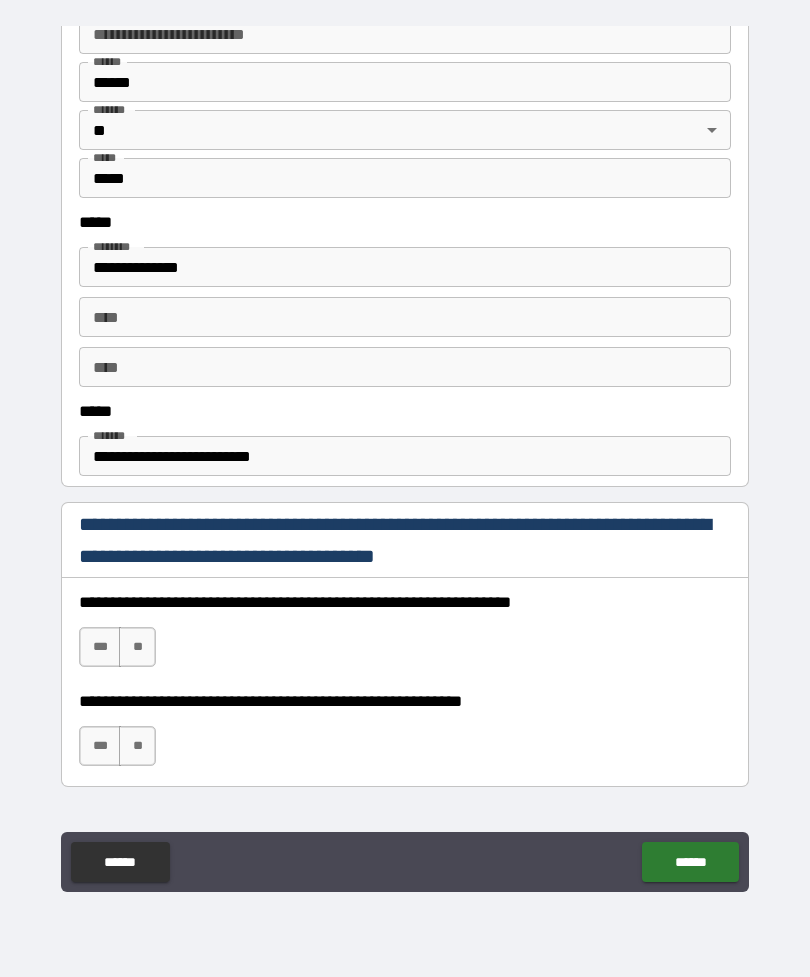 scroll, scrollTop: 874, scrollLeft: 0, axis: vertical 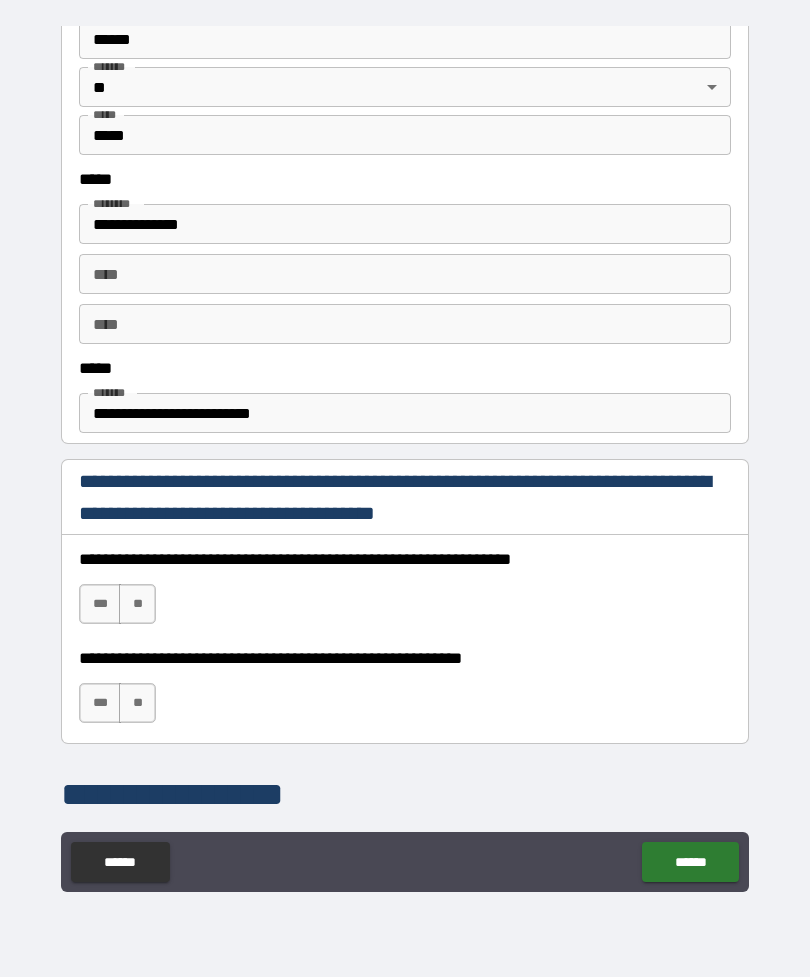 click on "***" at bounding box center (100, 604) 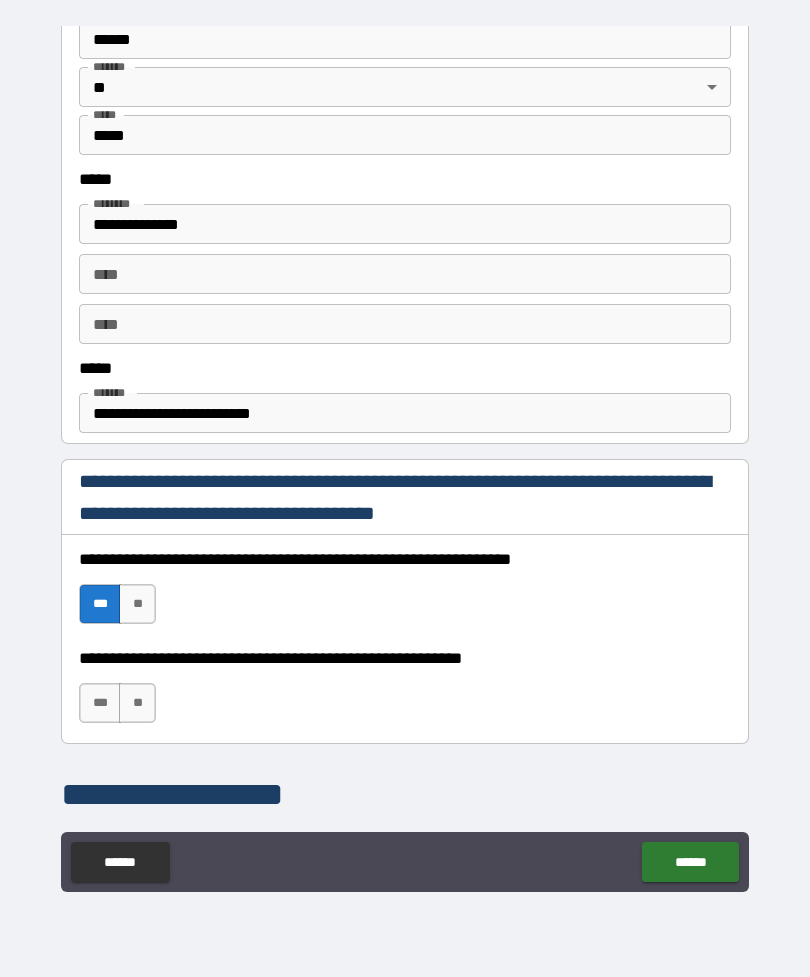click on "***" at bounding box center [100, 703] 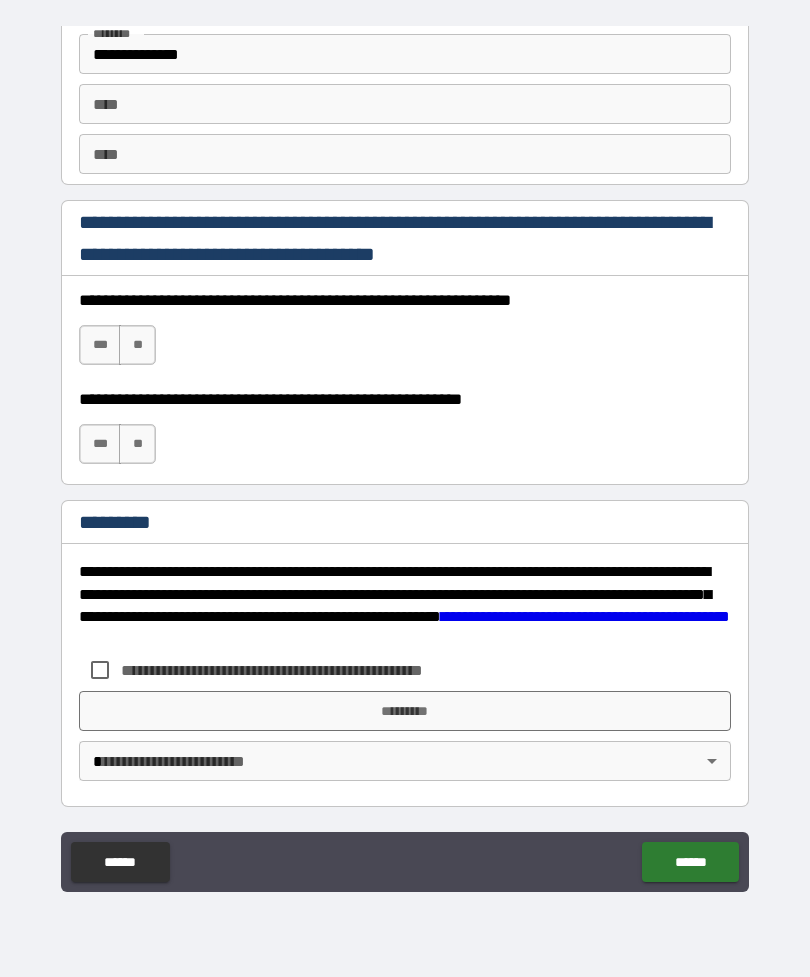 scroll, scrollTop: 2720, scrollLeft: 0, axis: vertical 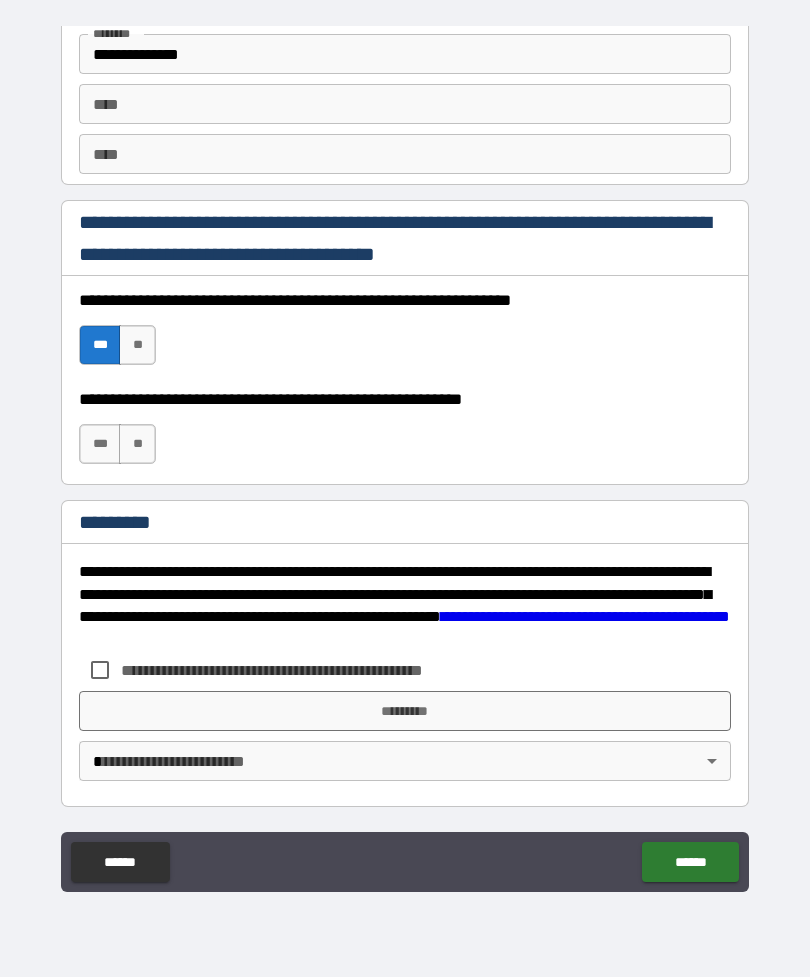click on "***" at bounding box center (100, 444) 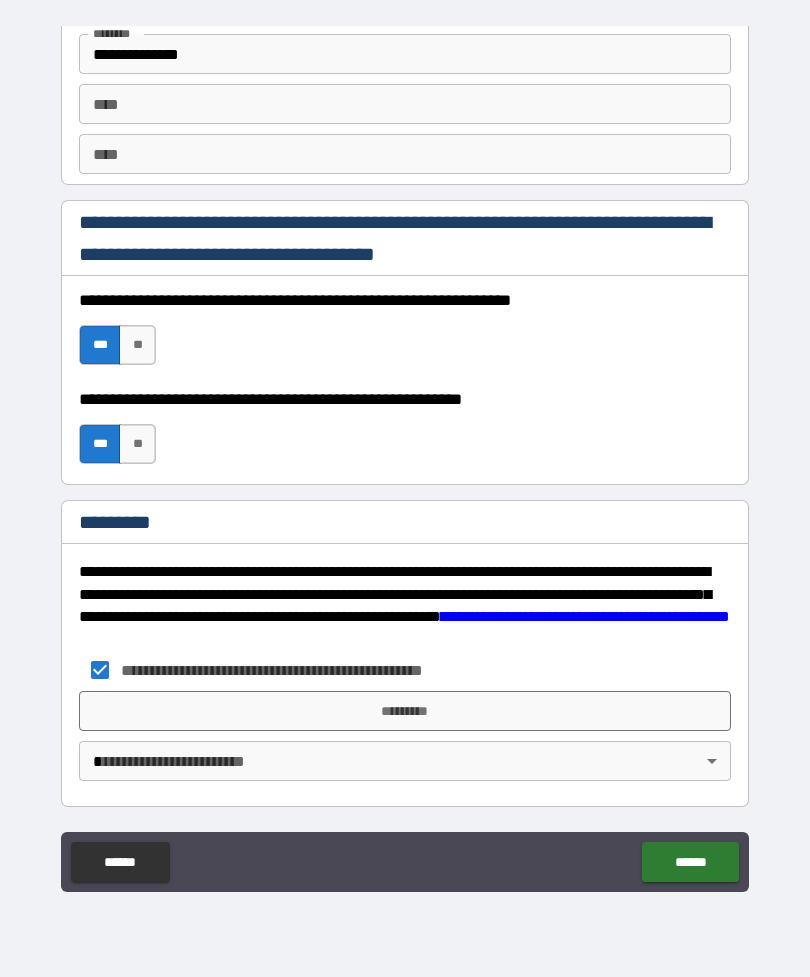 click on "*********" at bounding box center [405, 711] 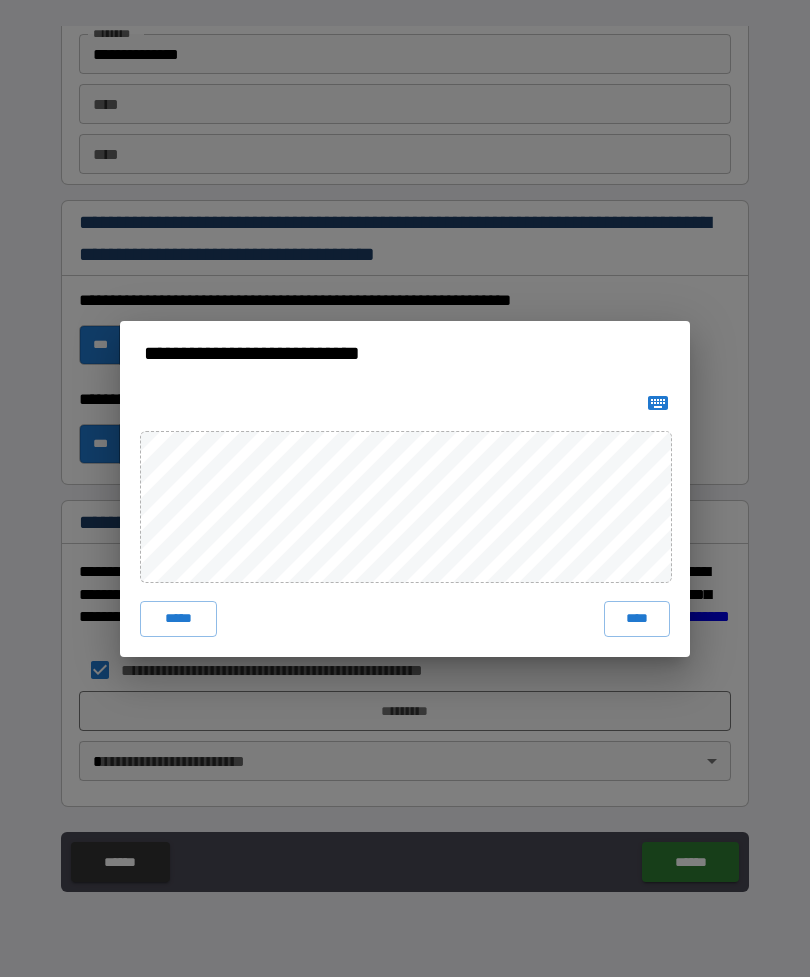 click on "****" at bounding box center (637, 619) 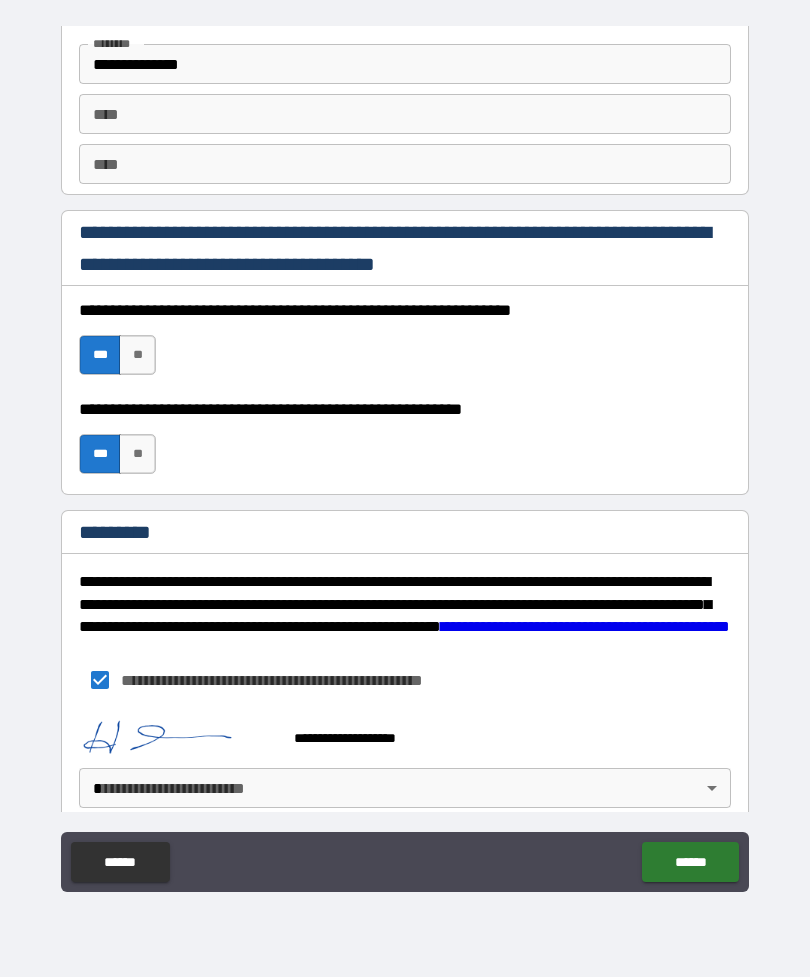 click on "[FIRST] [LAST] [CITY] [STATE] [ZIP] [STREET_TYPE] [STREET_NAME] [APARTMENT_TYPE] [APARTMENT_NUMBER] [COUNTRY] [PHONE] [EMAIL] [SSN] [CREDIT_CARD] [PASSPORT] [DRIVER_LICENSE] [DATE] [AGE] [TIME]" at bounding box center [405, 456] 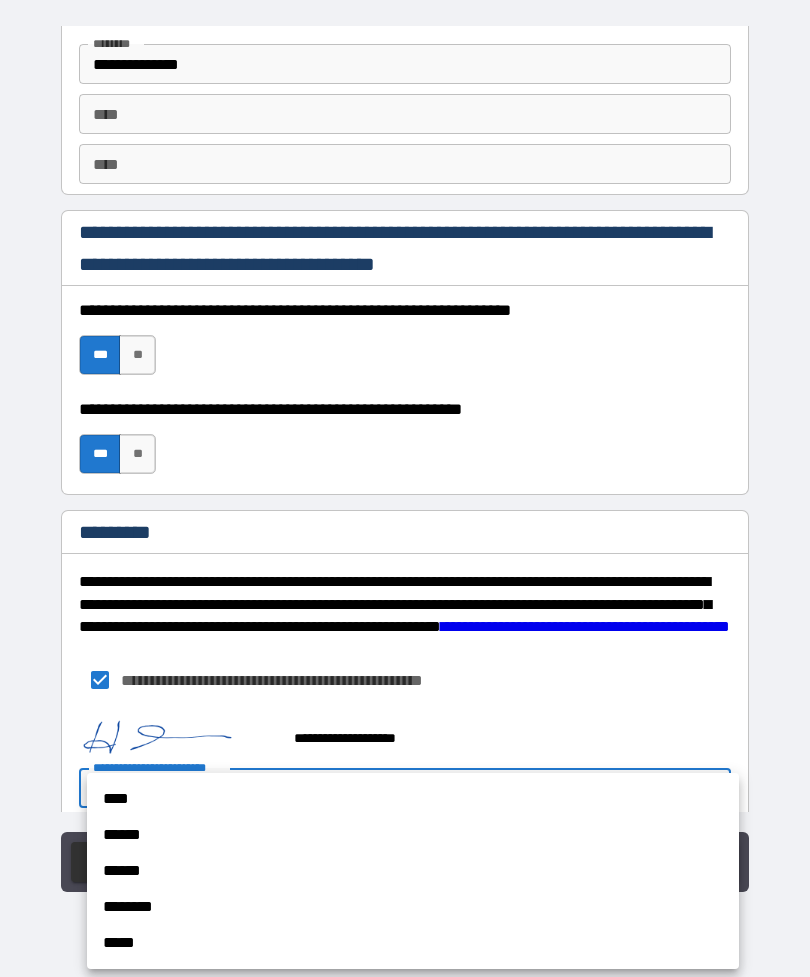 click on "****" at bounding box center (413, 799) 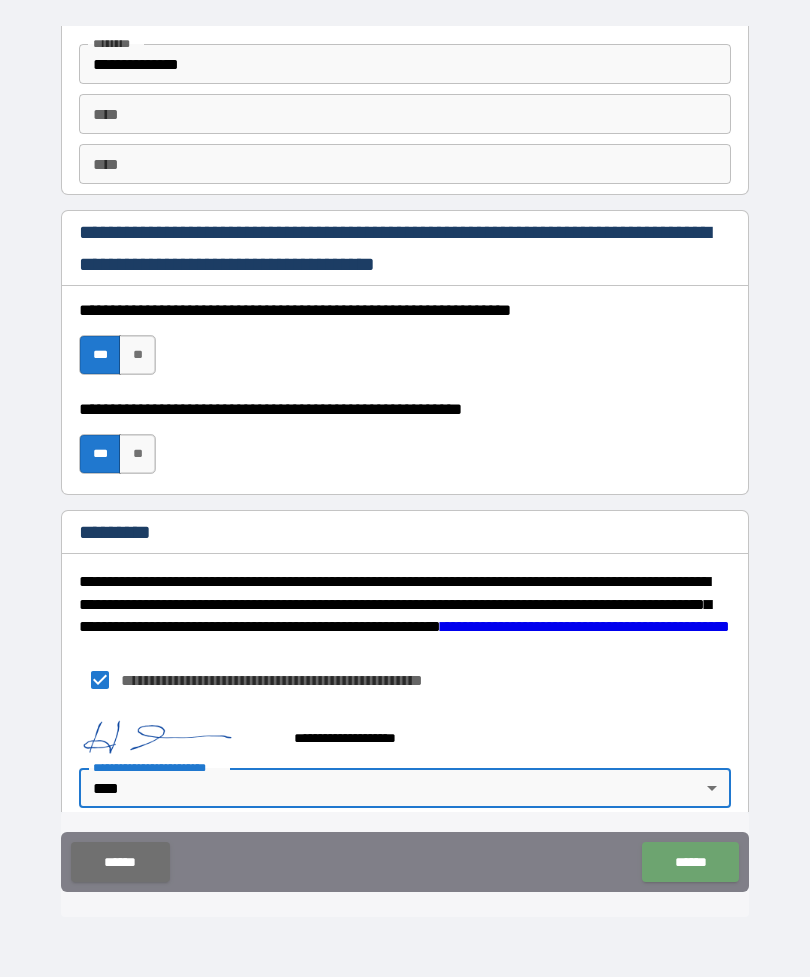 click on "******" at bounding box center [690, 862] 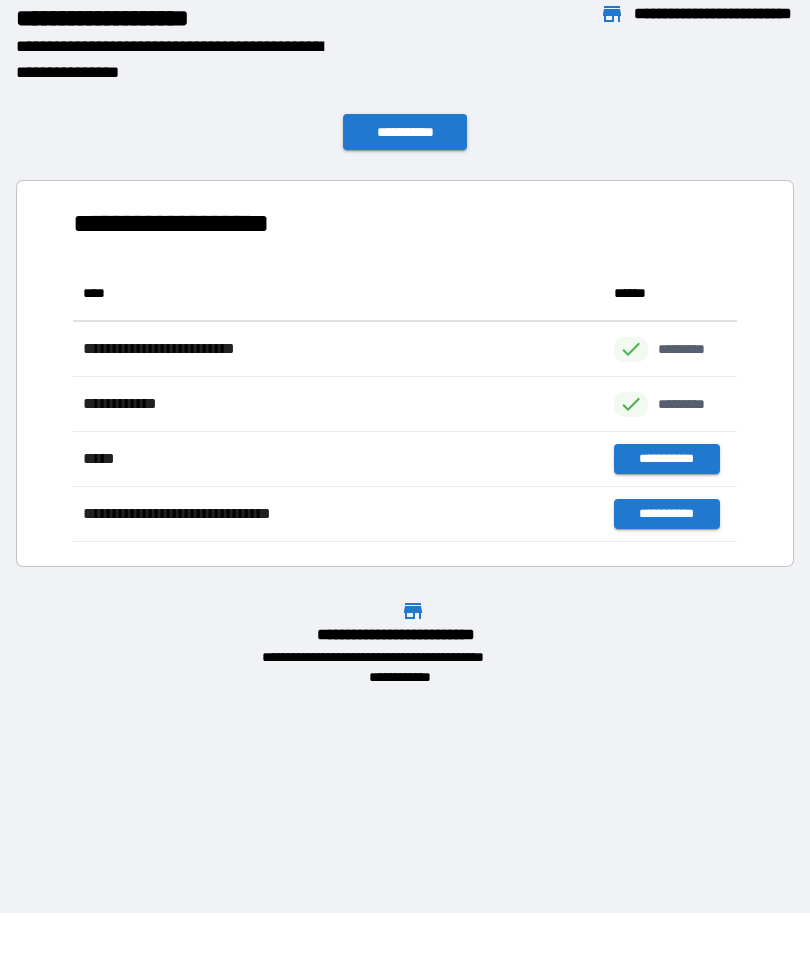 scroll, scrollTop: 1, scrollLeft: 1, axis: both 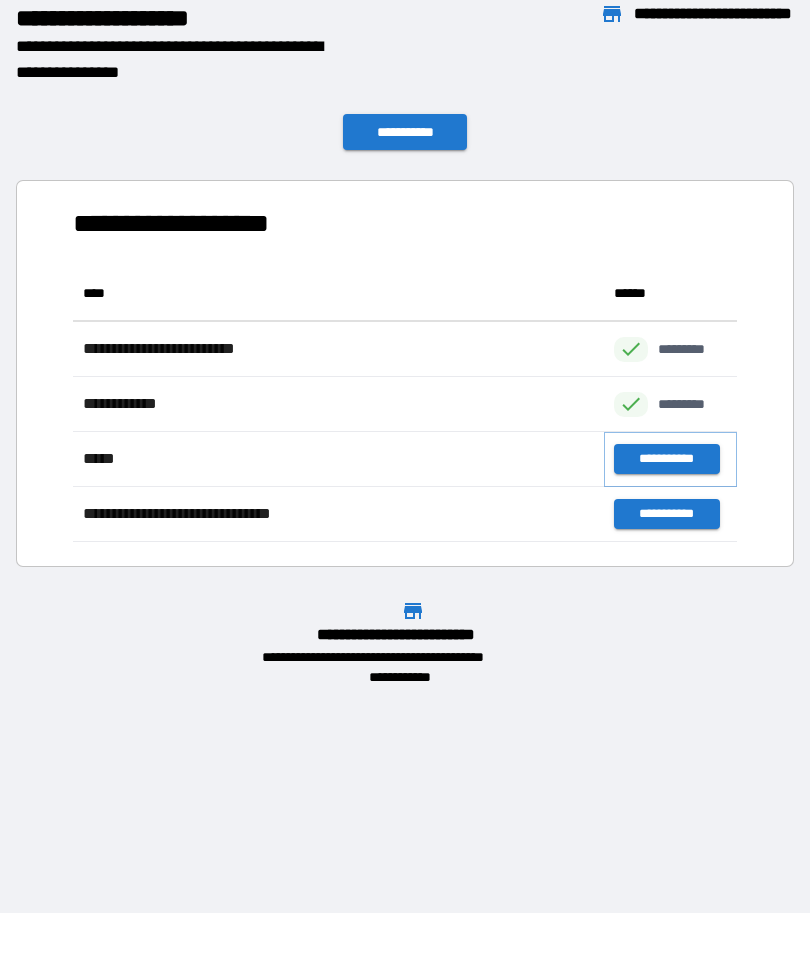 click on "**********" at bounding box center (666, 459) 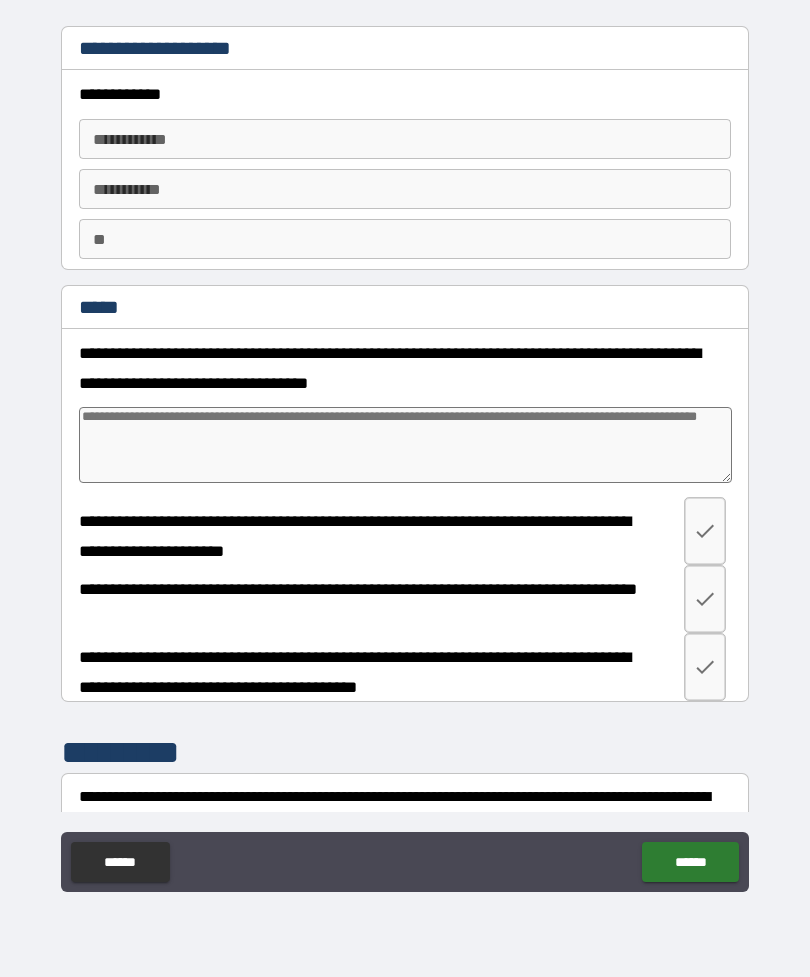type on "*" 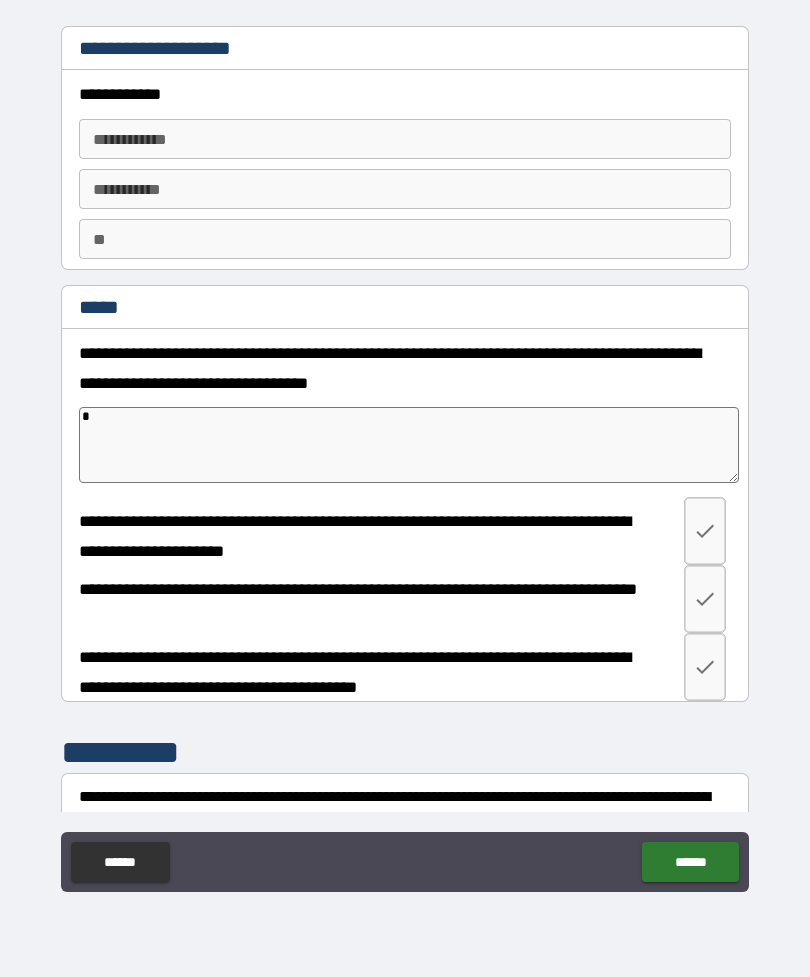 type on "*" 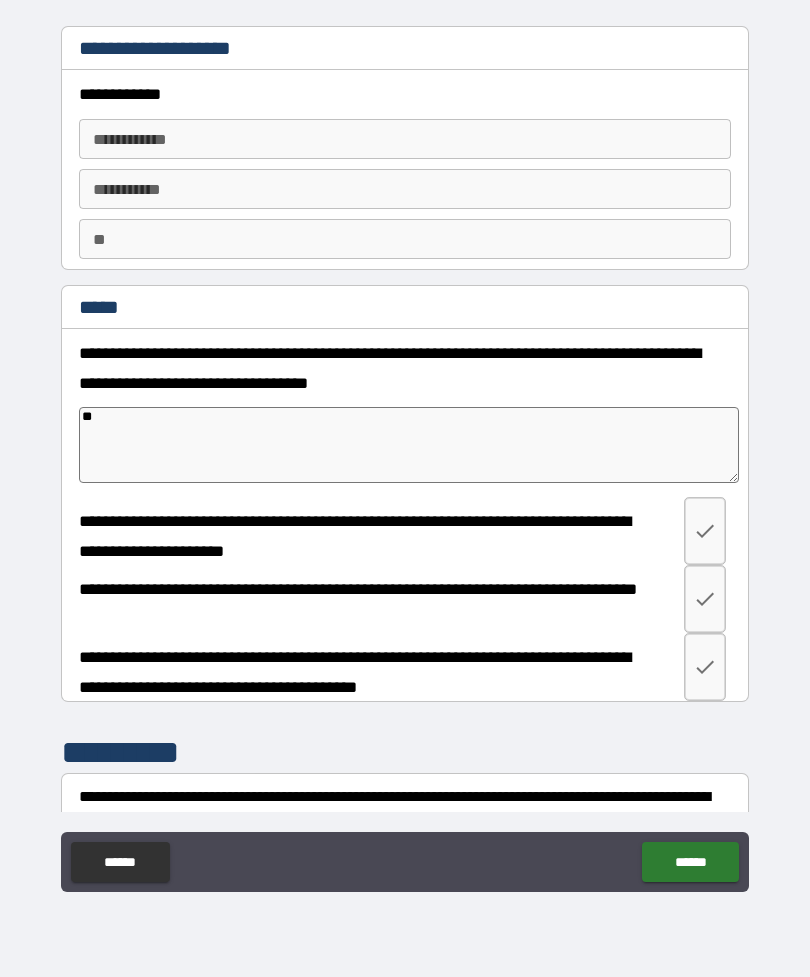 type on "*" 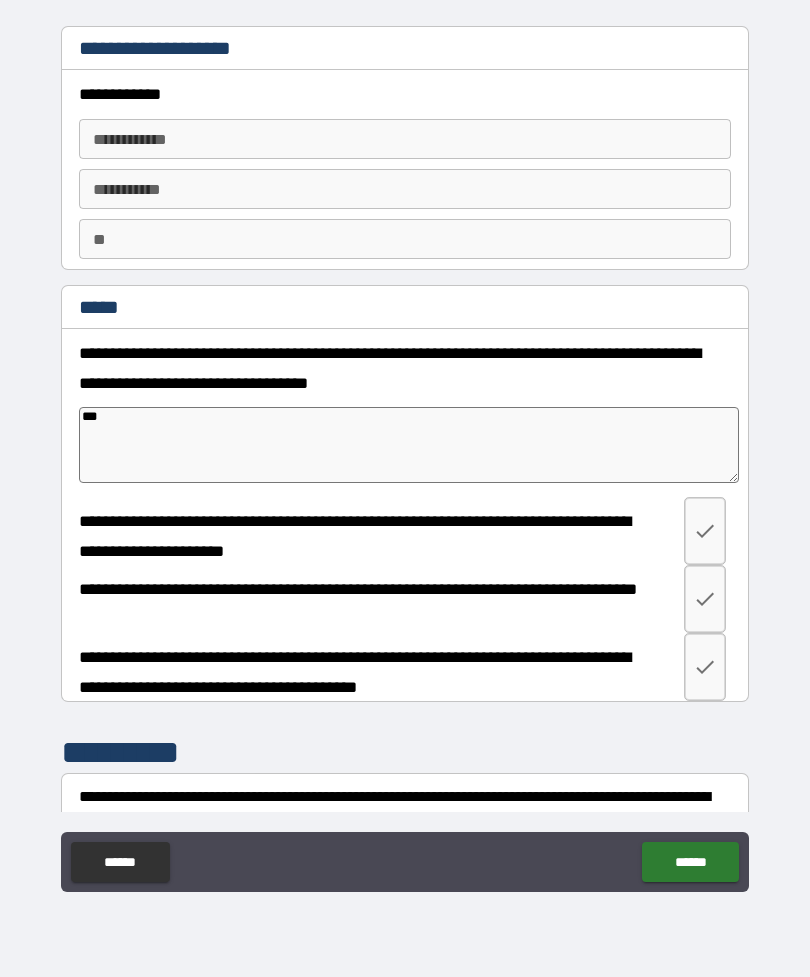 type on "*" 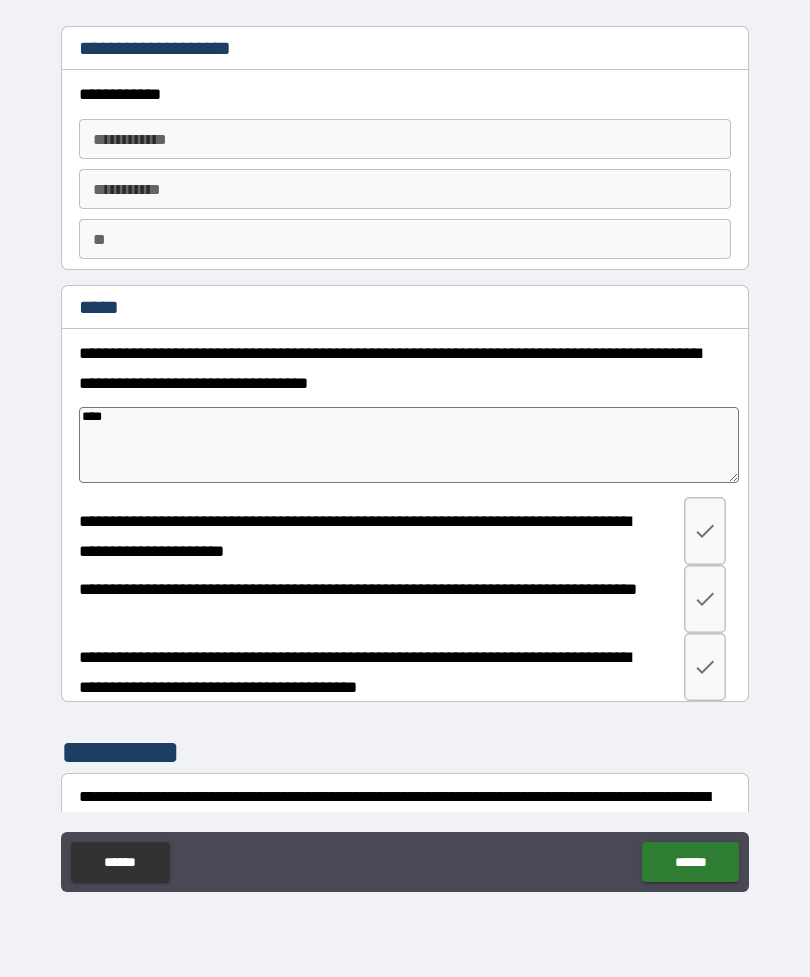 type on "*" 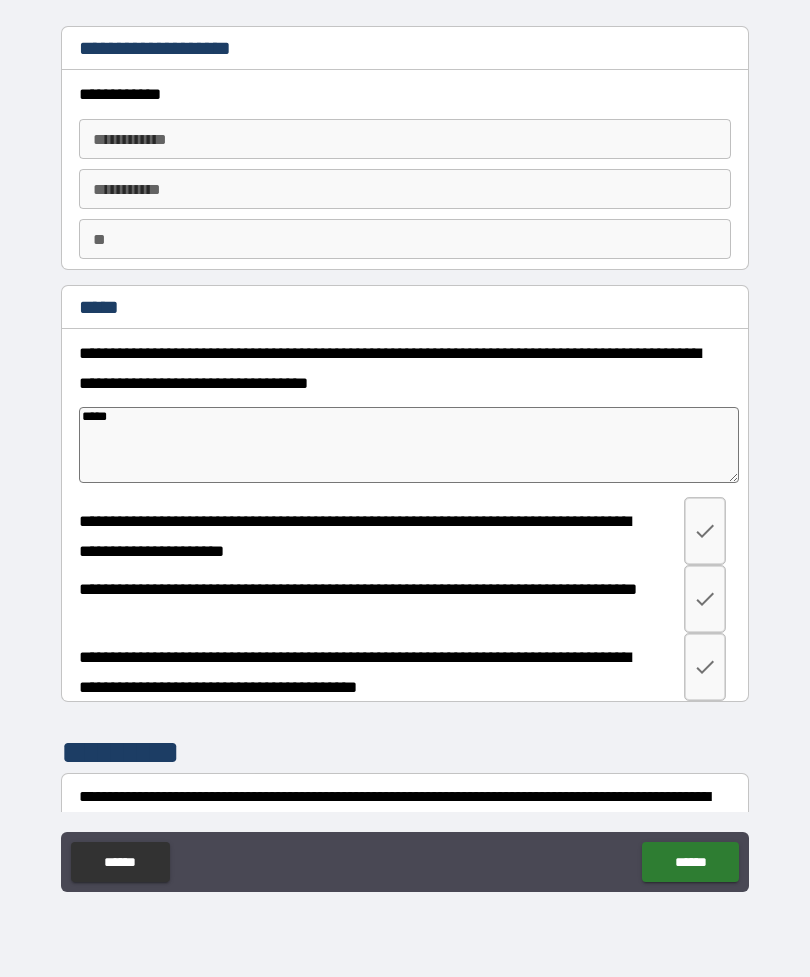 type on "*" 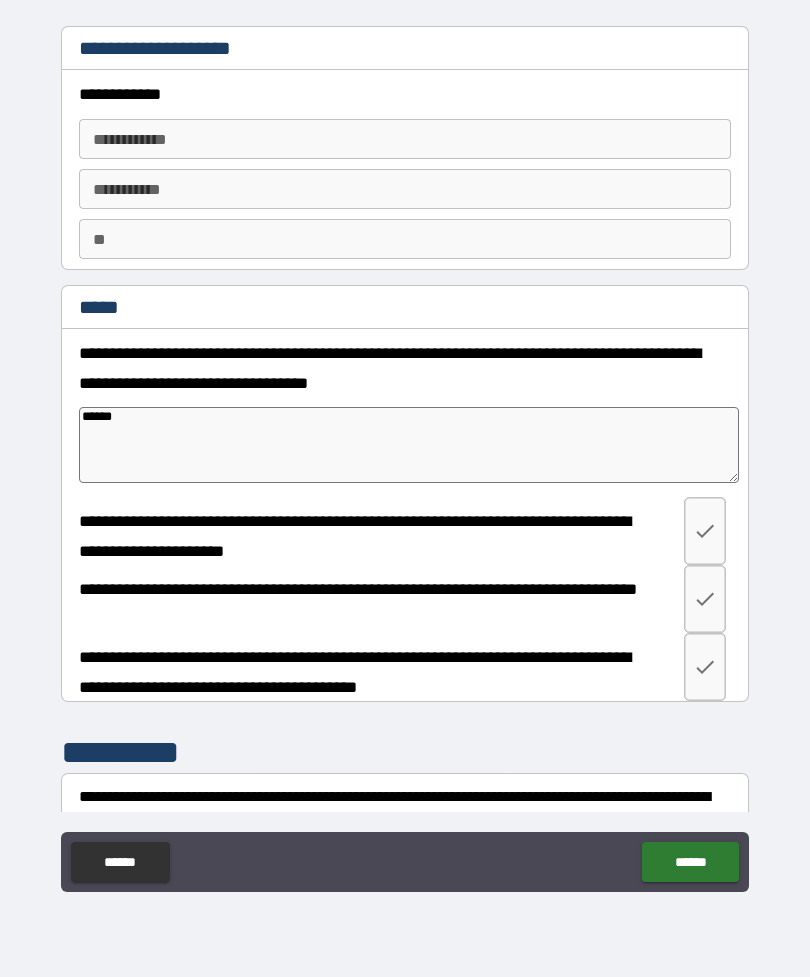 type on "*" 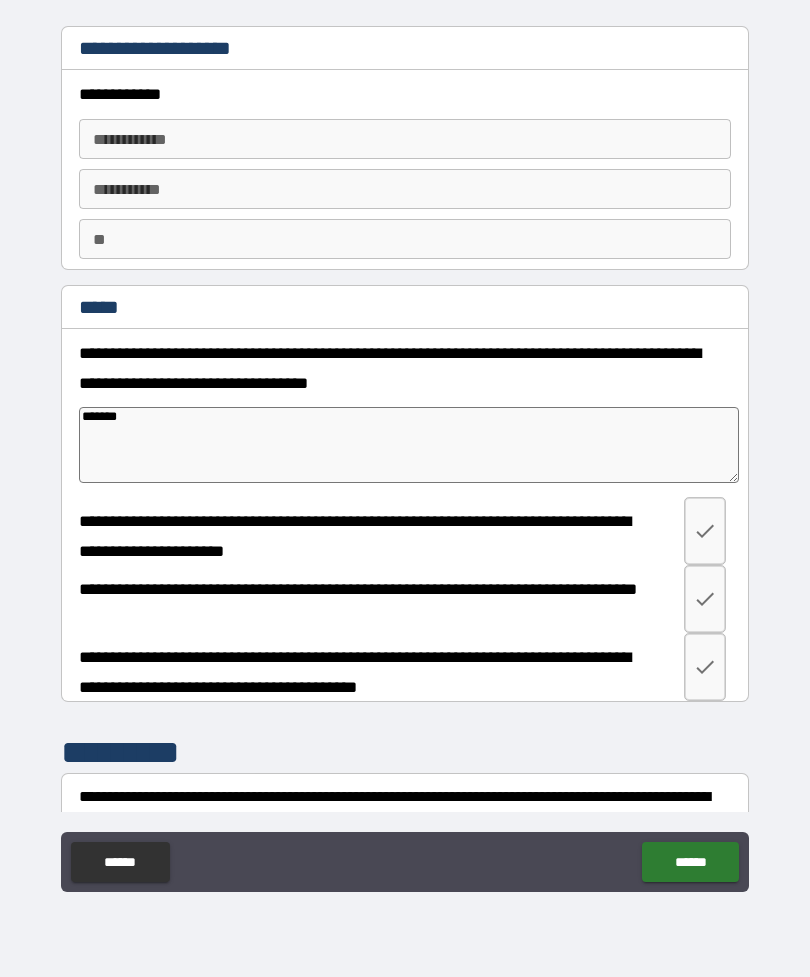 type on "*" 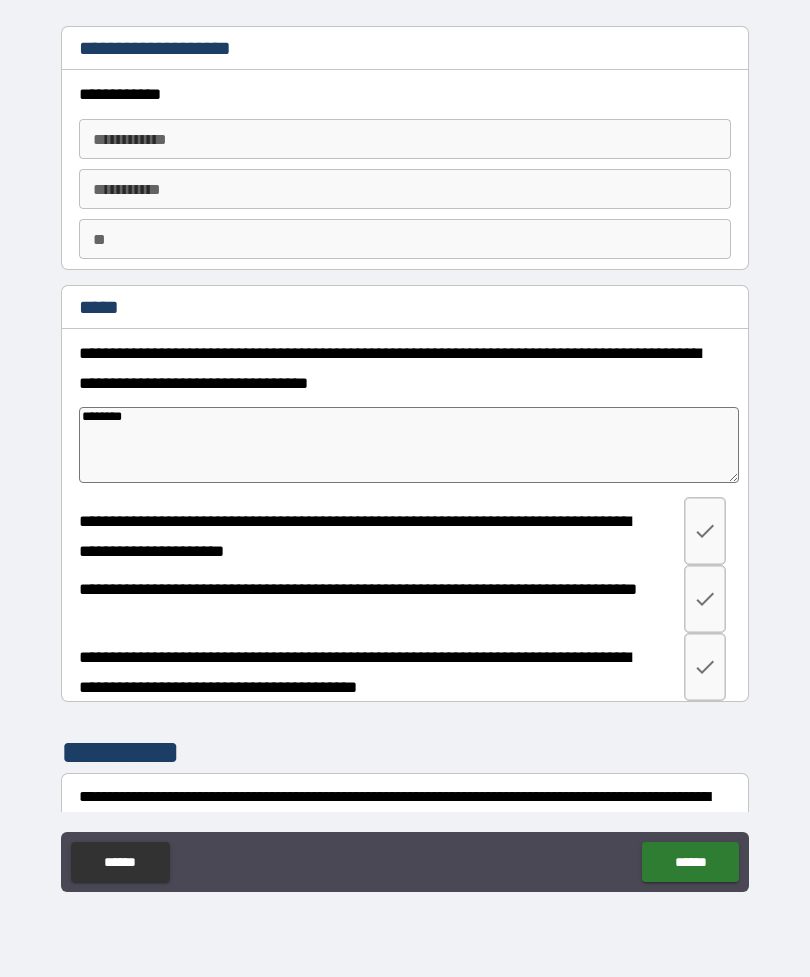 type on "*" 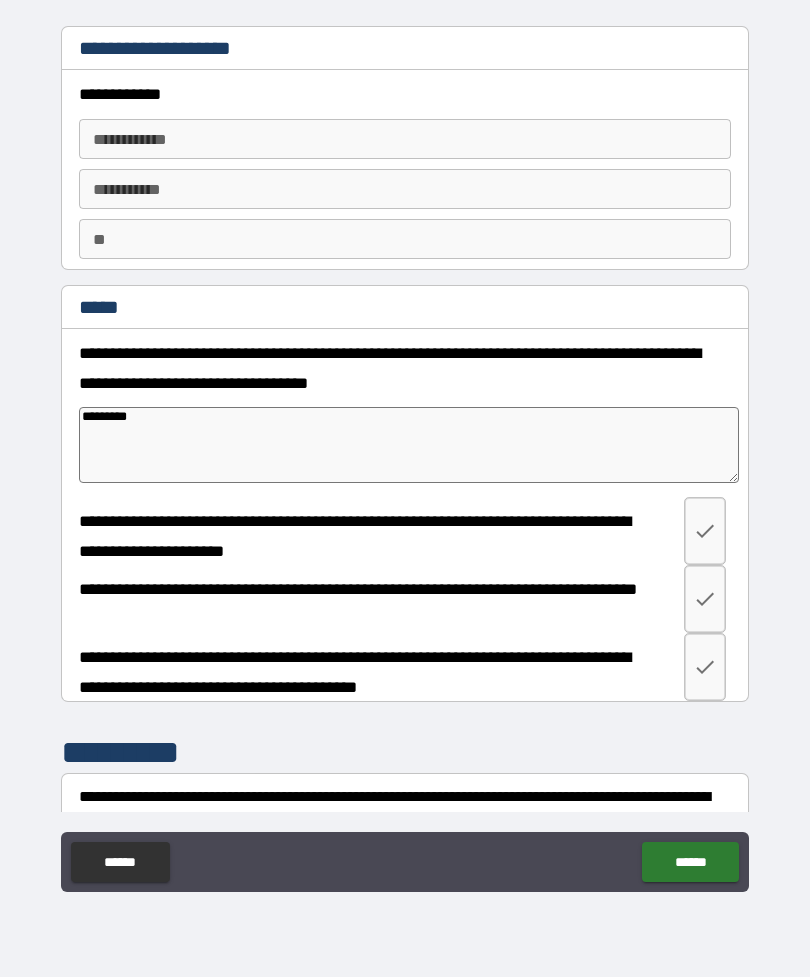 type on "*" 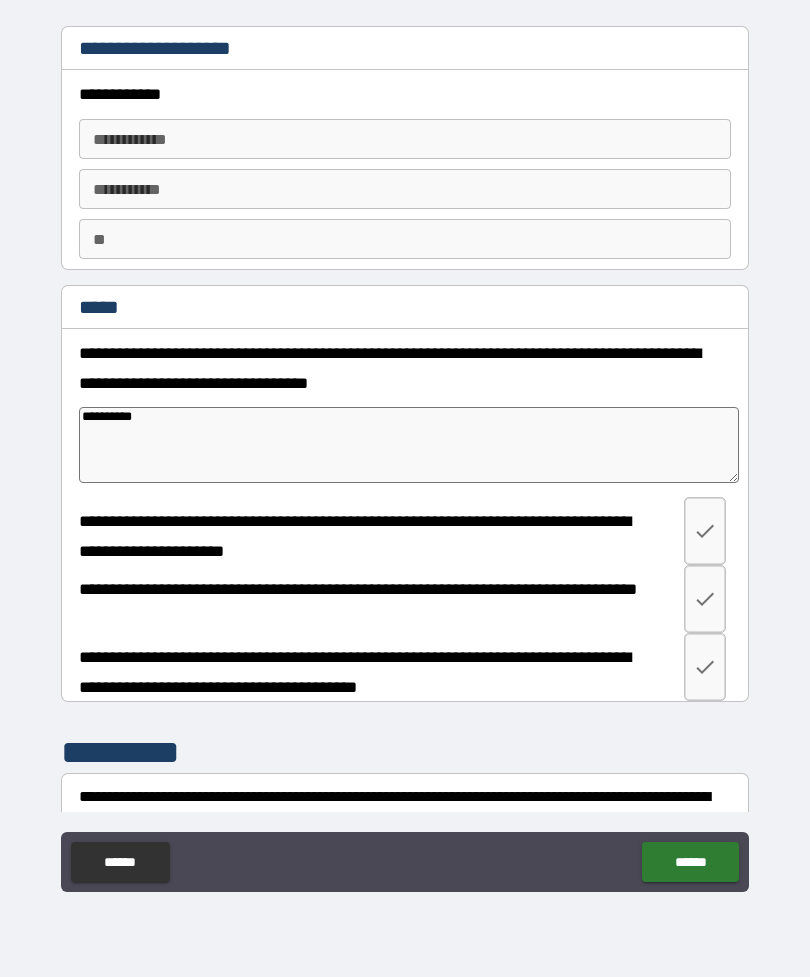 type on "*" 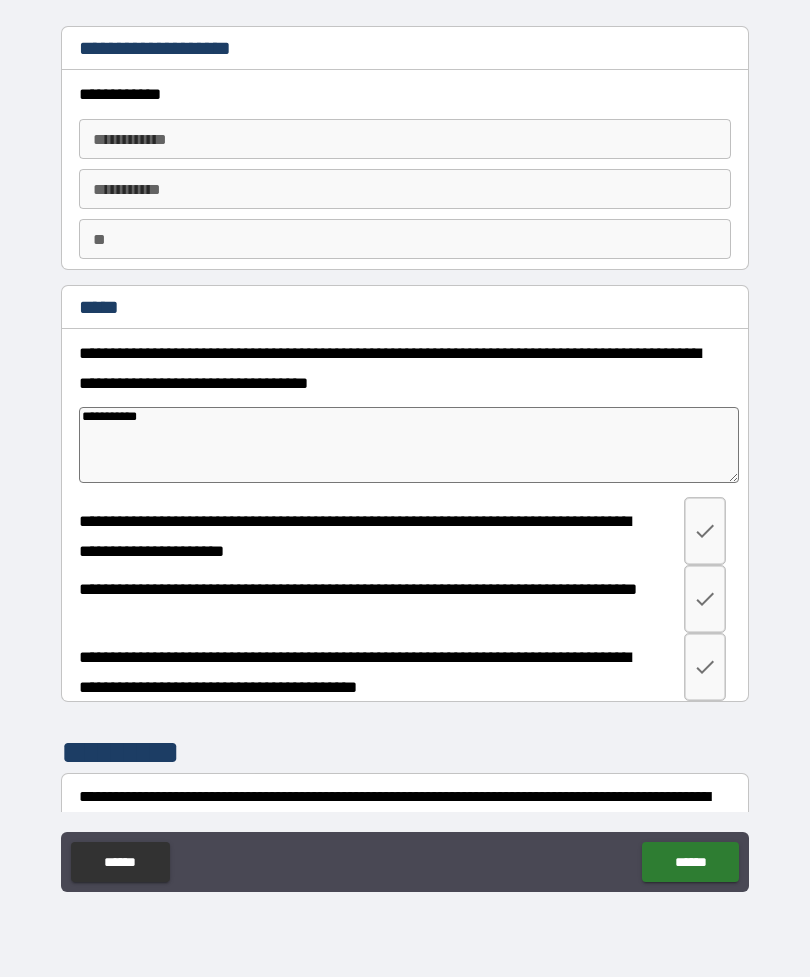 type on "*" 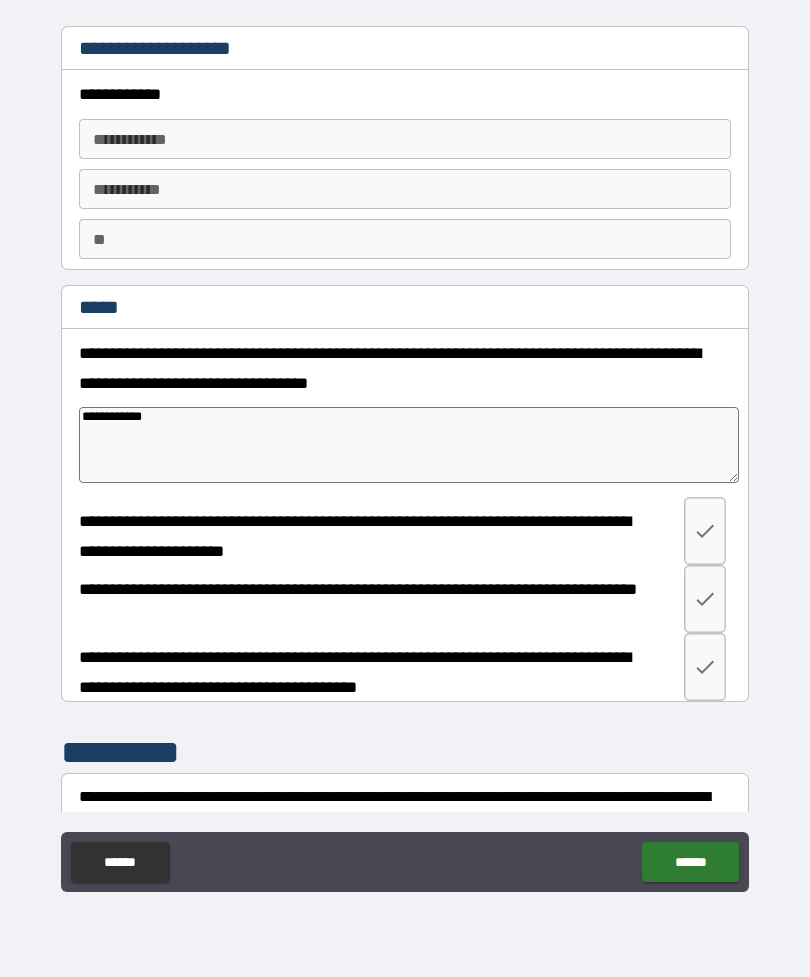 type on "*" 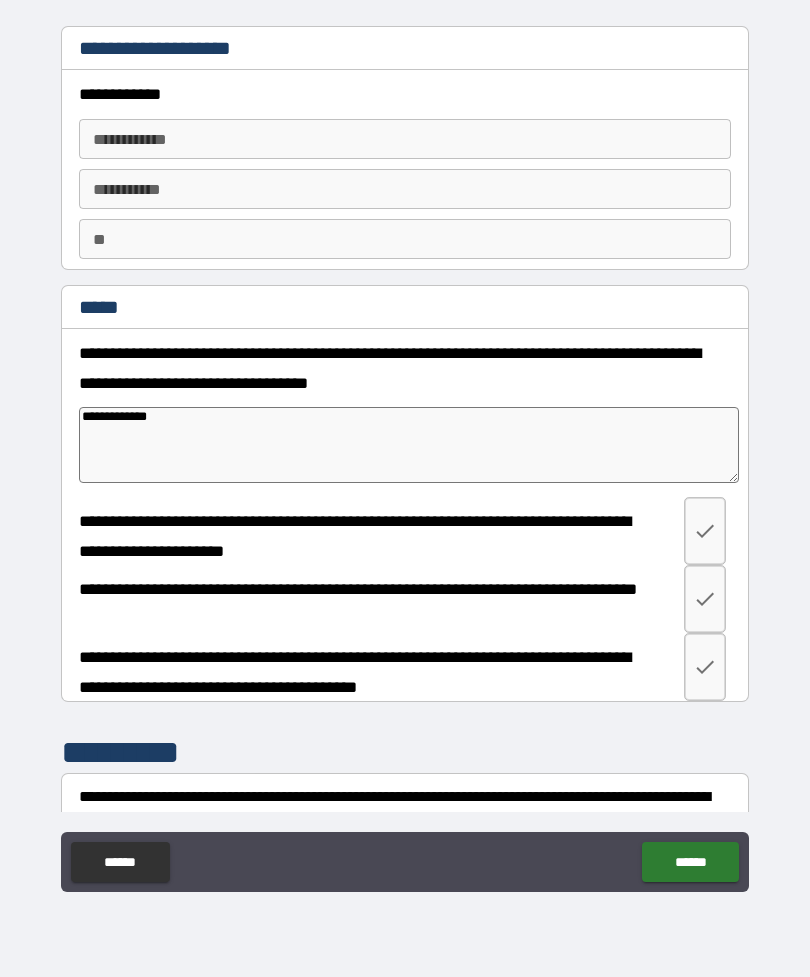 type on "*" 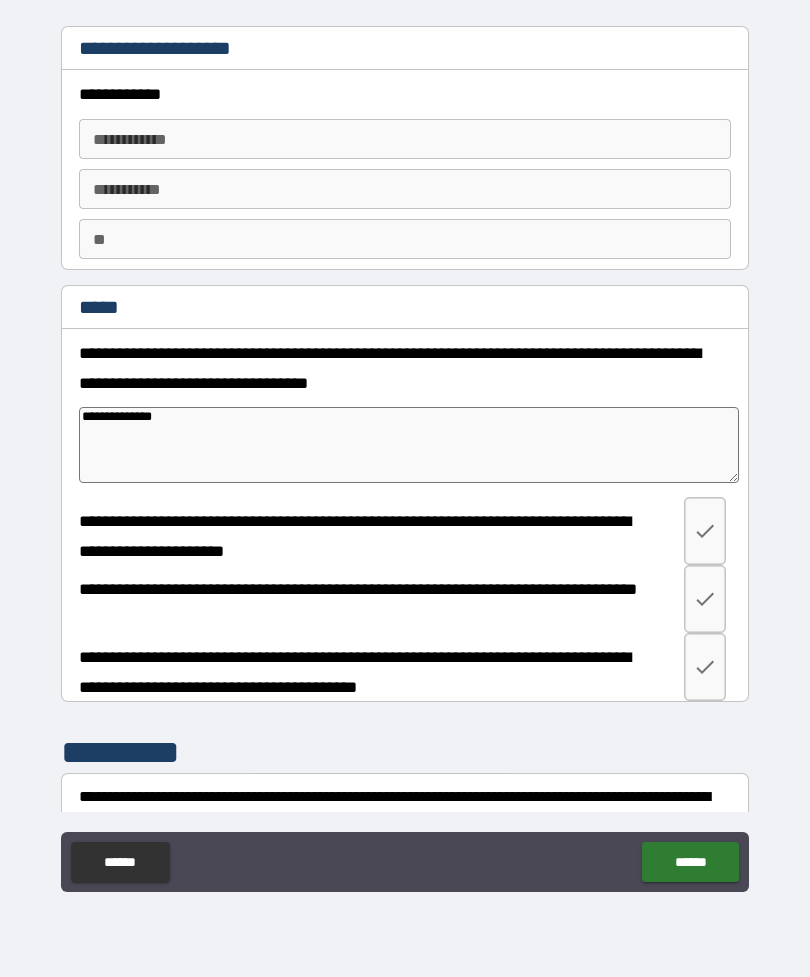 type on "*" 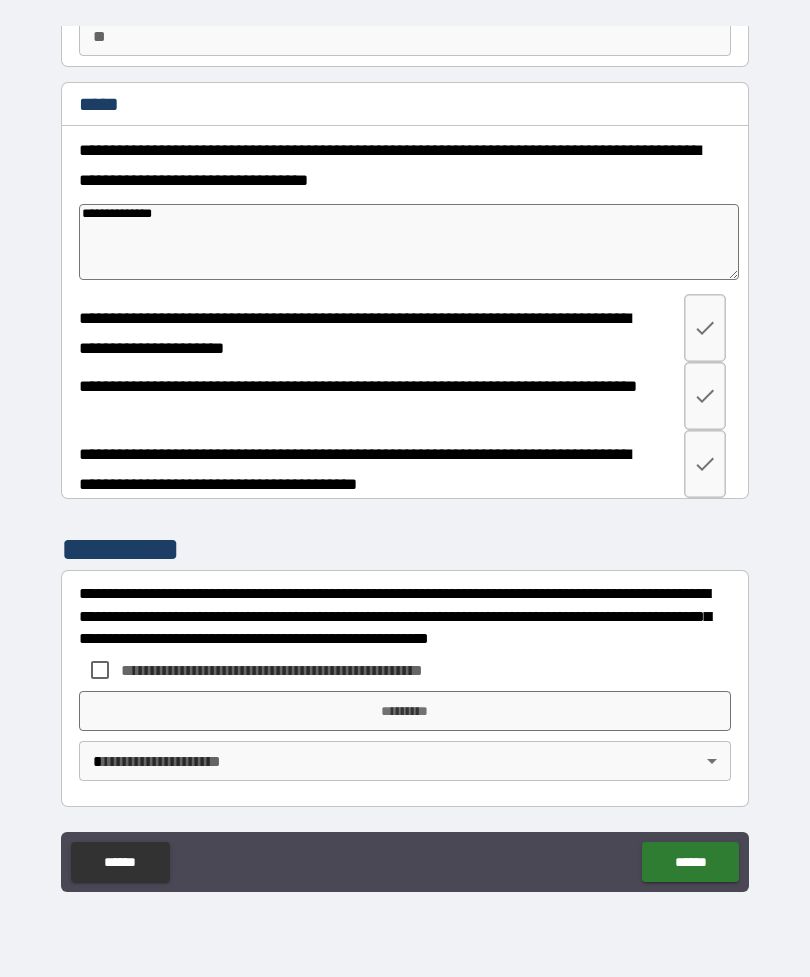 scroll, scrollTop: 203, scrollLeft: 0, axis: vertical 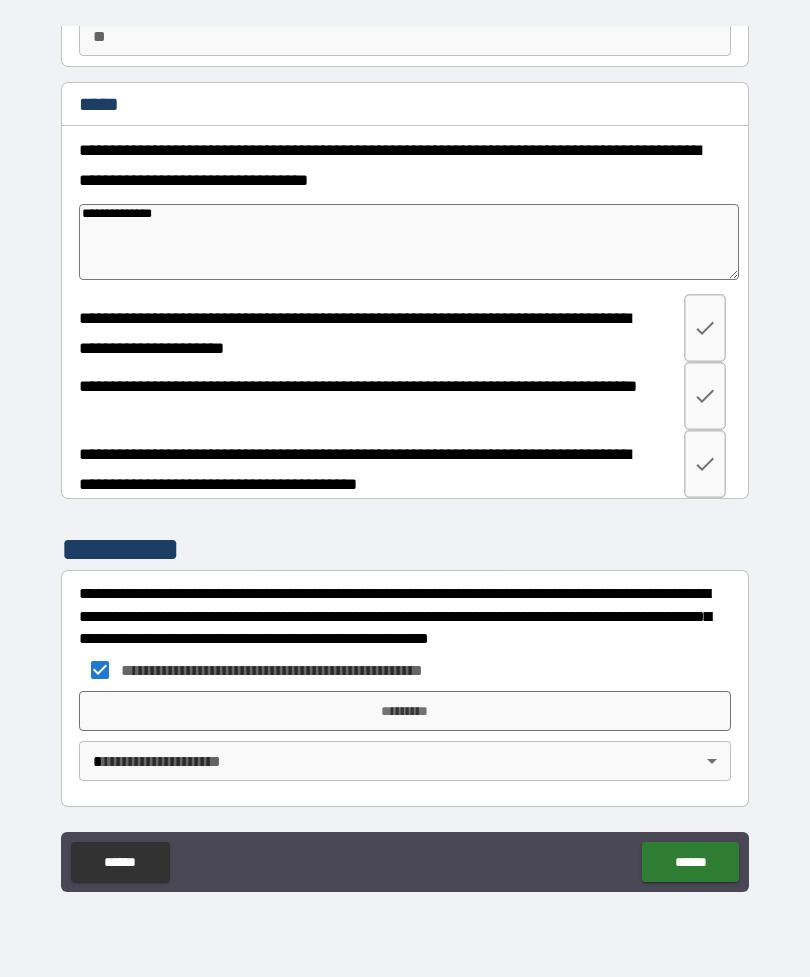 click on "*********" at bounding box center [405, 711] 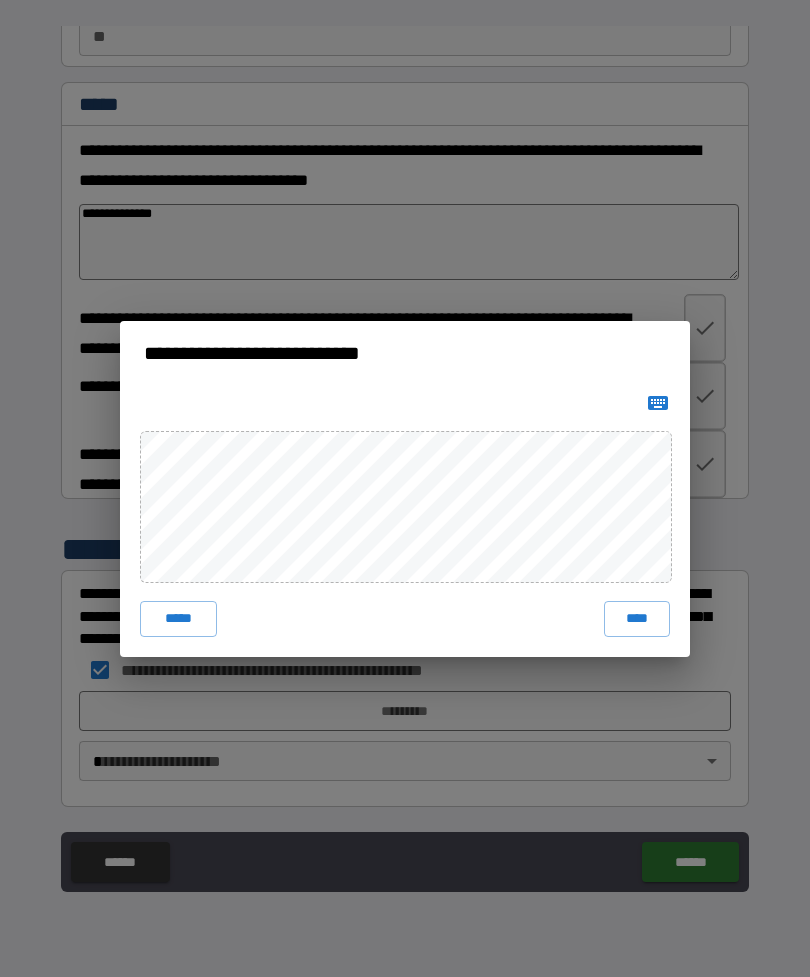 click on "****" at bounding box center (637, 619) 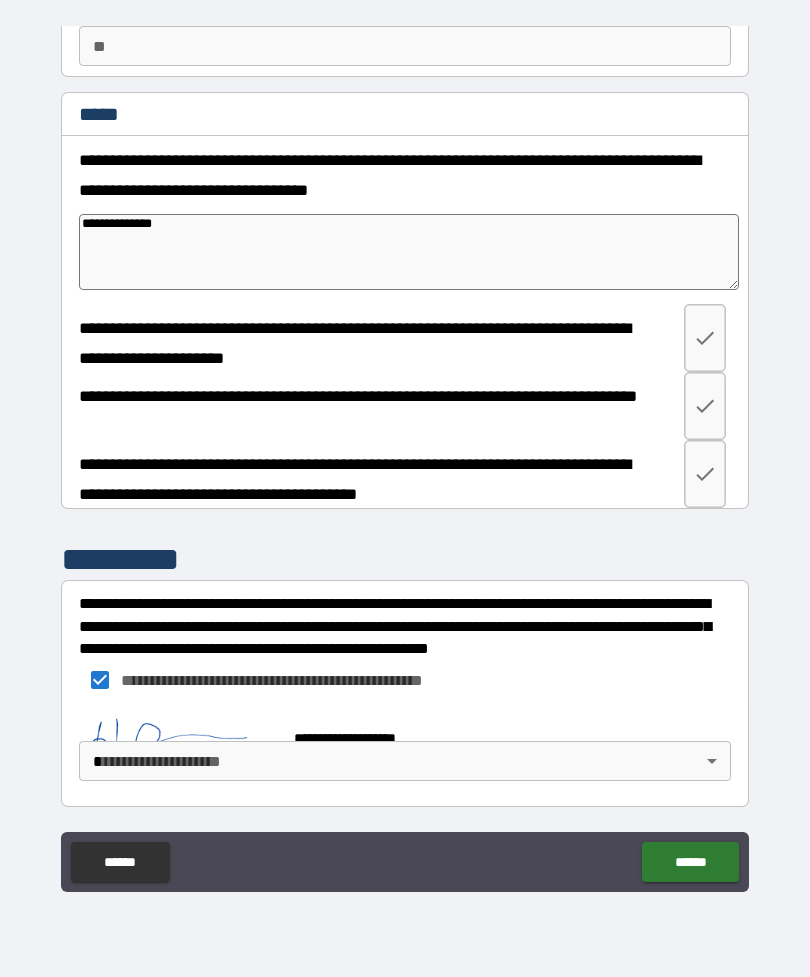 scroll, scrollTop: 193, scrollLeft: 0, axis: vertical 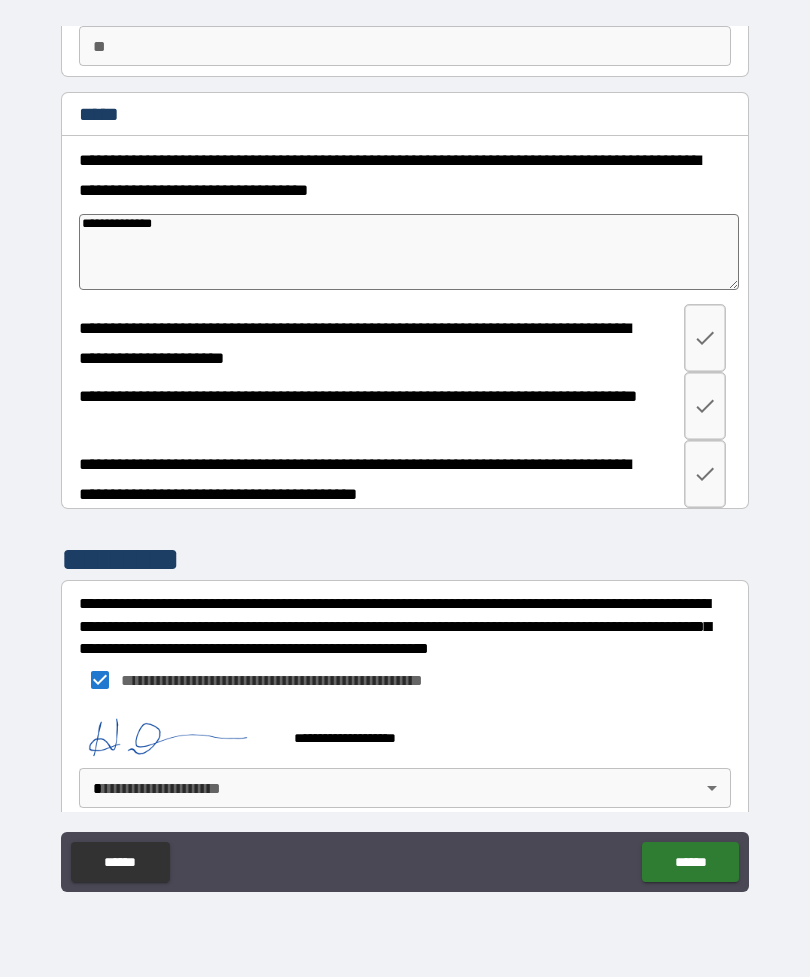 click on "[FIRST] [LAST] [CITY] [STATE] [ZIP] [STREET_TYPE] [STREET_NAME] [APARTMENT_TYPE] [APARTMENT_NUMBER] [COUNTRY] [PHONE] [EMAIL] [SSN] [CREDIT_CARD] [PASSPORT] [DRIVER_LICENSE] [DATE] [AGE] [TIME]" at bounding box center [405, 456] 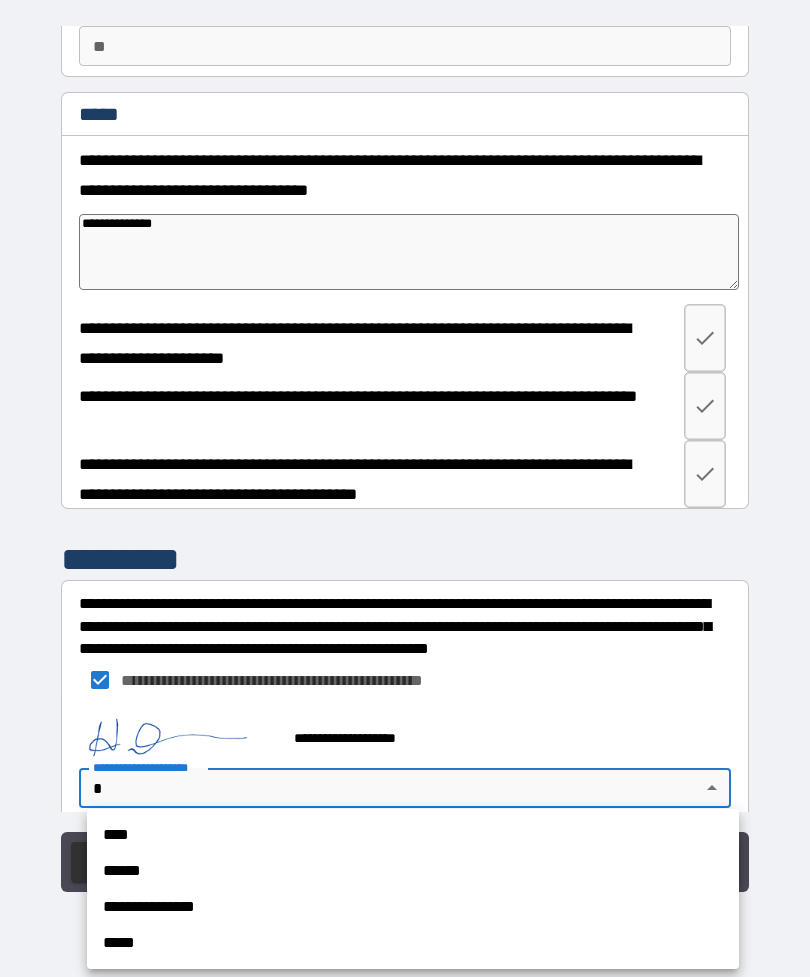 click on "****" at bounding box center [413, 835] 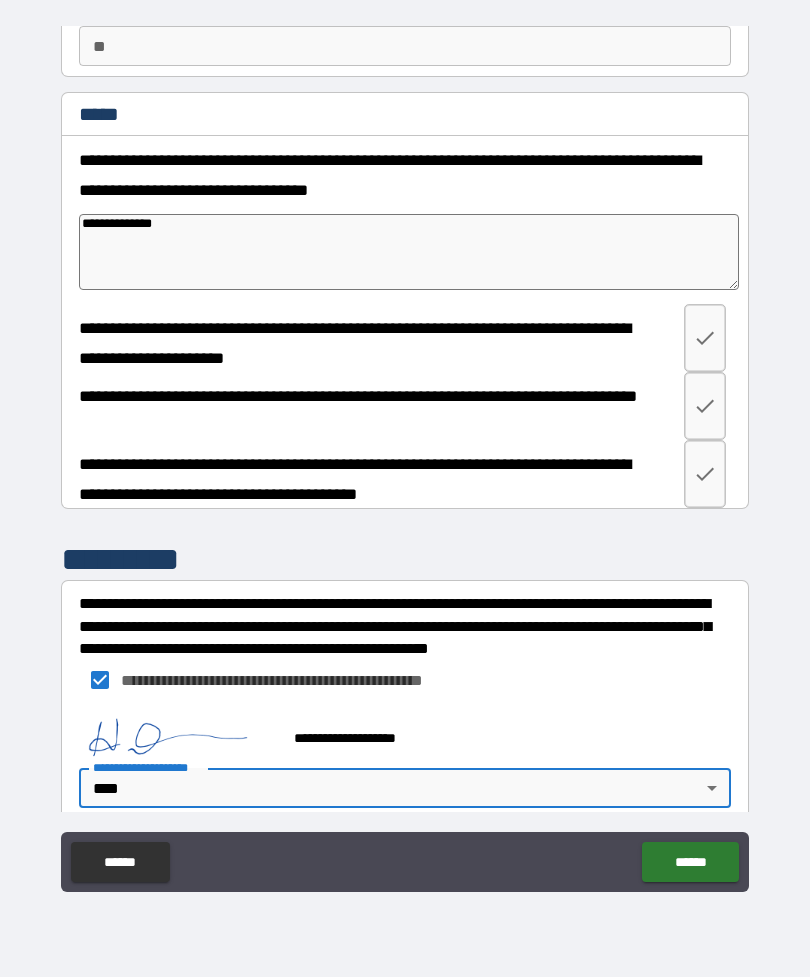 type on "*" 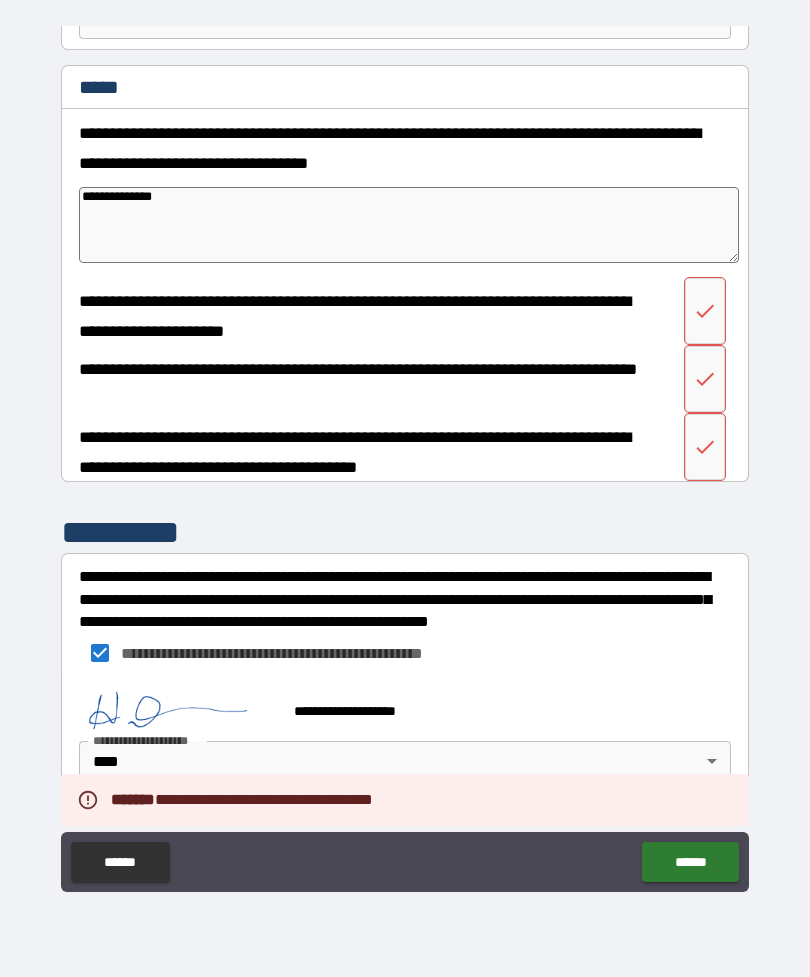 scroll, scrollTop: 220, scrollLeft: 0, axis: vertical 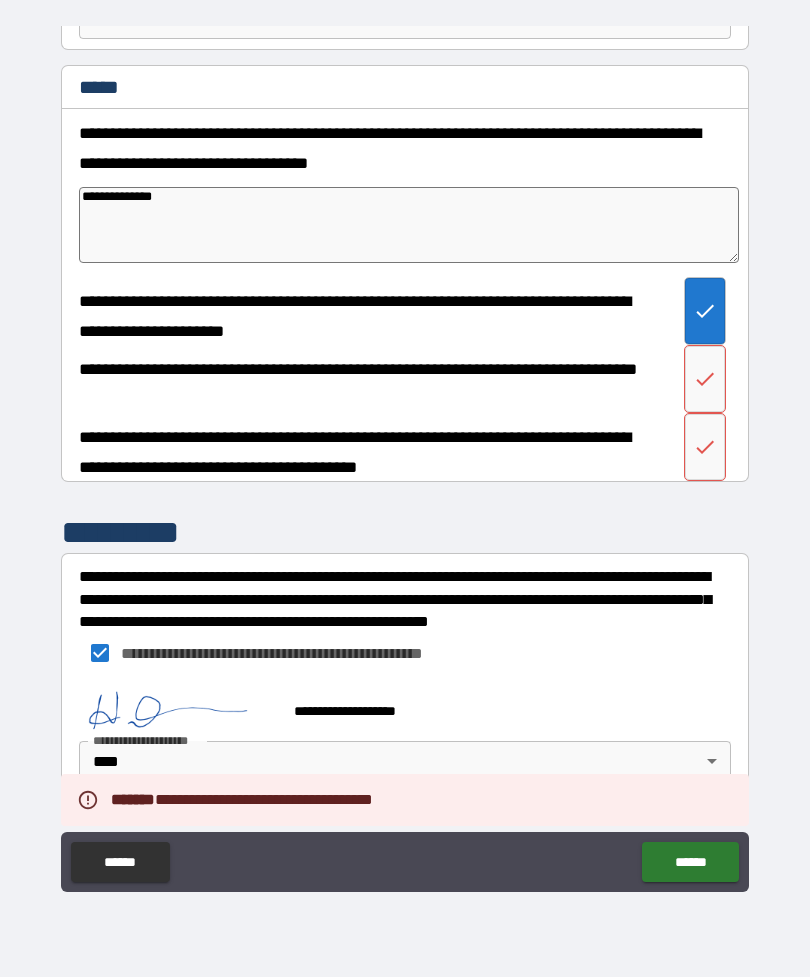 click 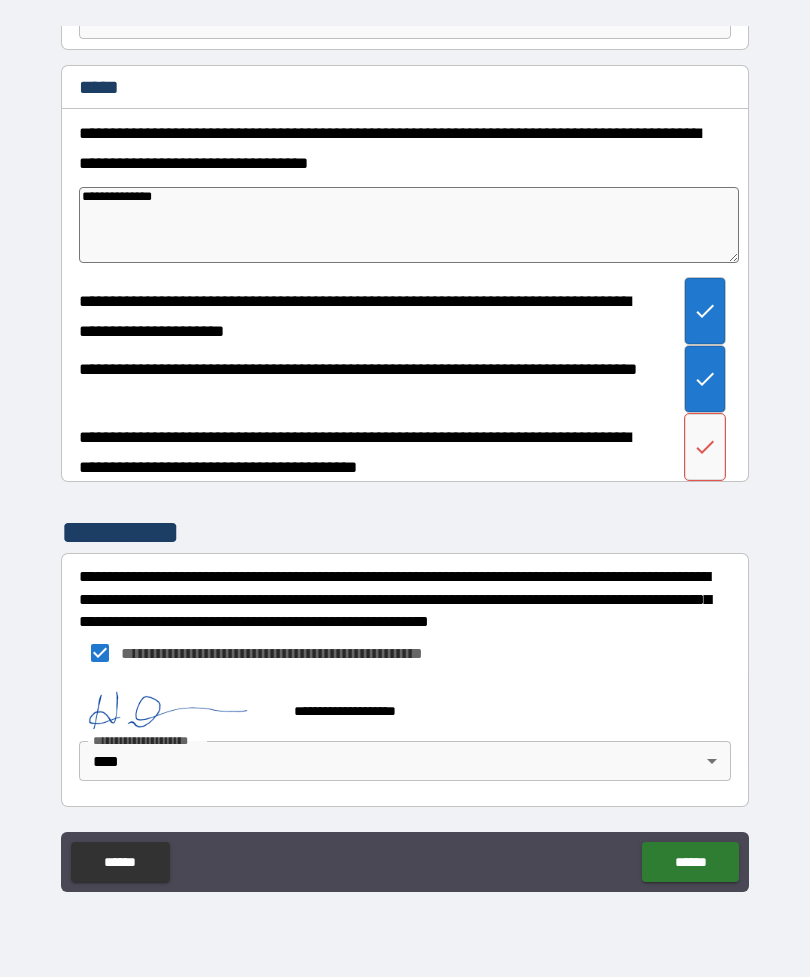 click 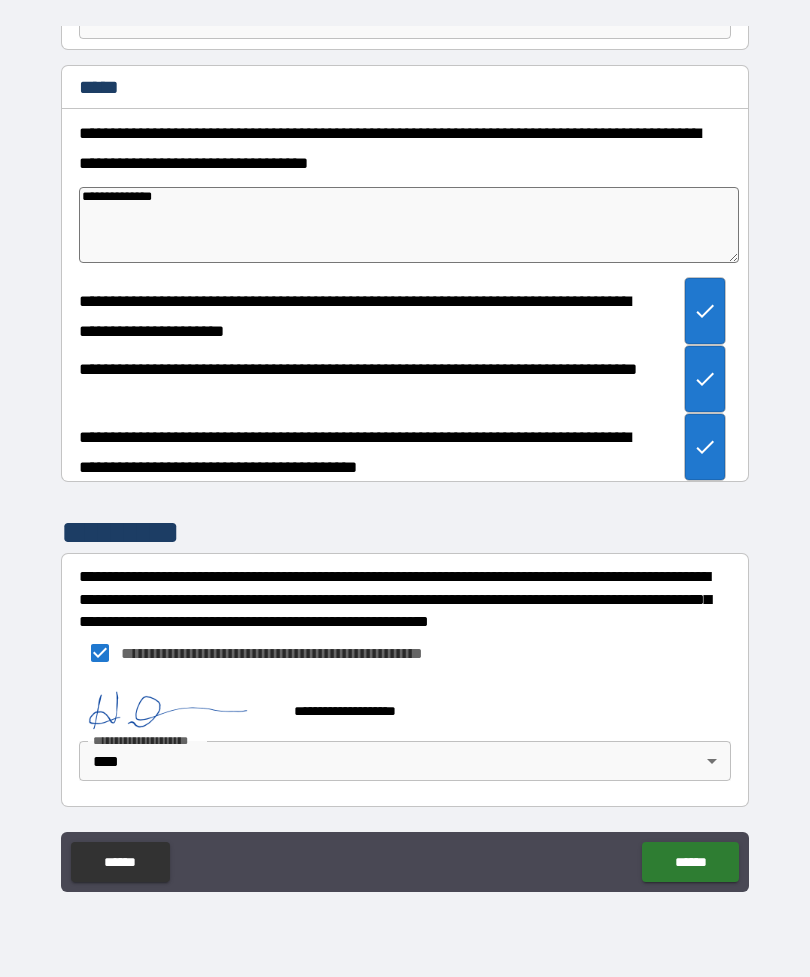 click on "******" at bounding box center [690, 862] 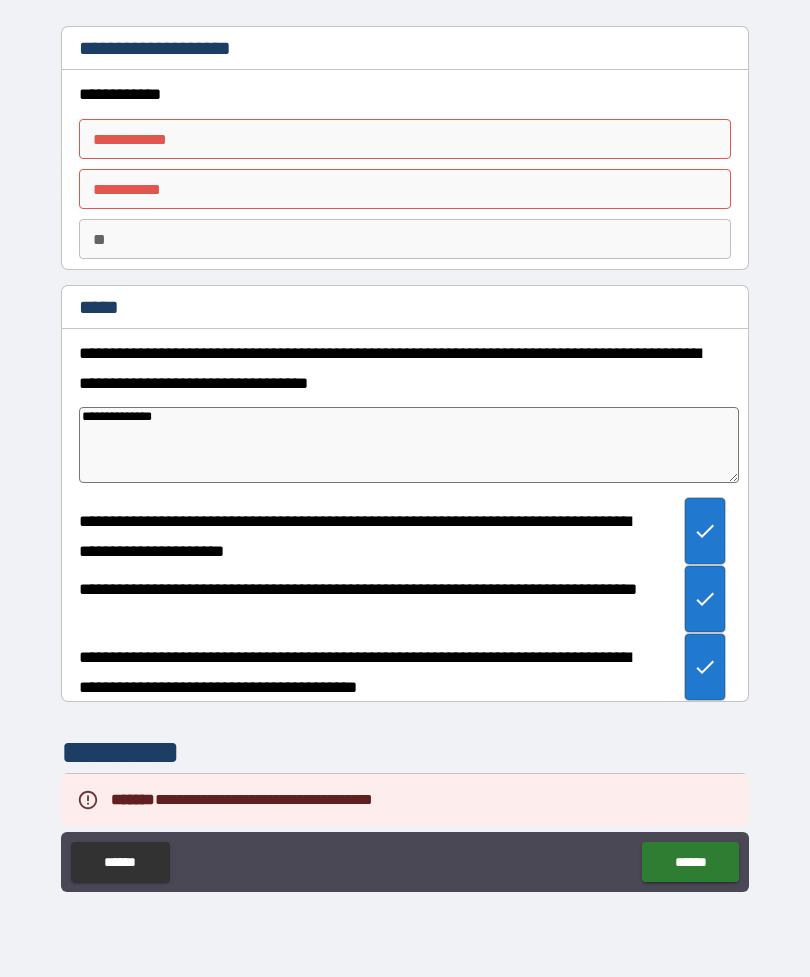 scroll, scrollTop: 0, scrollLeft: 0, axis: both 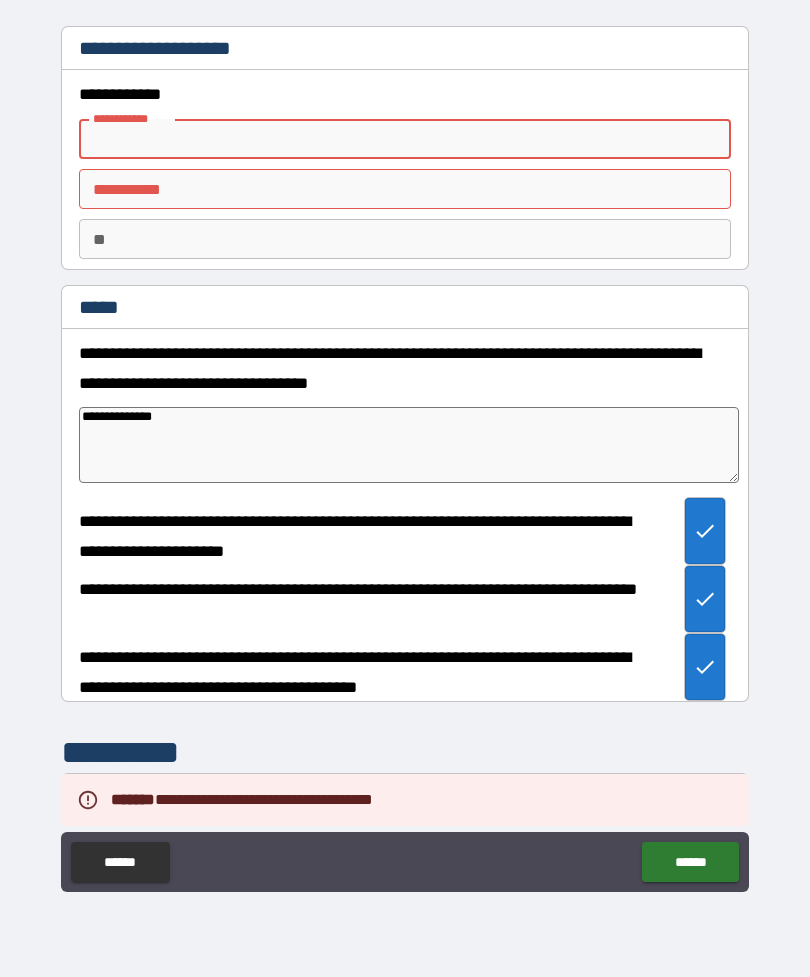 type on "*" 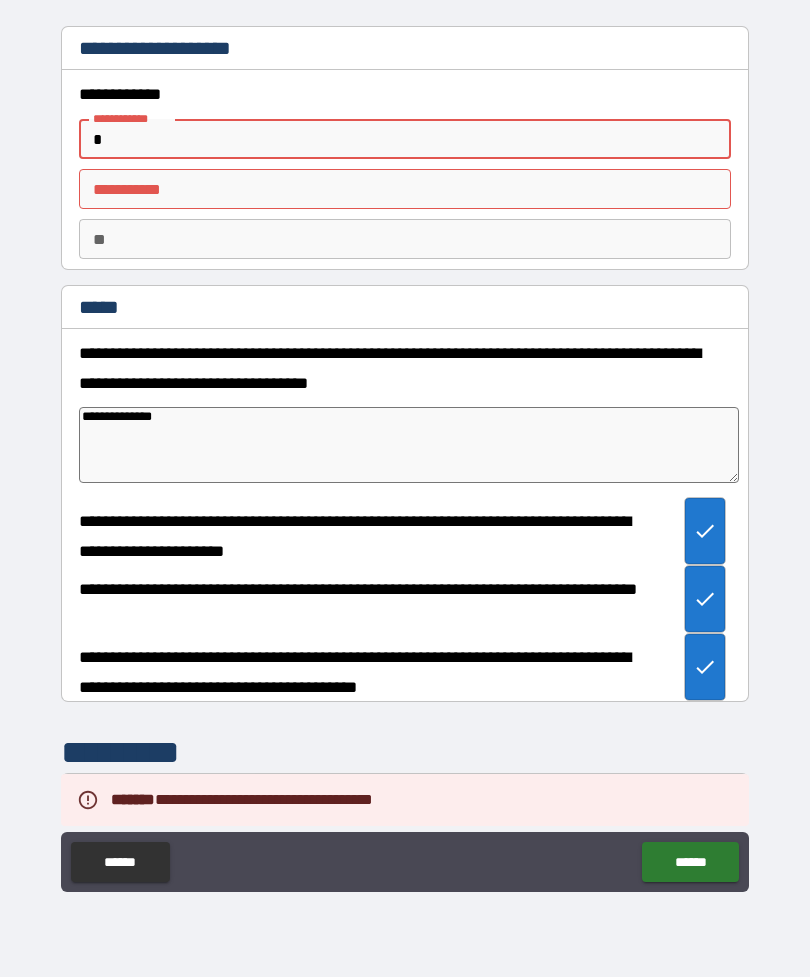 type on "*" 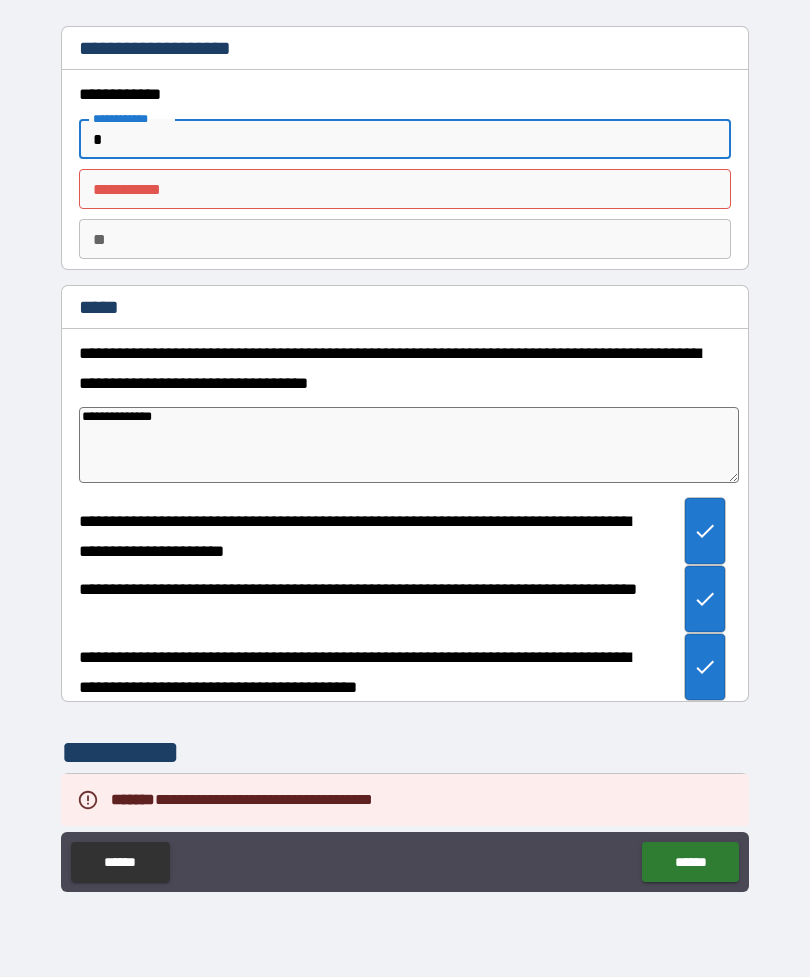 type on "**" 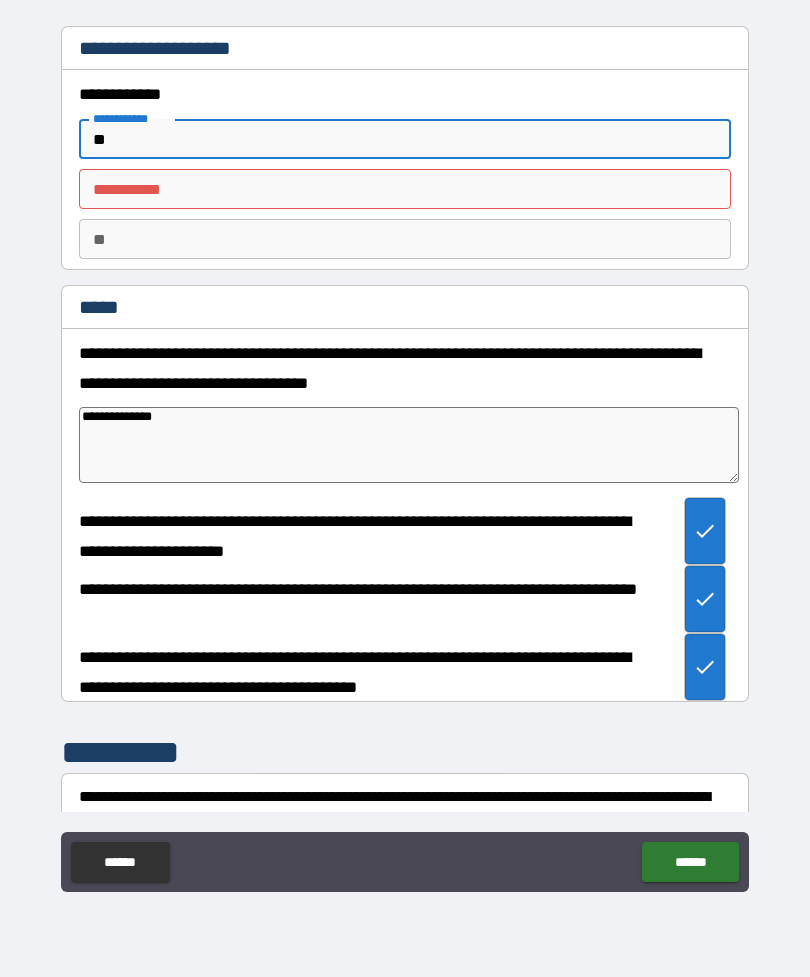 type on "*" 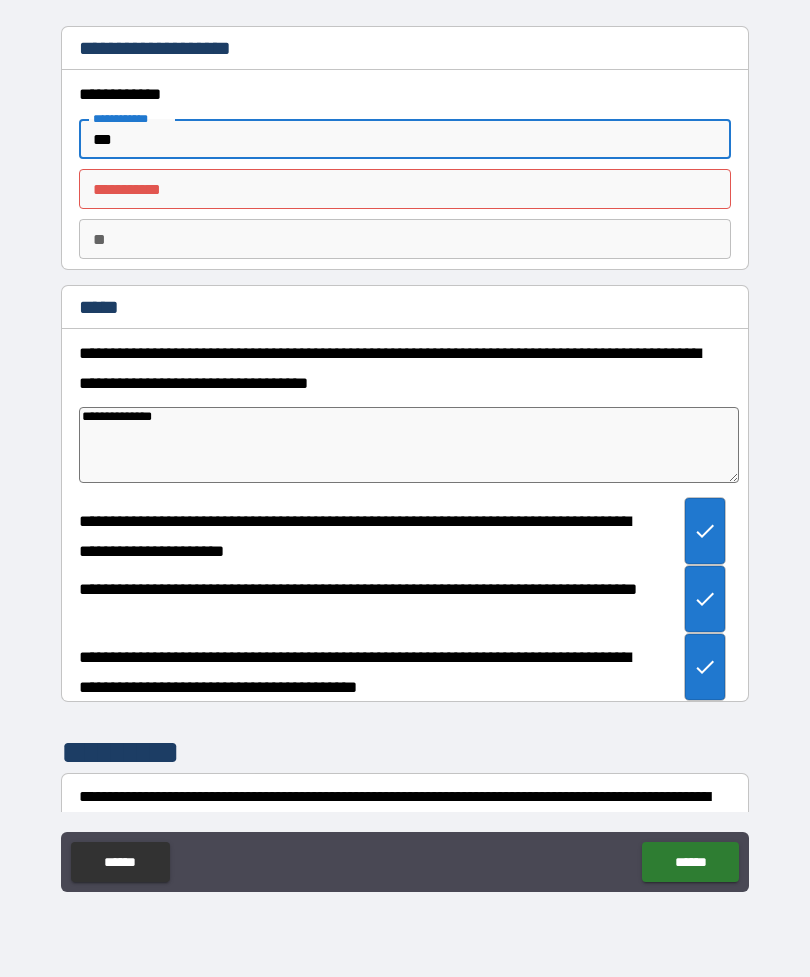 type on "*" 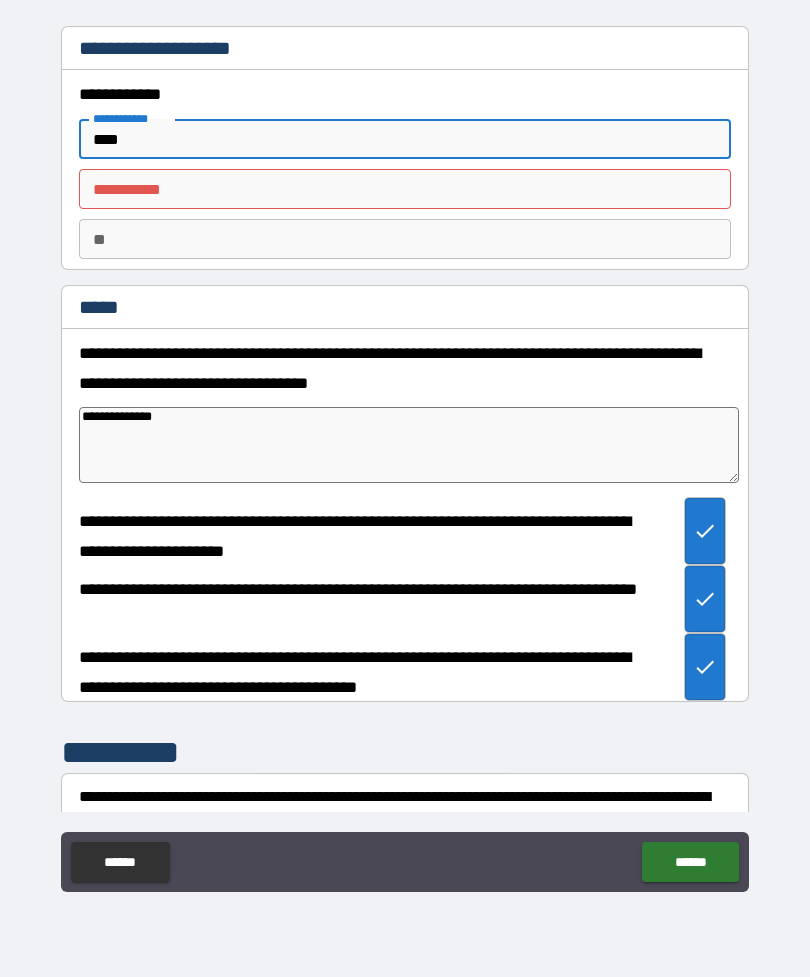 type on "*" 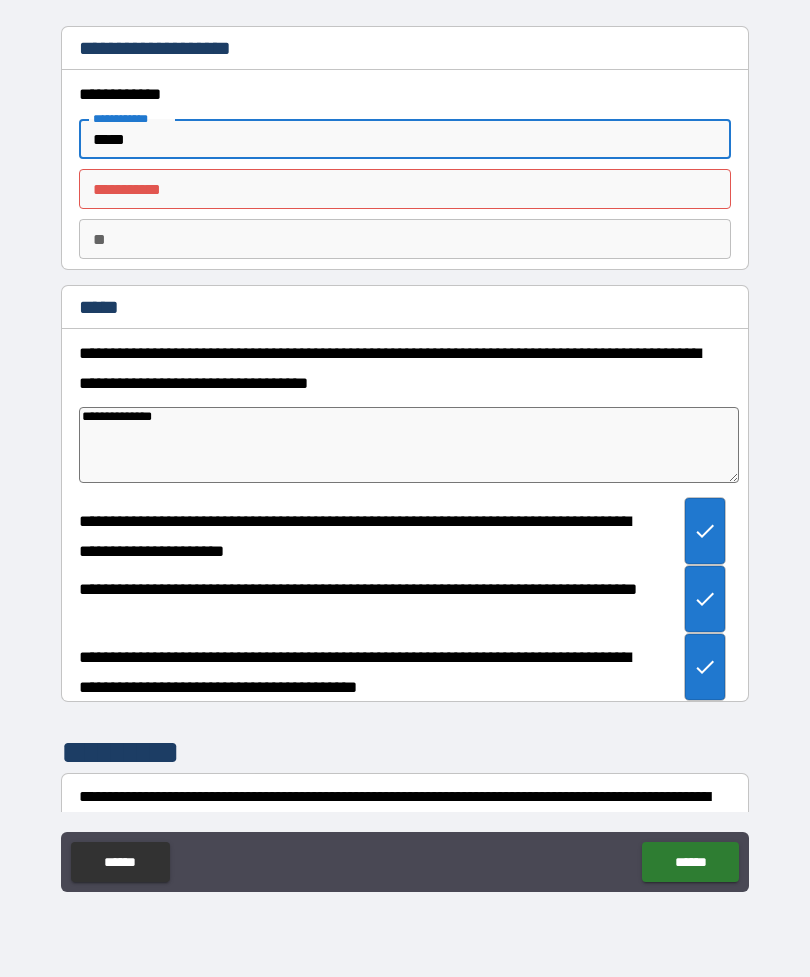 type on "*" 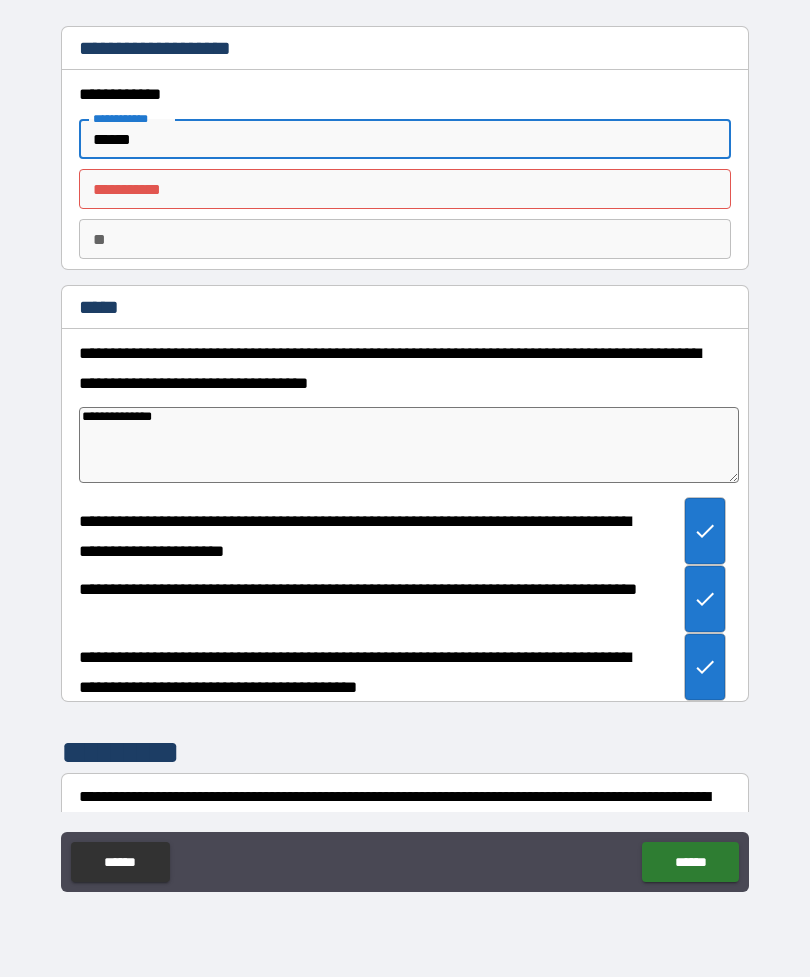 type on "*" 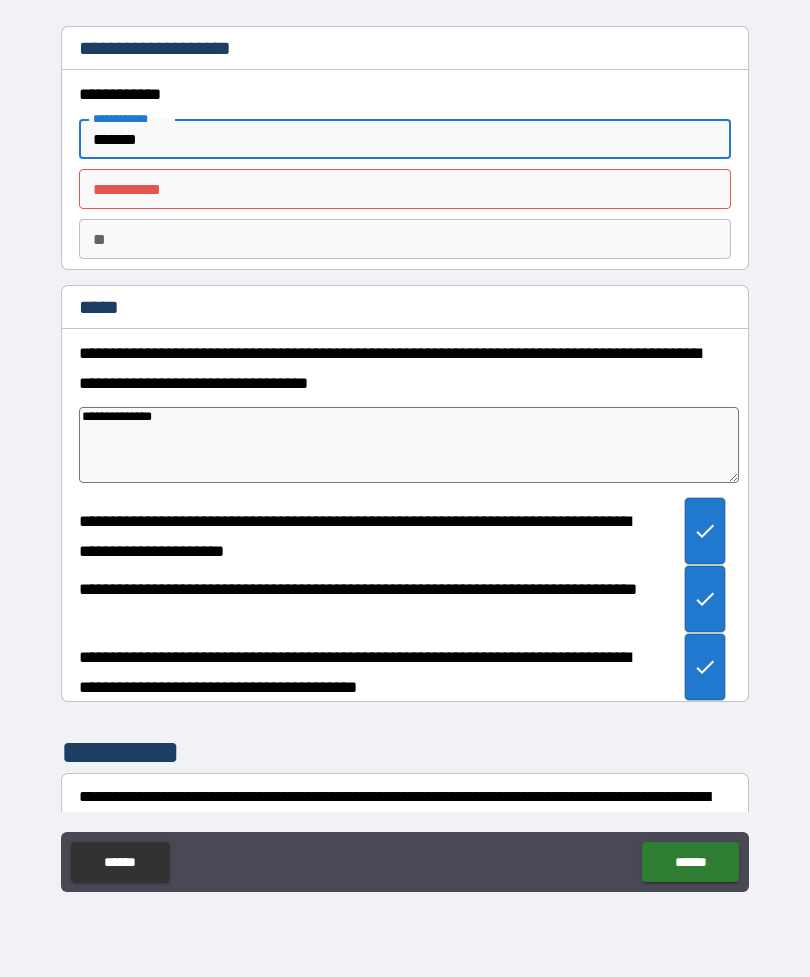 type on "*" 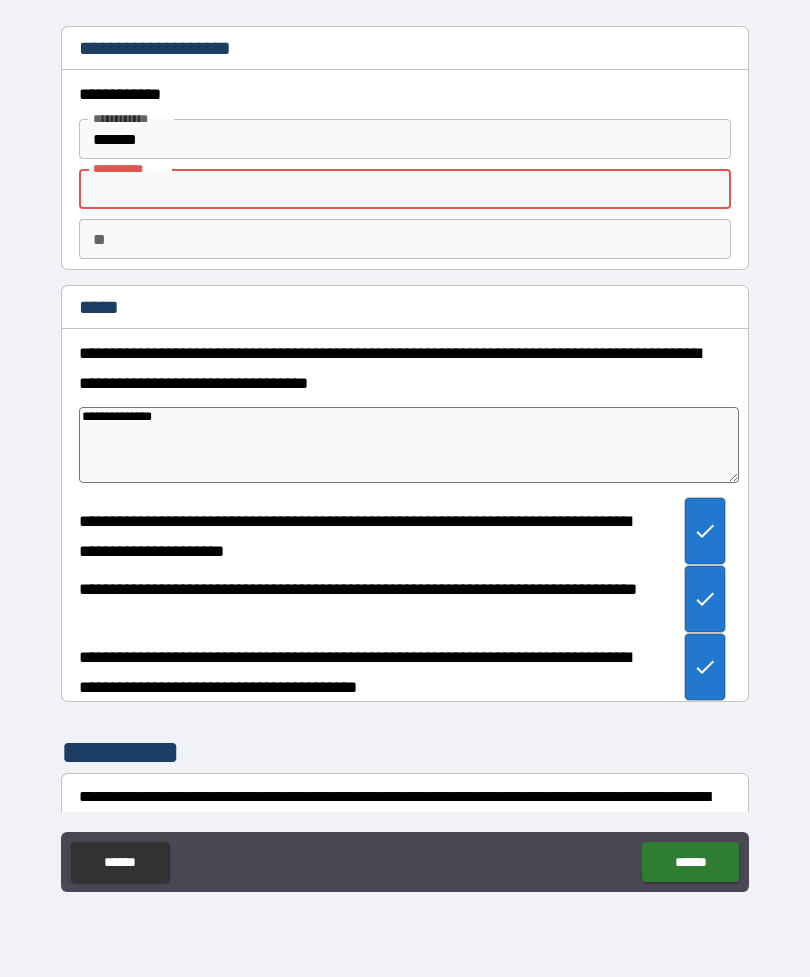 type on "*" 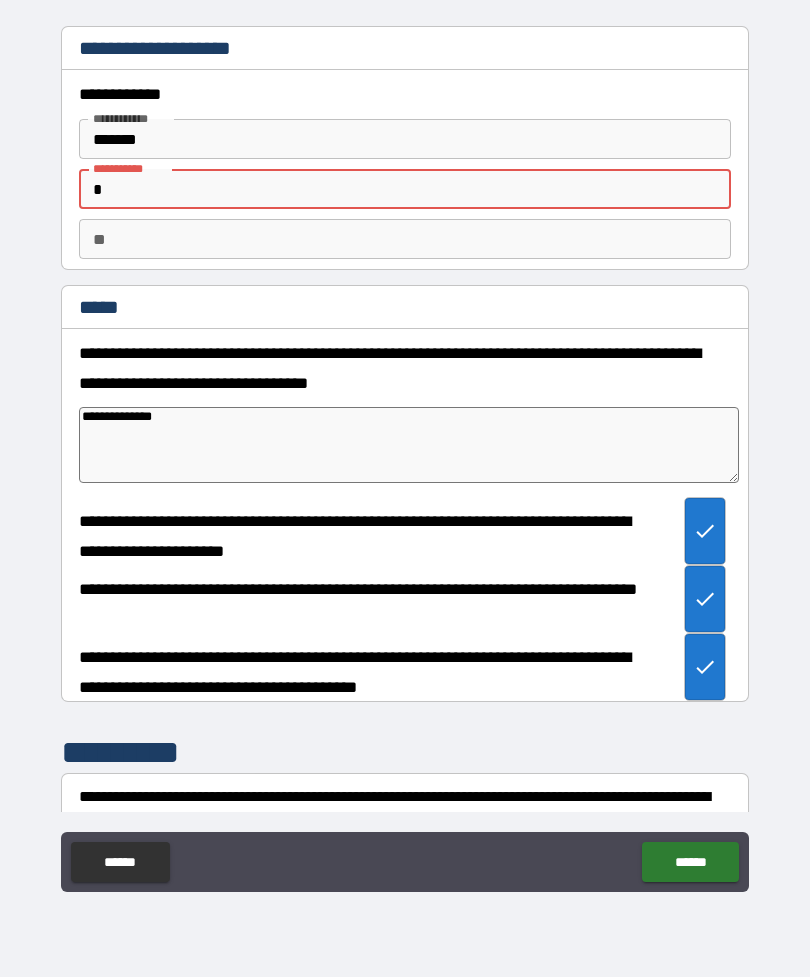 type on "*" 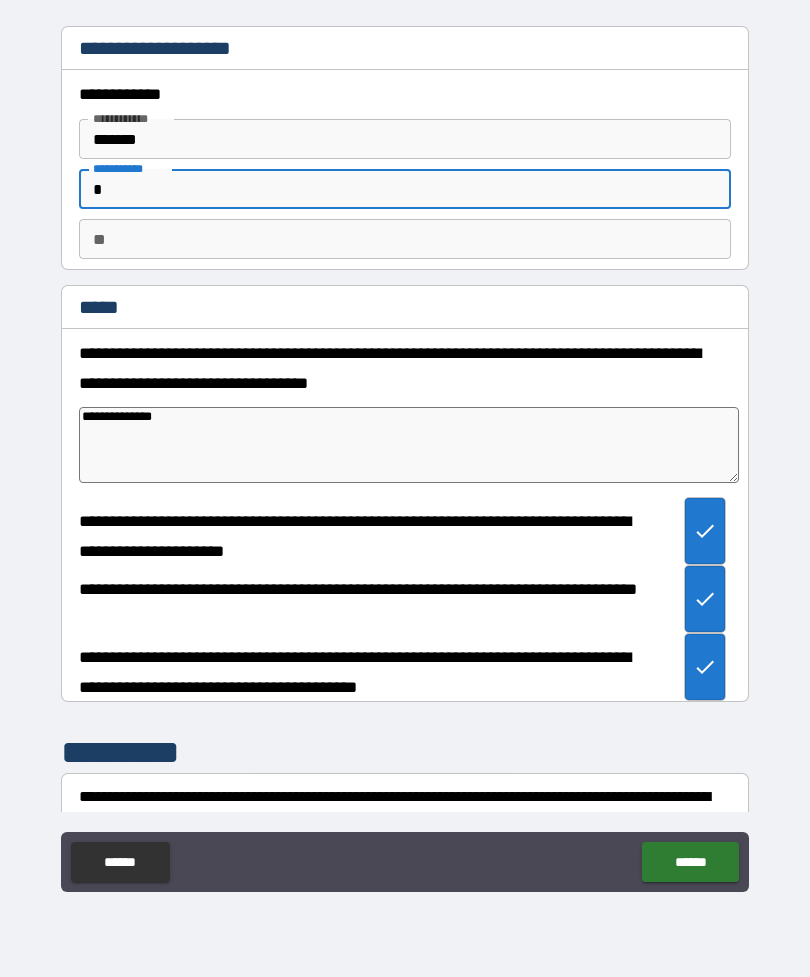 type on "**" 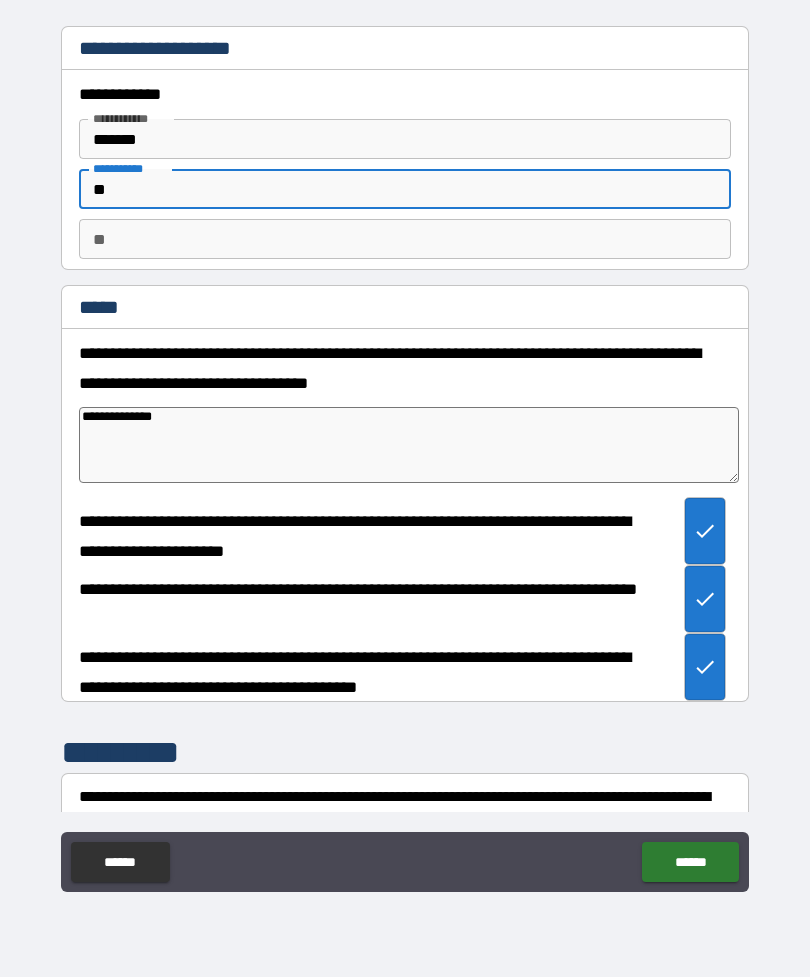 type on "*" 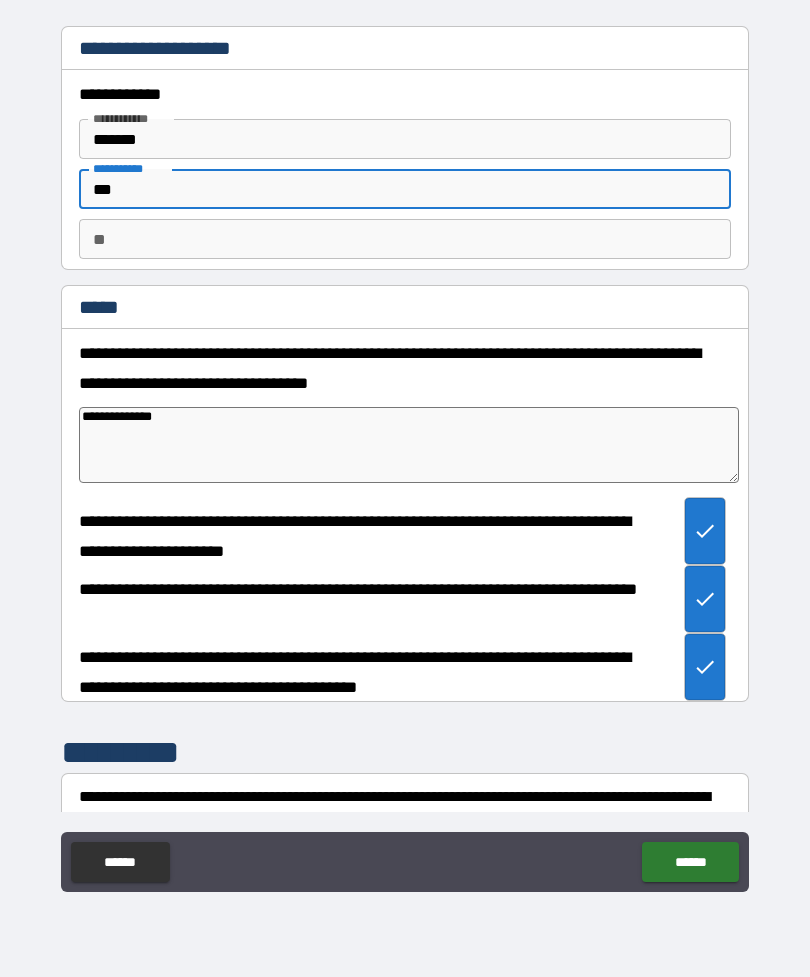 type on "*" 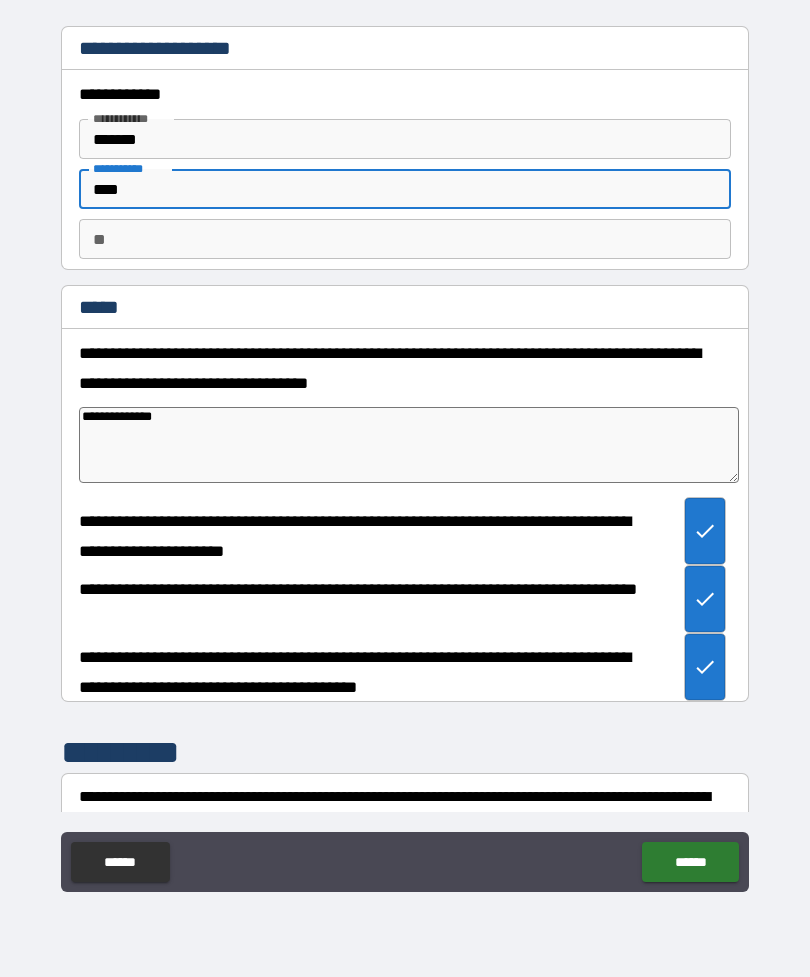 type on "*" 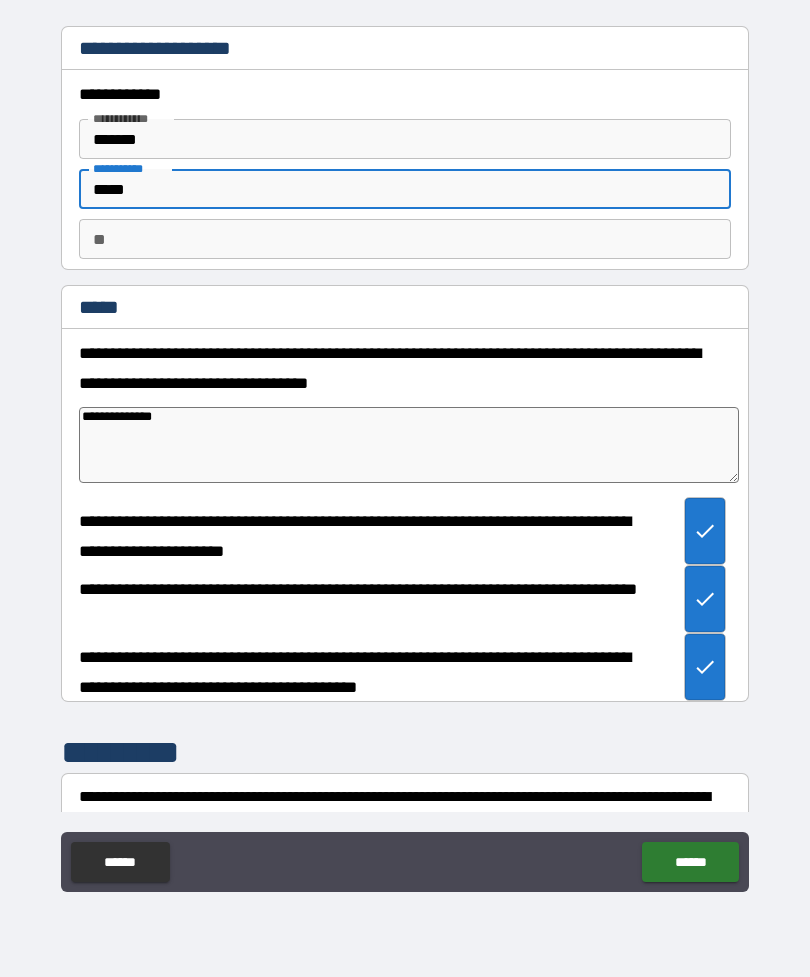 type on "*" 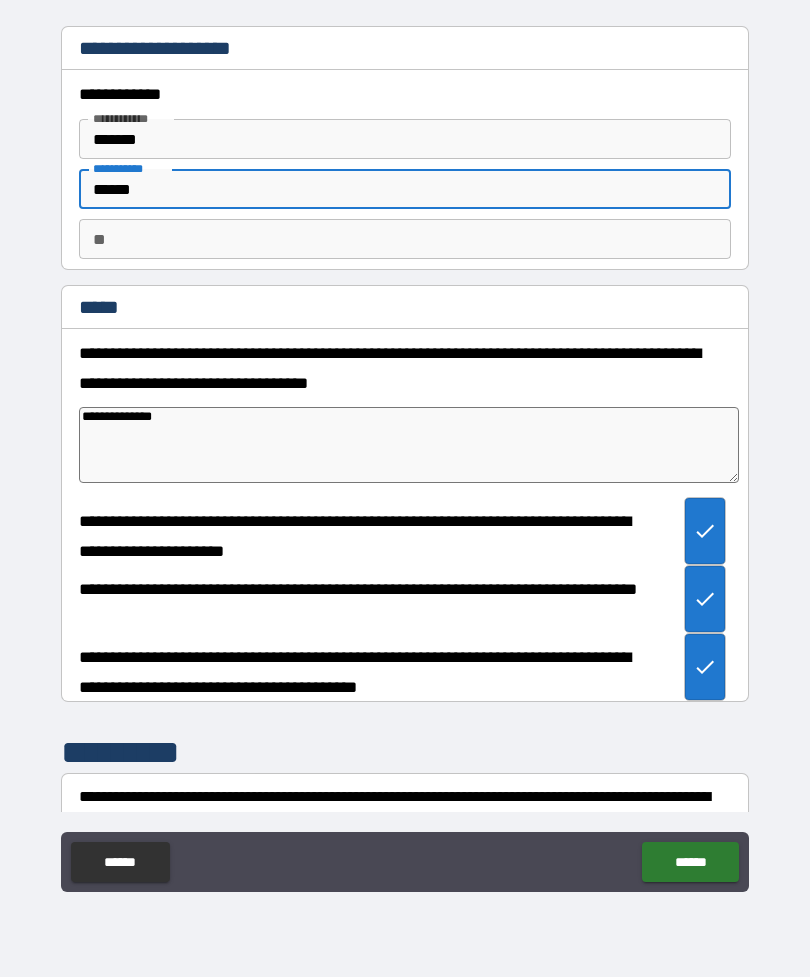 type on "*" 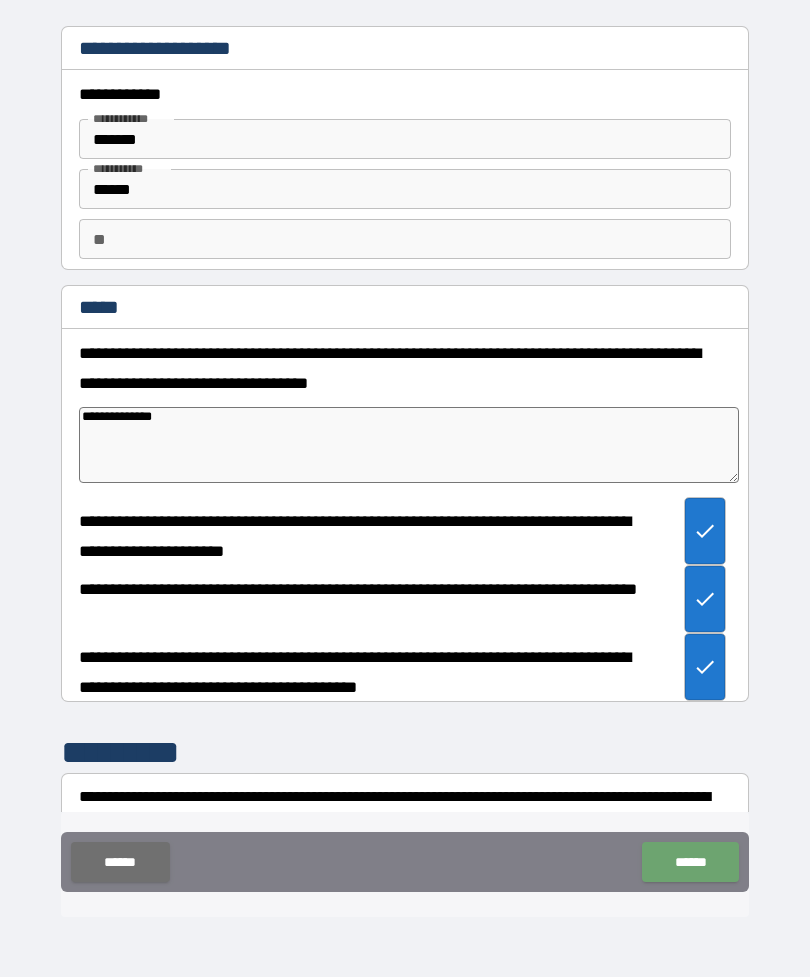 click on "******" at bounding box center (690, 862) 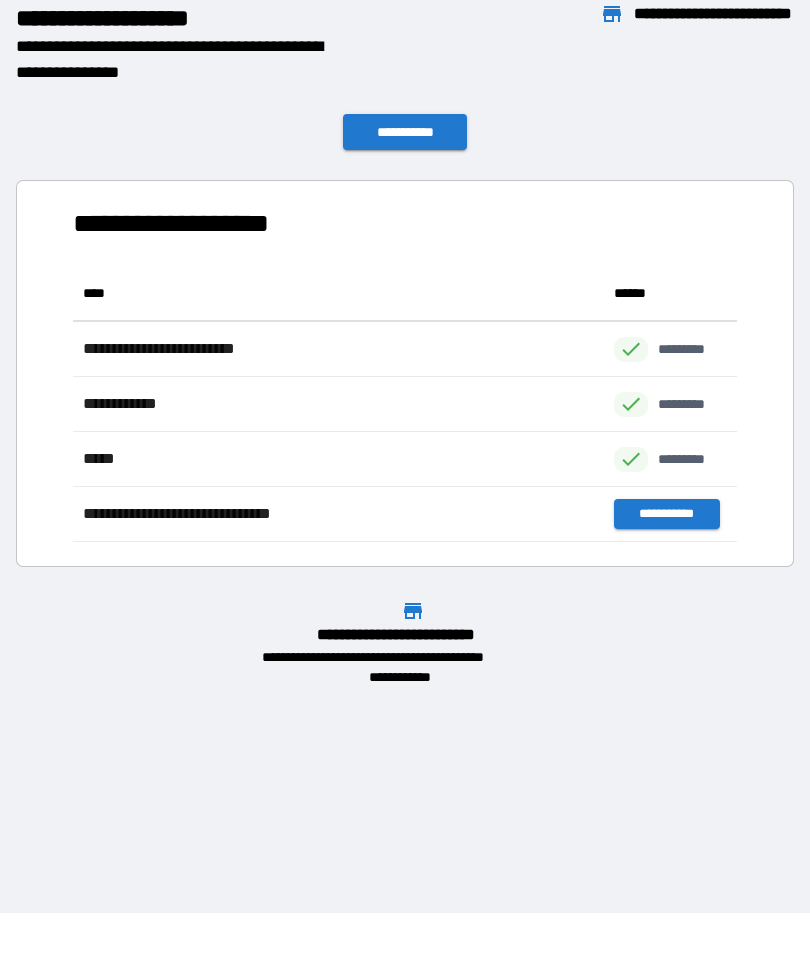 scroll, scrollTop: 276, scrollLeft: 664, axis: both 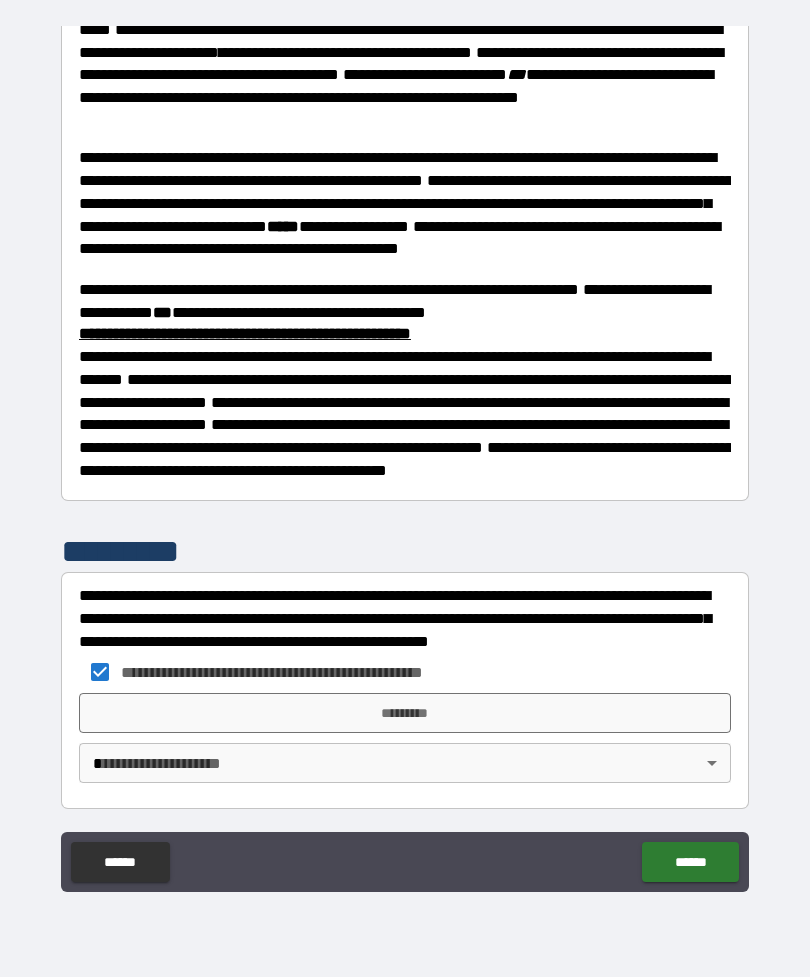 click on "*********" at bounding box center (405, 713) 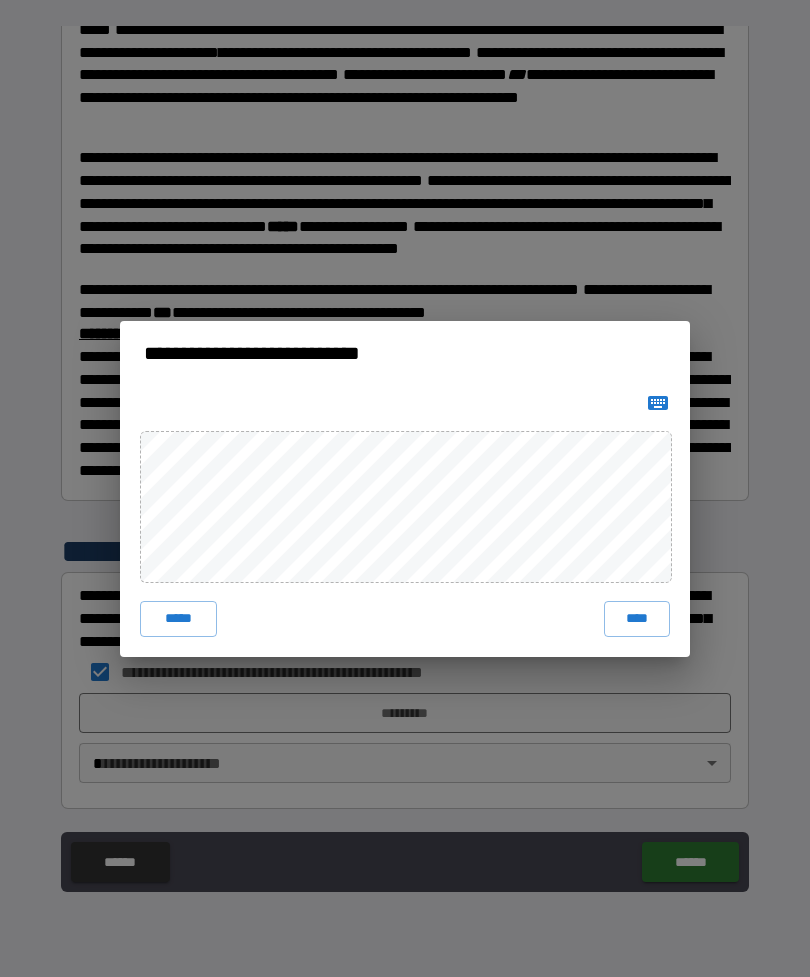 click on "****" at bounding box center (637, 619) 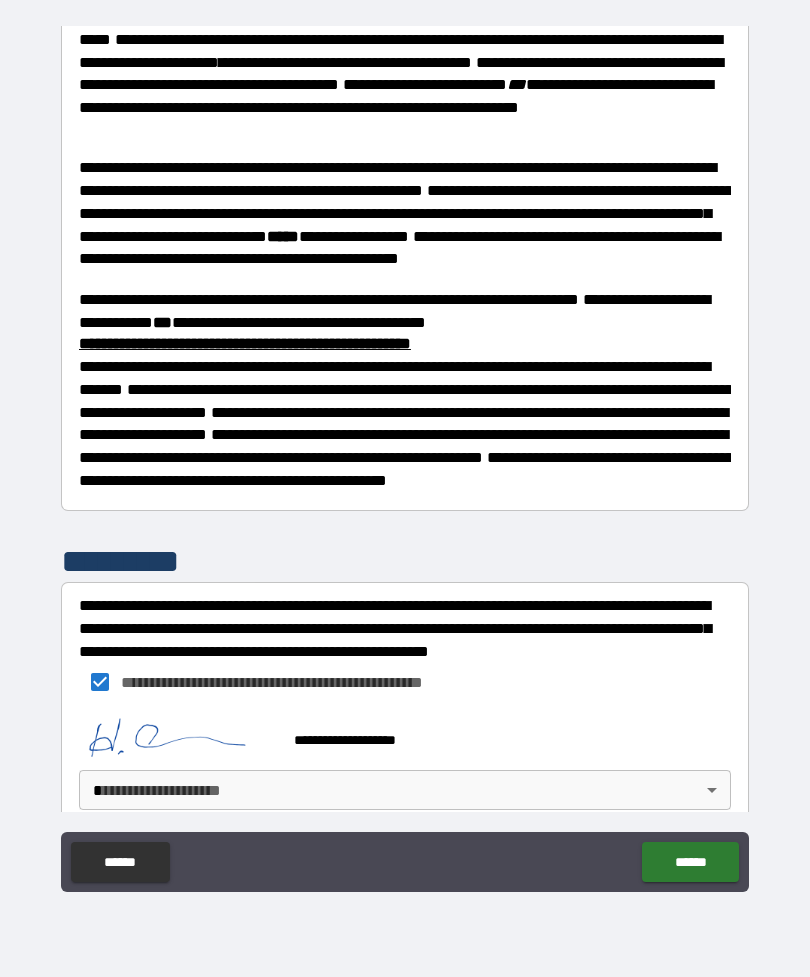 click on "[FIRST] [LAST] [CITY] [STATE] [ZIP] [STREET_TYPE] [STREET_NAME] [APARTMENT_TYPE] [APARTMENT_NUMBER] [COUNTRY] [PHONE] [EMAIL] [SSN] [CREDIT_CARD] [PASSPORT] [DRIVER_LICENSE] [DATE] [AGE] [TIME]" at bounding box center [405, 456] 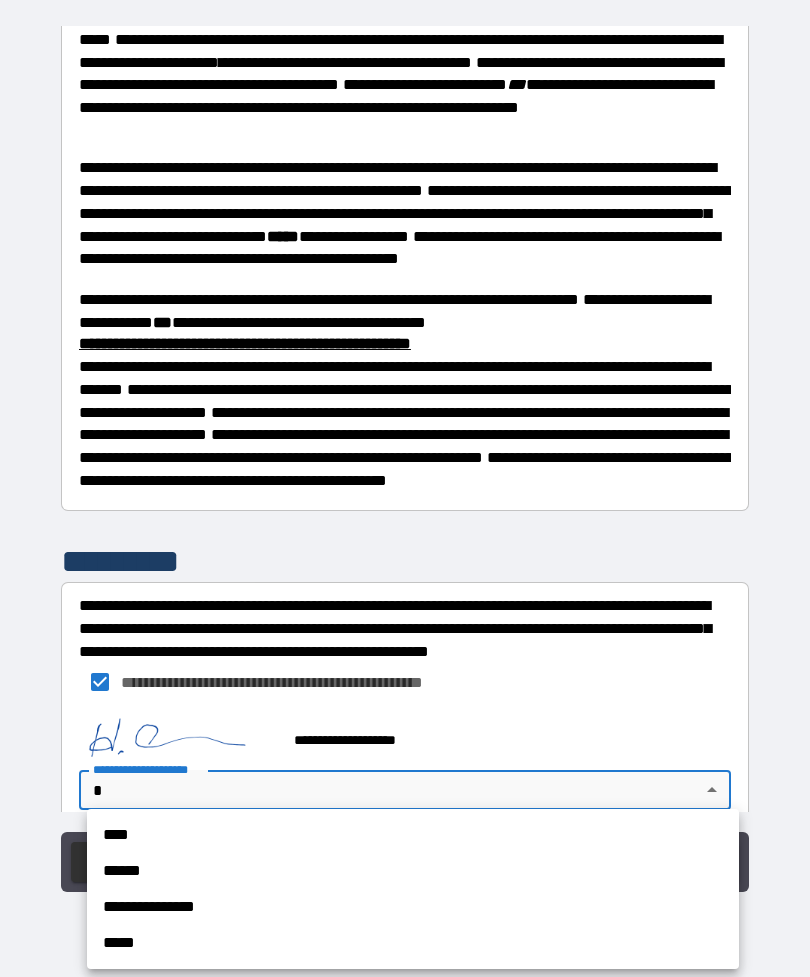 click on "****" at bounding box center (413, 835) 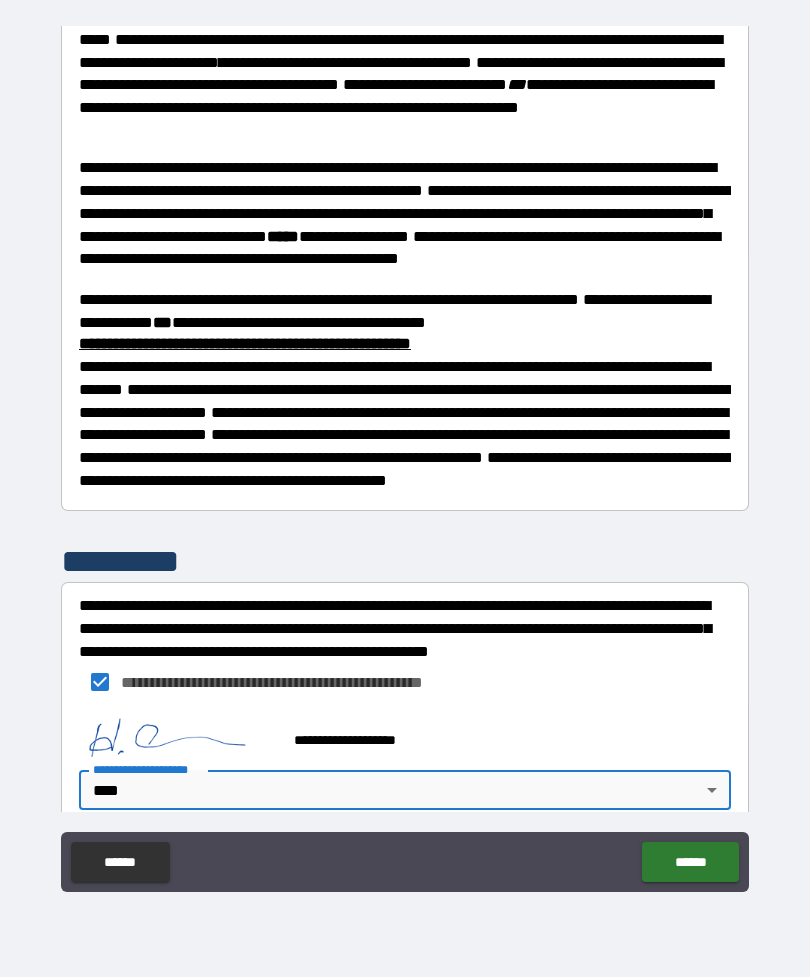 type on "****" 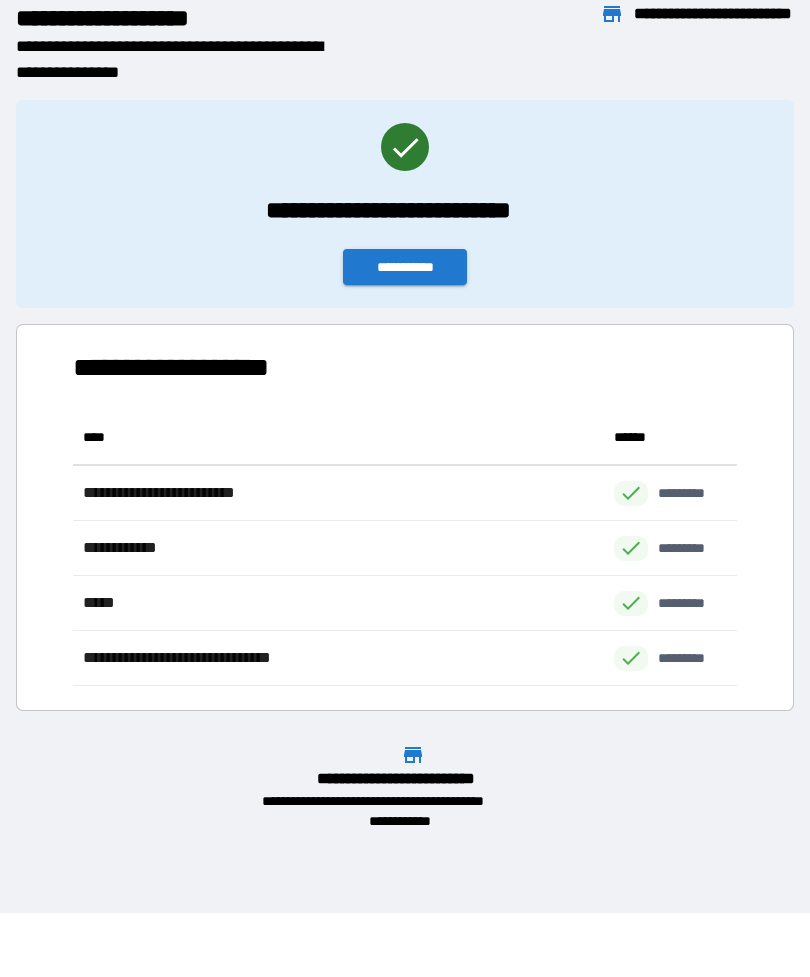 scroll, scrollTop: 276, scrollLeft: 664, axis: both 